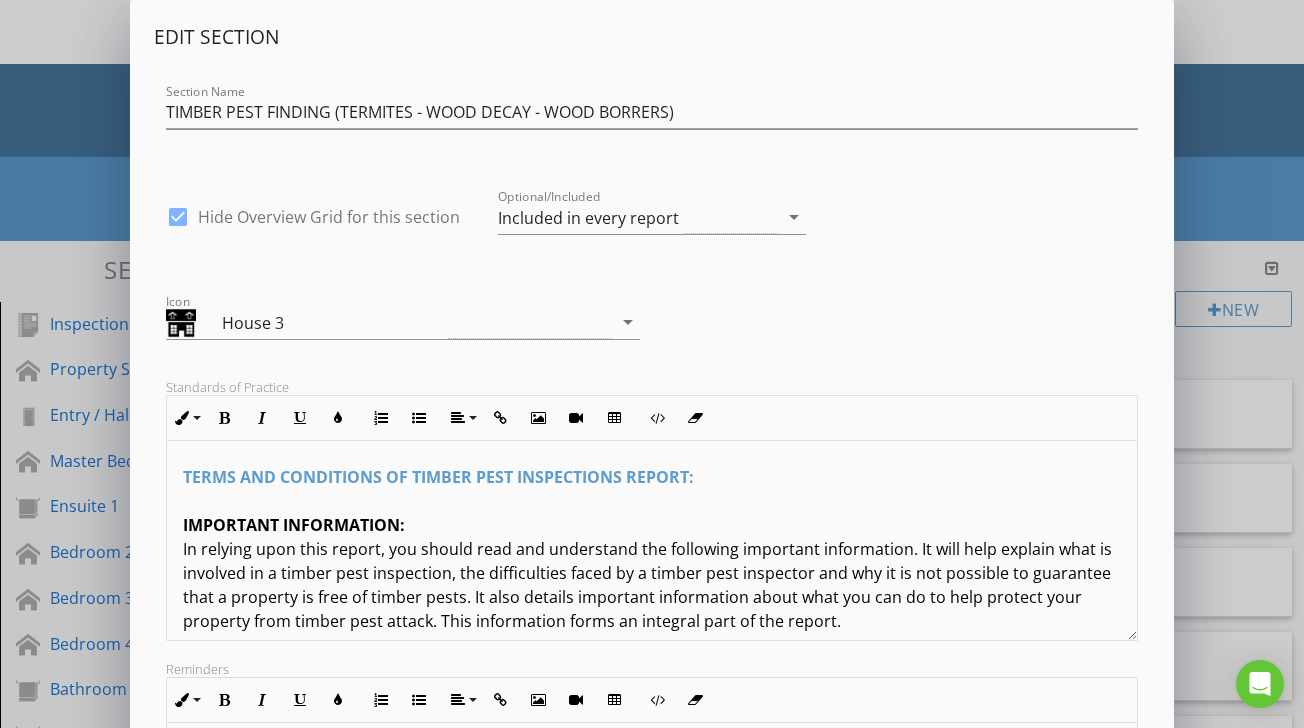 scroll, scrollTop: 623, scrollLeft: 0, axis: vertical 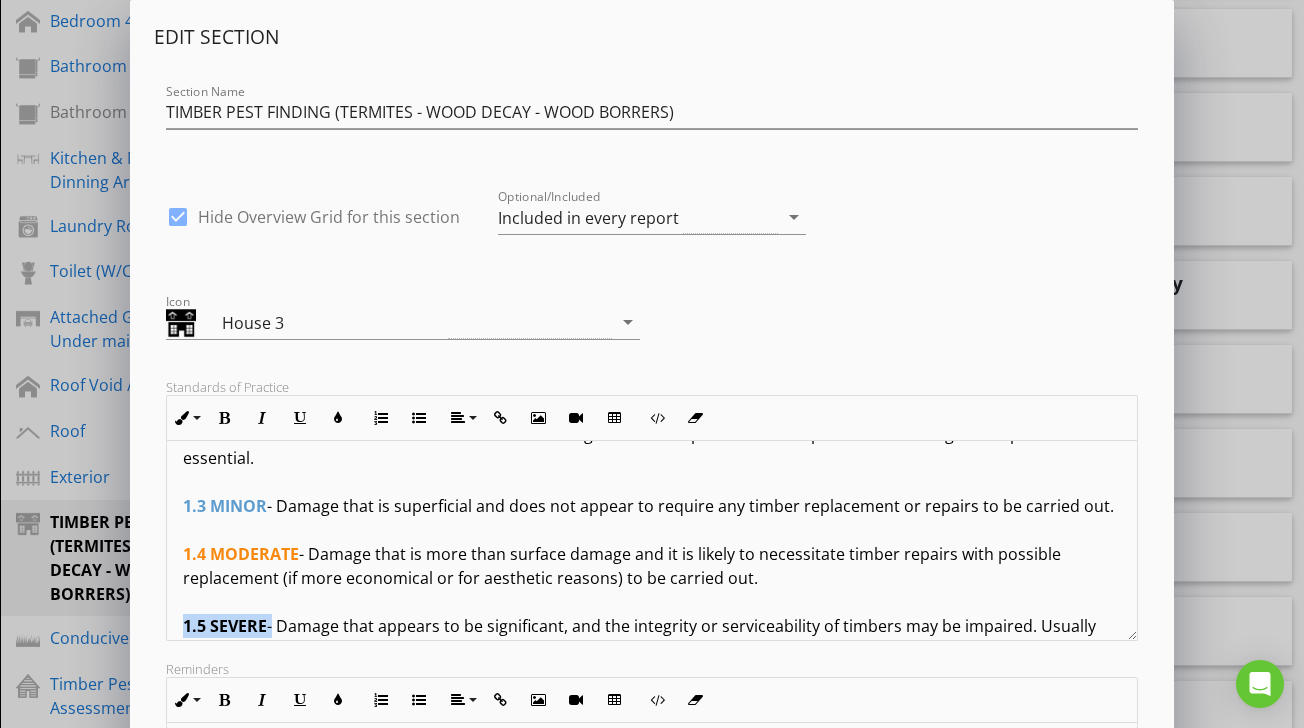 drag, startPoint x: 271, startPoint y: 605, endPoint x: 185, endPoint y: 599, distance: 86.209045 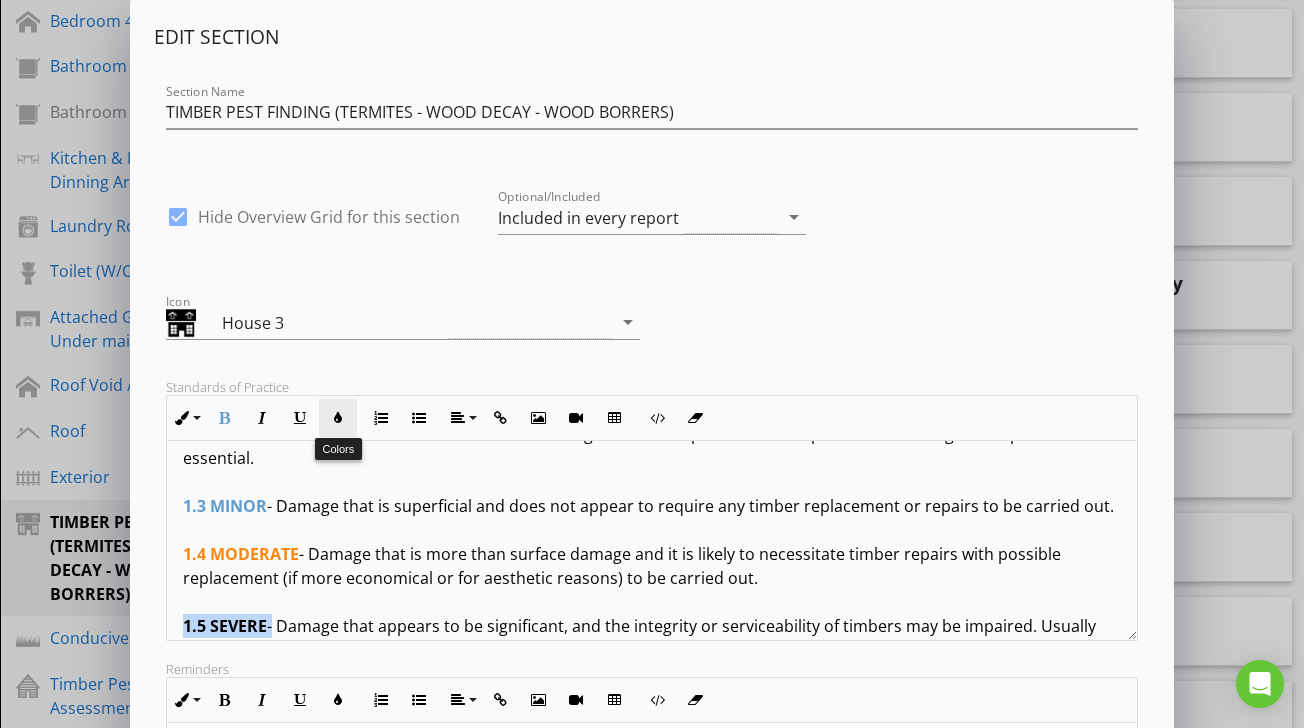 click at bounding box center (338, 418) 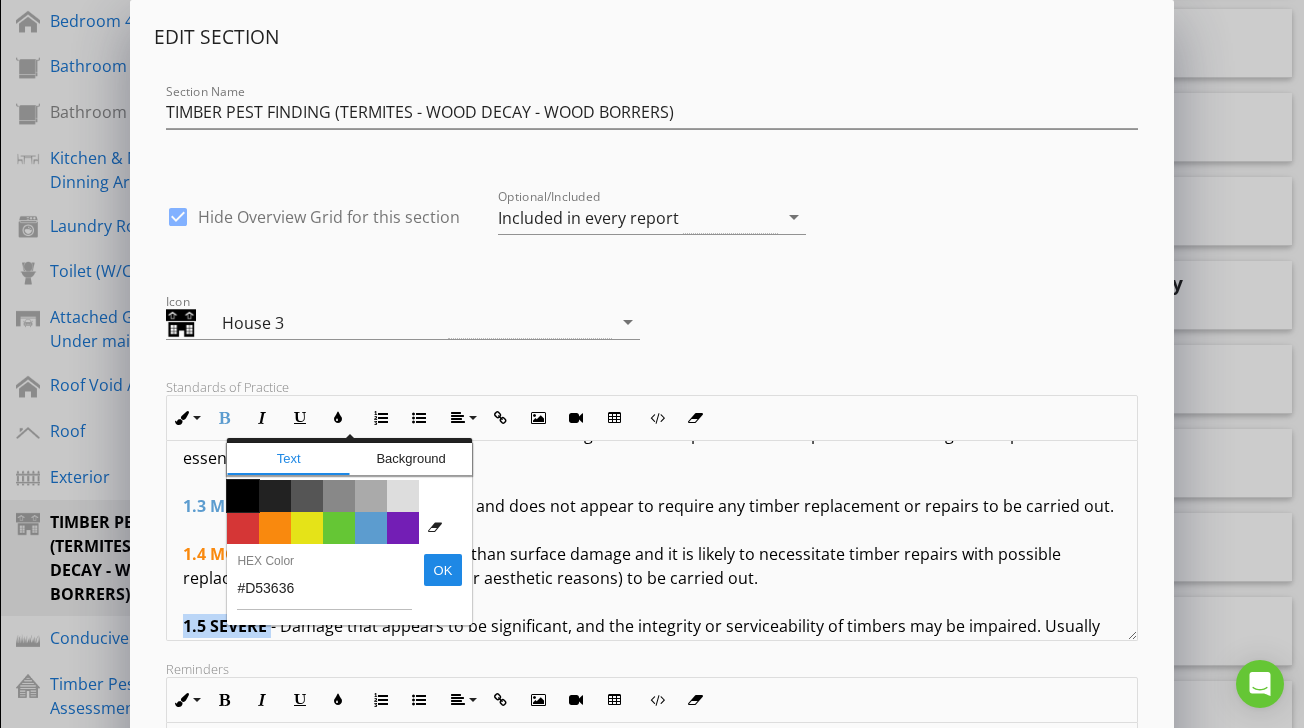 click on "Color #000000" at bounding box center [243, 496] 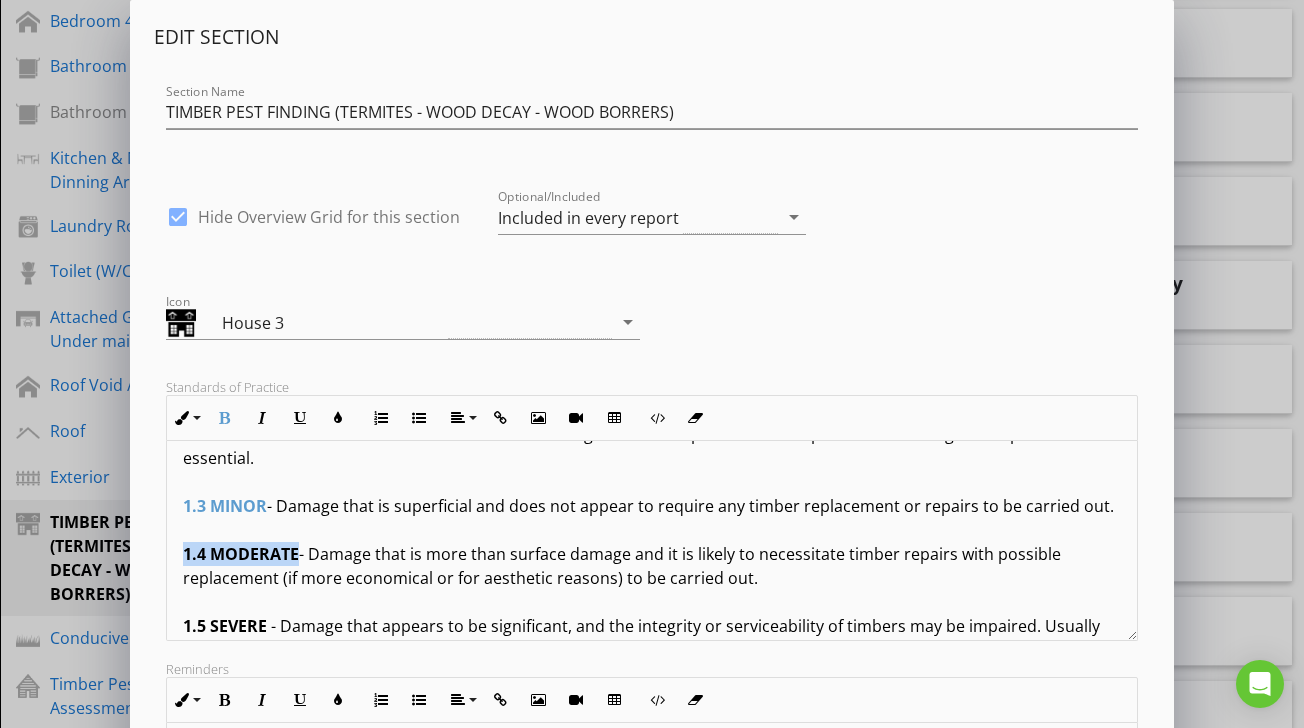 drag, startPoint x: 298, startPoint y: 531, endPoint x: 183, endPoint y: 526, distance: 115.10864 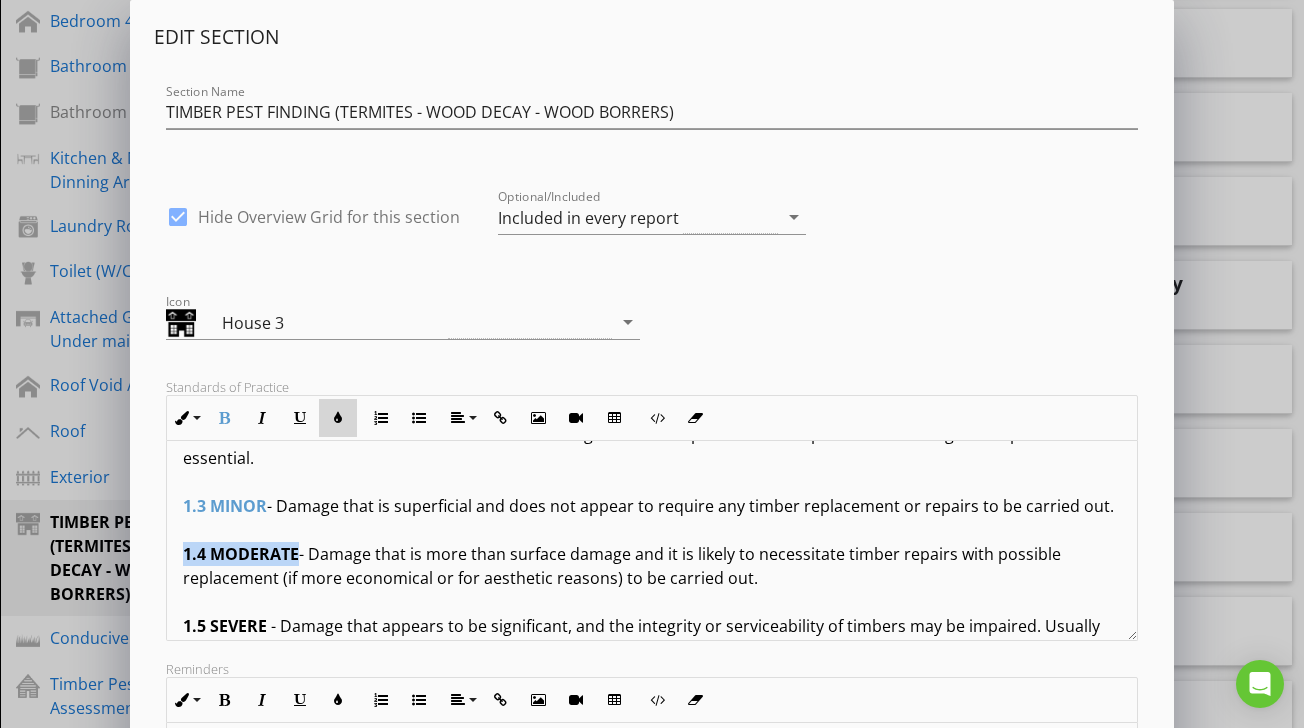 click at bounding box center [338, 418] 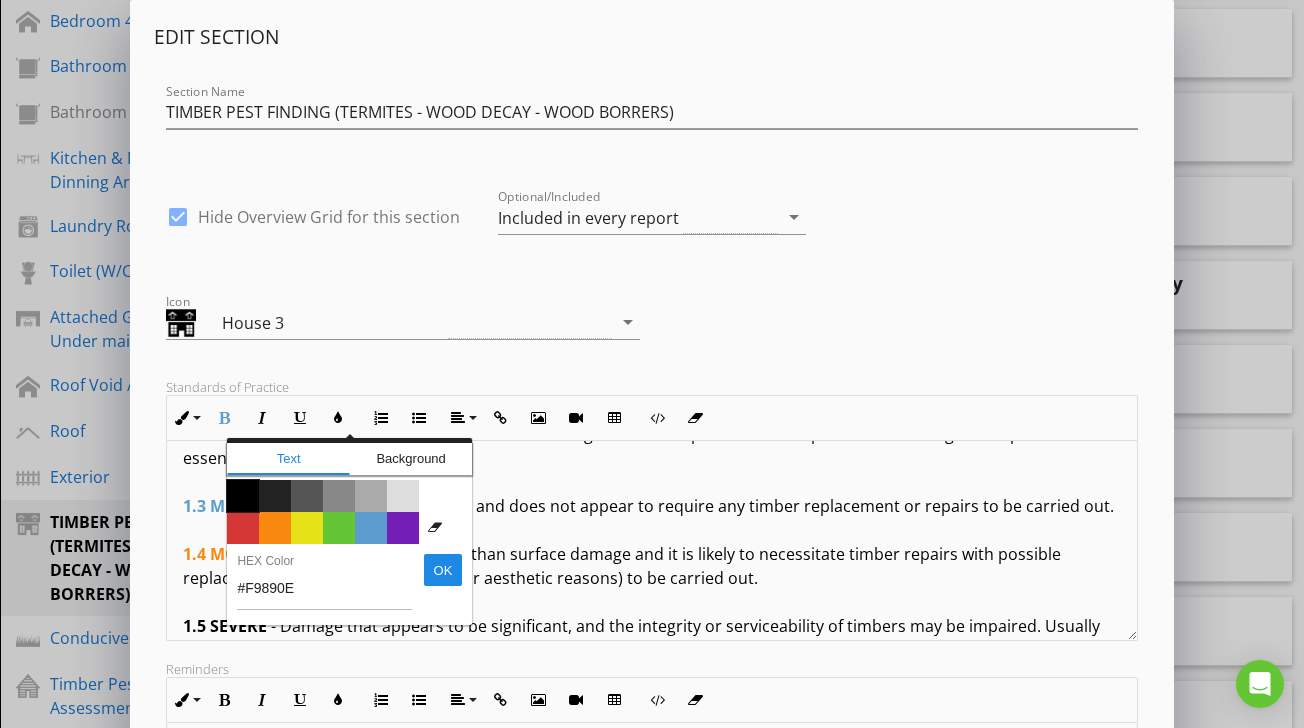 click on "Color #000000" at bounding box center (243, 496) 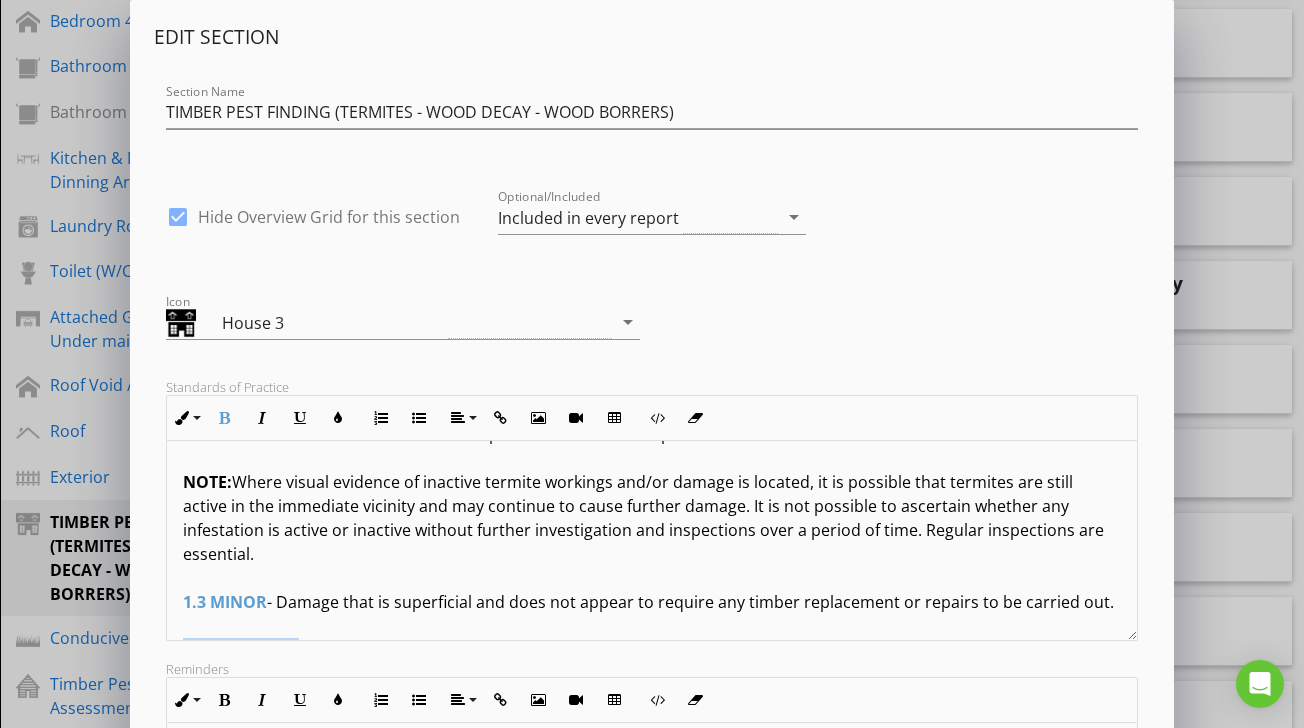 scroll, scrollTop: 332, scrollLeft: 0, axis: vertical 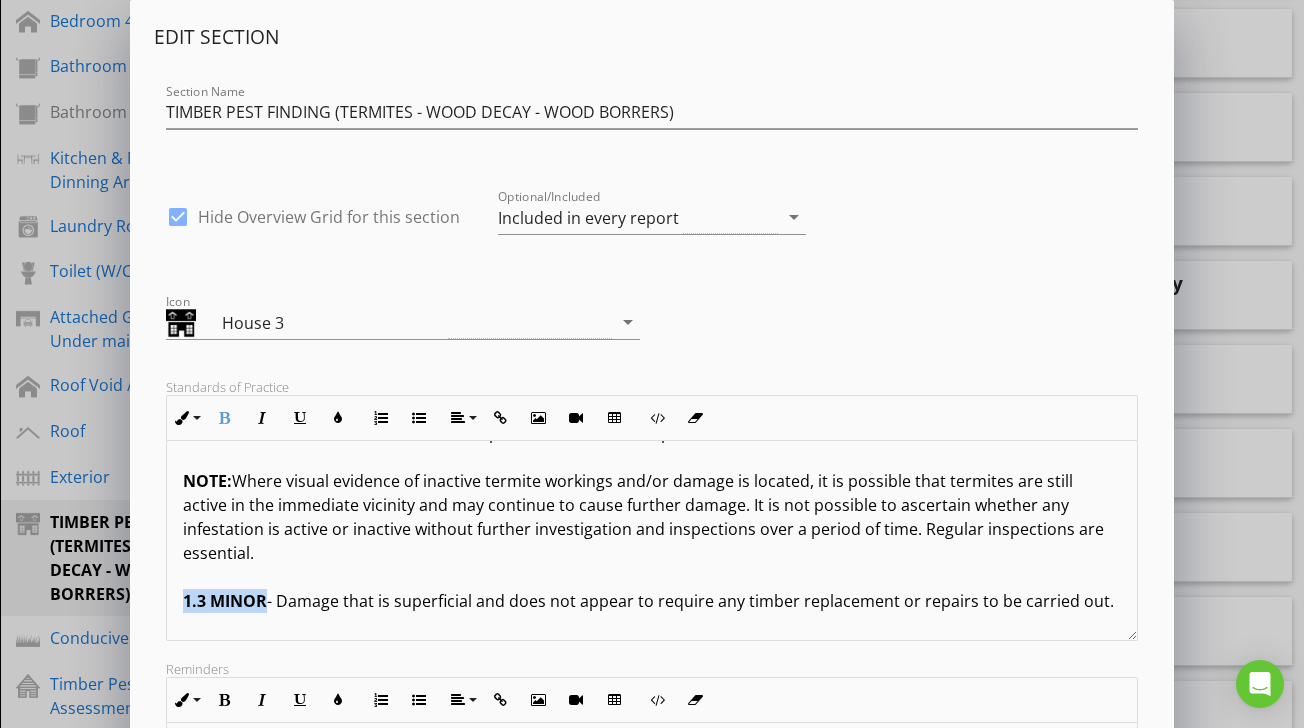 drag, startPoint x: 266, startPoint y: 575, endPoint x: 149, endPoint y: 572, distance: 117.03845 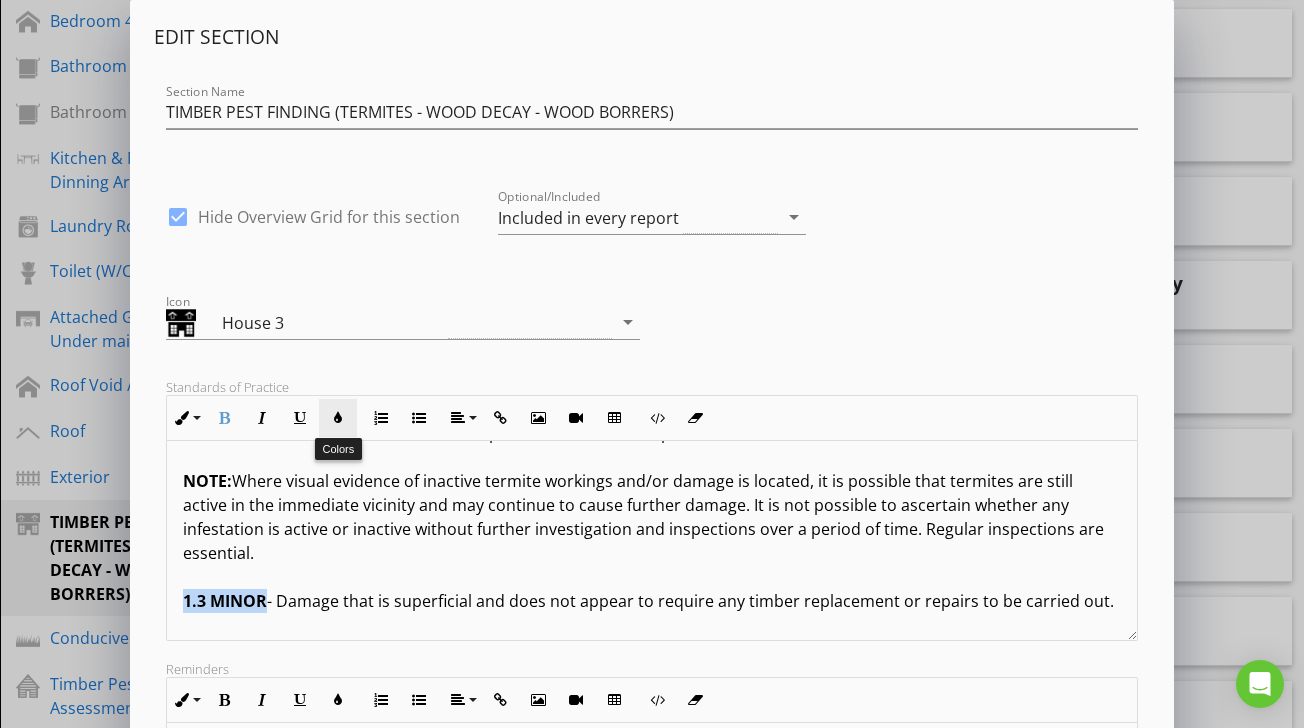click at bounding box center (338, 418) 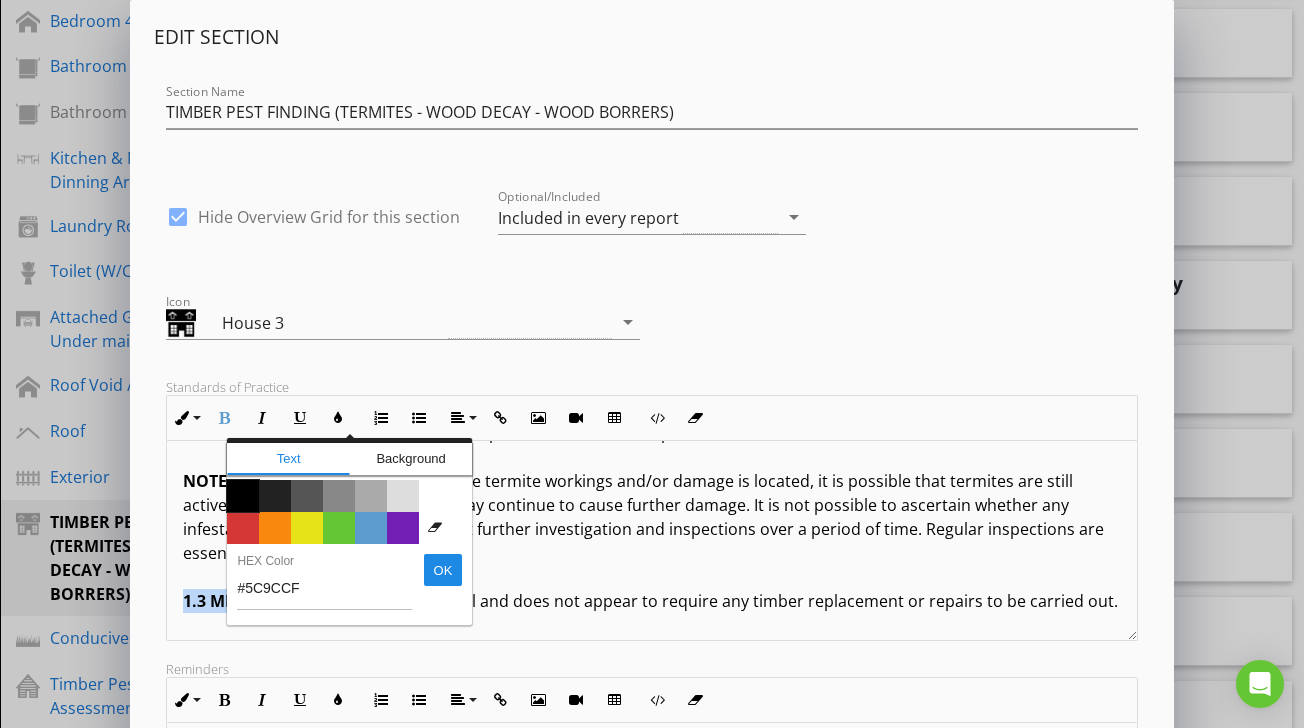 click on "Color #000000" at bounding box center [243, 496] 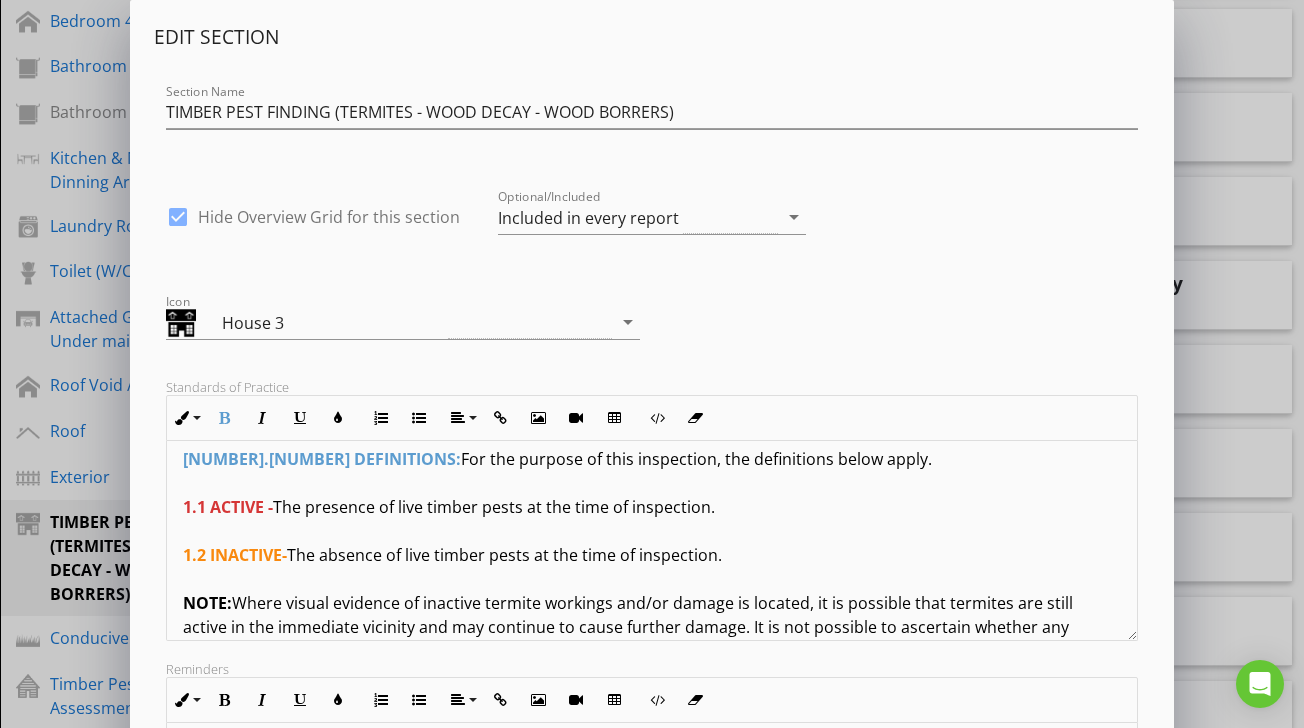 scroll, scrollTop: 175, scrollLeft: 0, axis: vertical 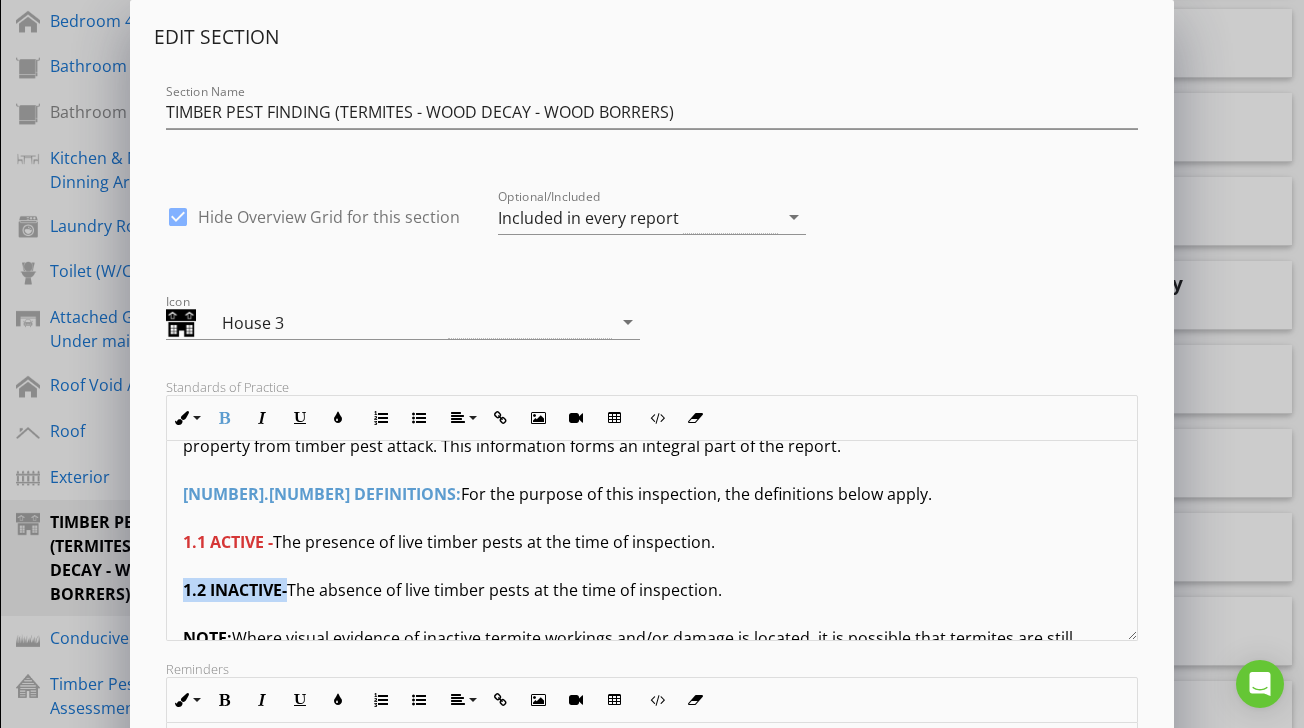 drag, startPoint x: 288, startPoint y: 593, endPoint x: 182, endPoint y: 588, distance: 106.11786 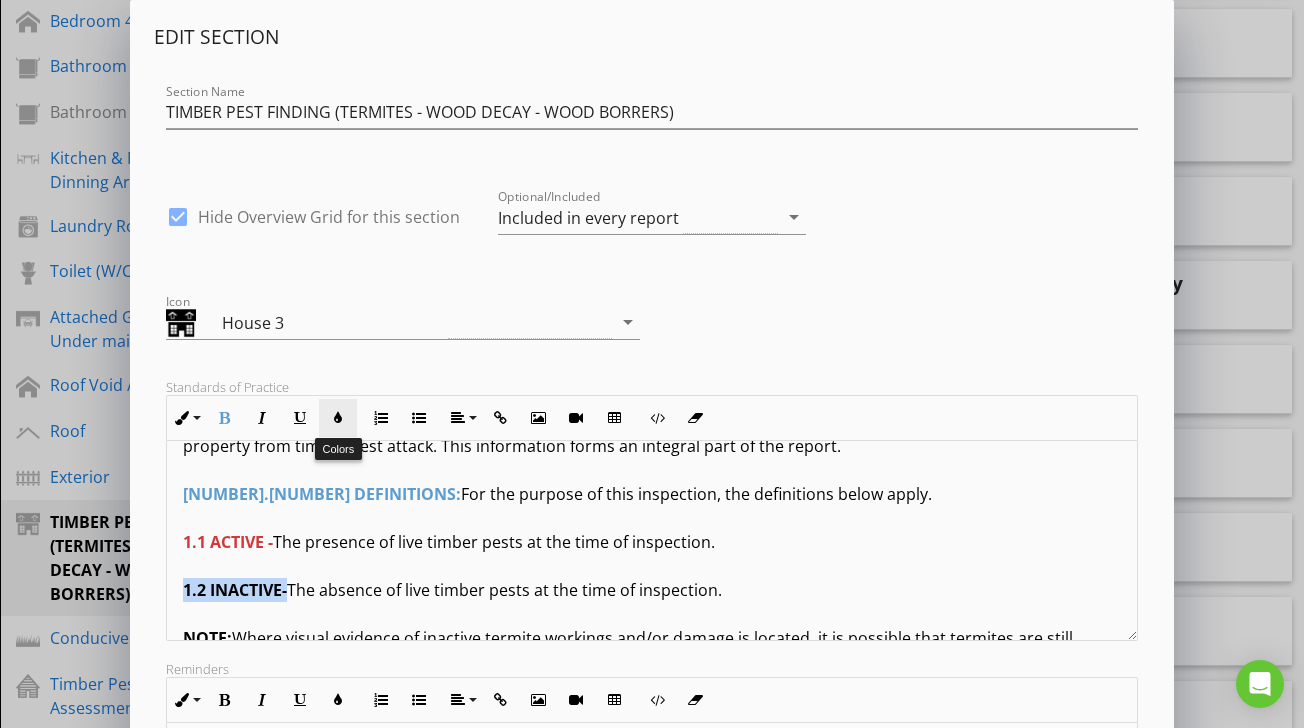 click at bounding box center (338, 418) 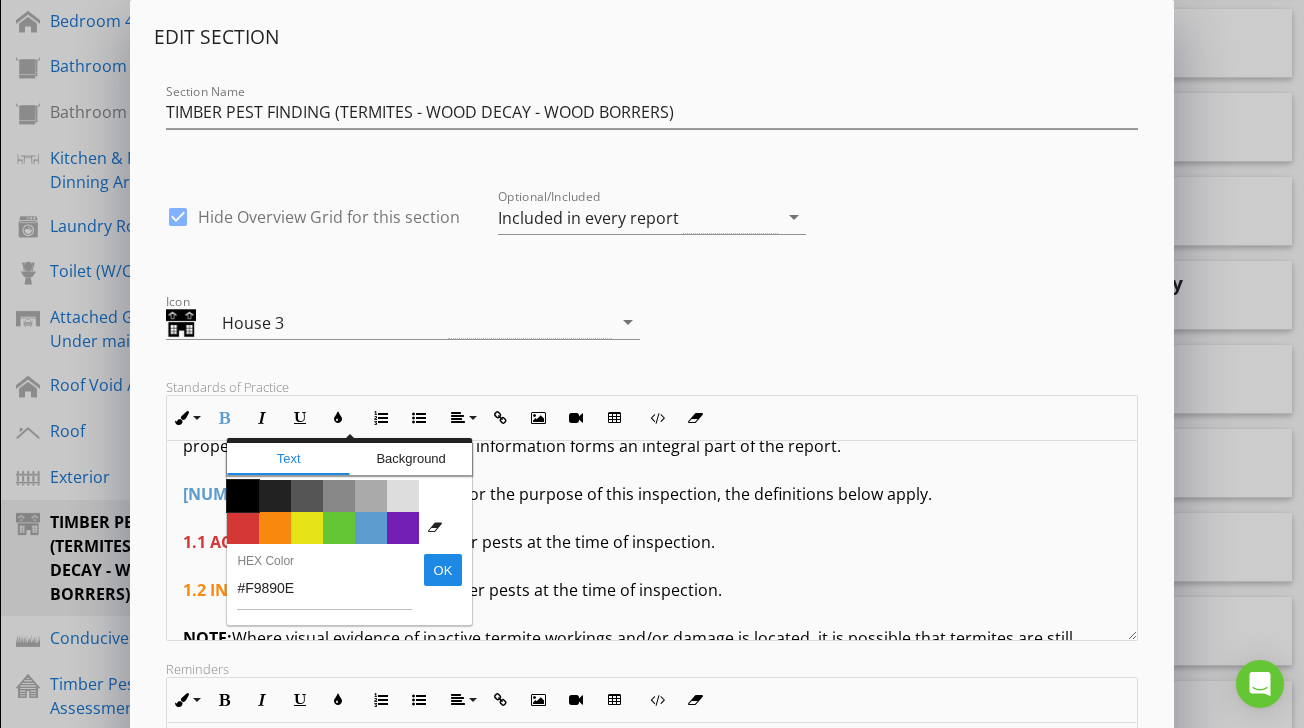 click on "Color #000000" at bounding box center [243, 496] 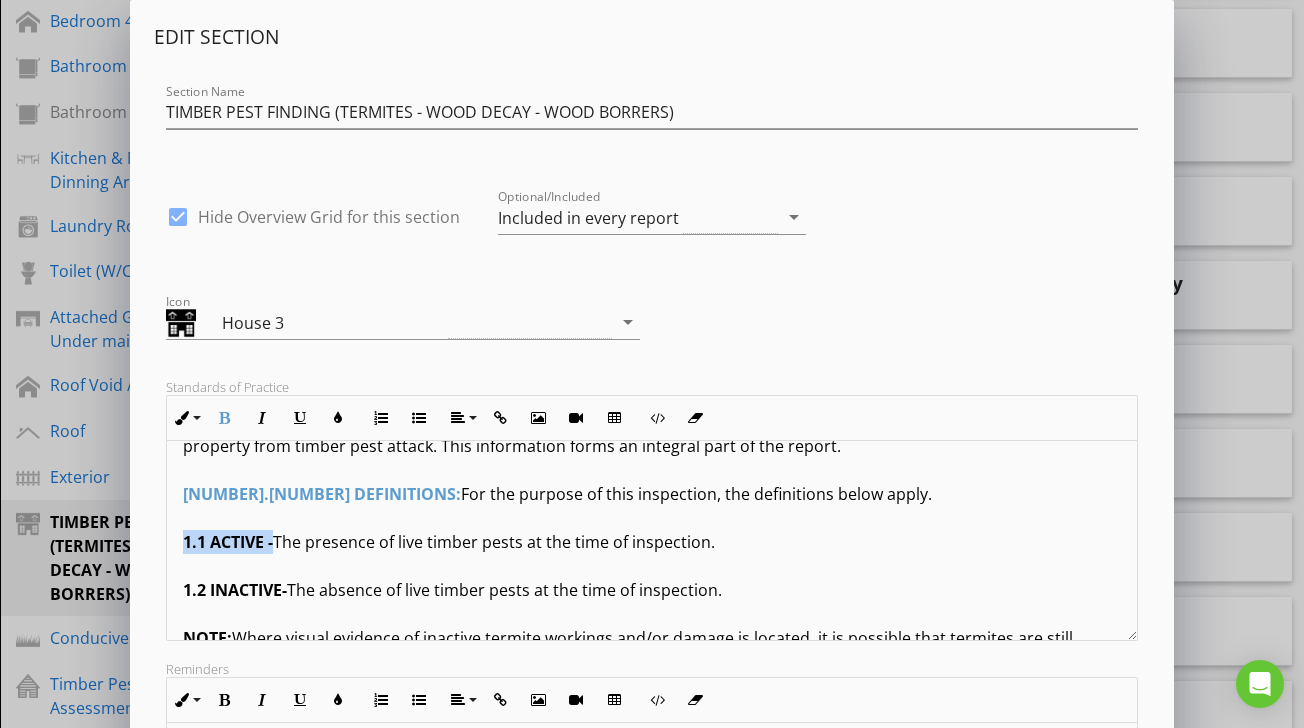 drag, startPoint x: 274, startPoint y: 541, endPoint x: 182, endPoint y: 540, distance: 92.00543 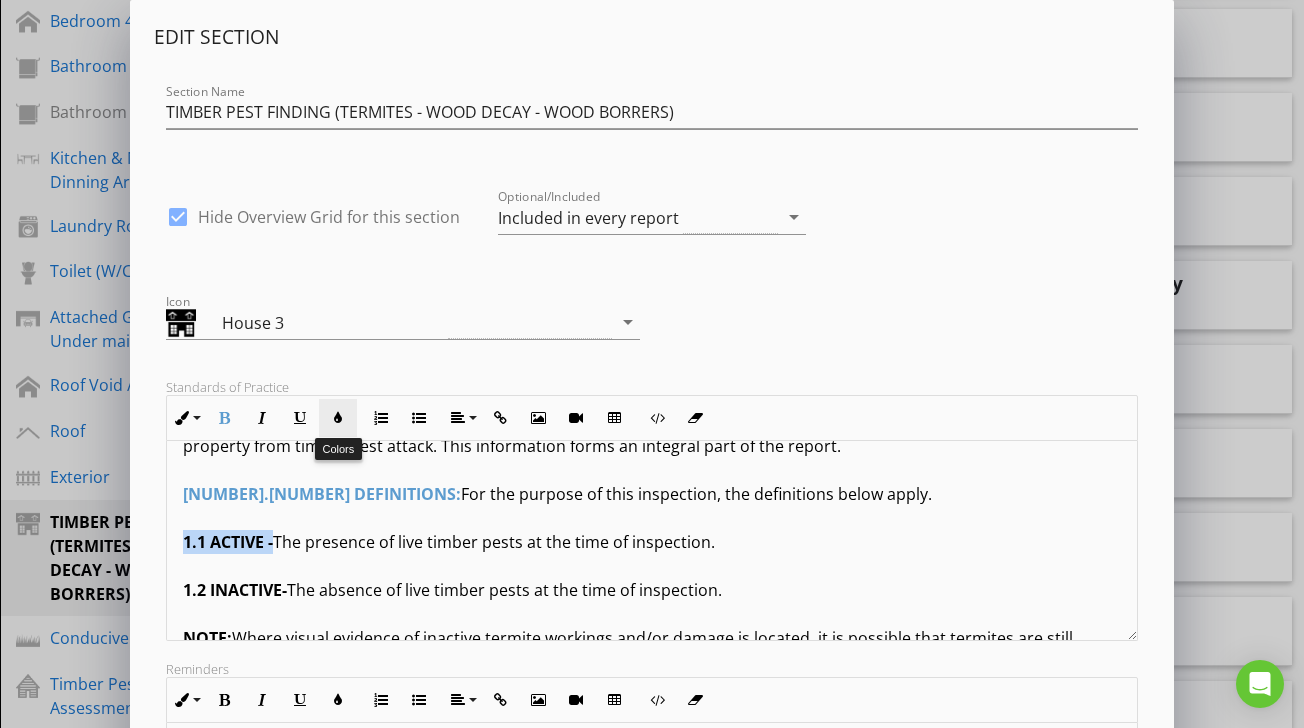 click at bounding box center [338, 418] 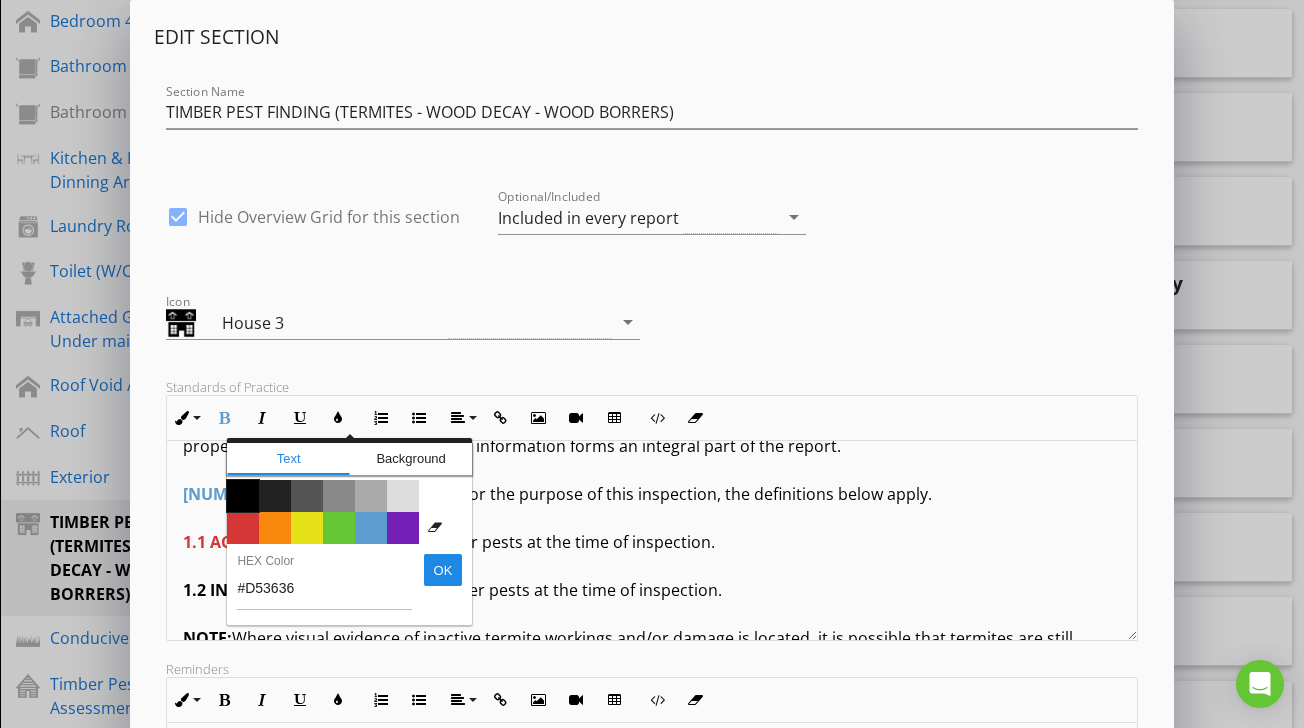 click on "Color #000000" at bounding box center (243, 496) 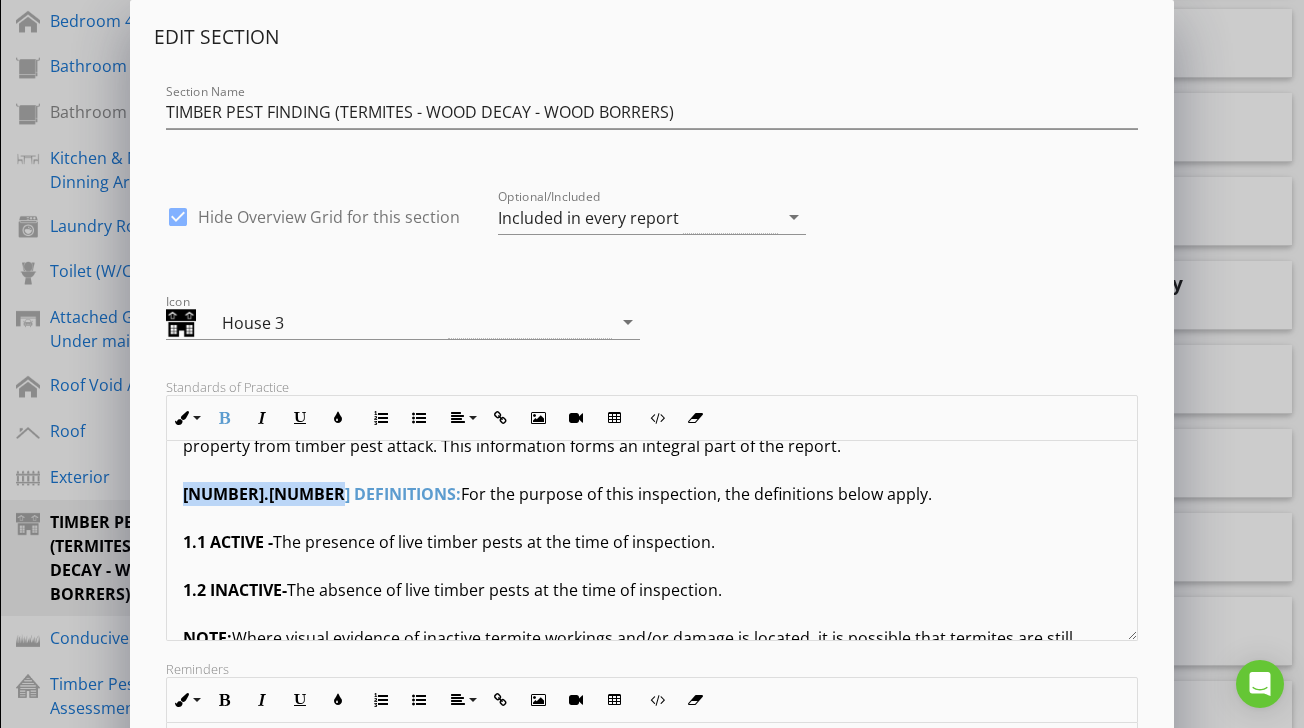 drag, startPoint x: 319, startPoint y: 499, endPoint x: 187, endPoint y: 493, distance: 132.13629 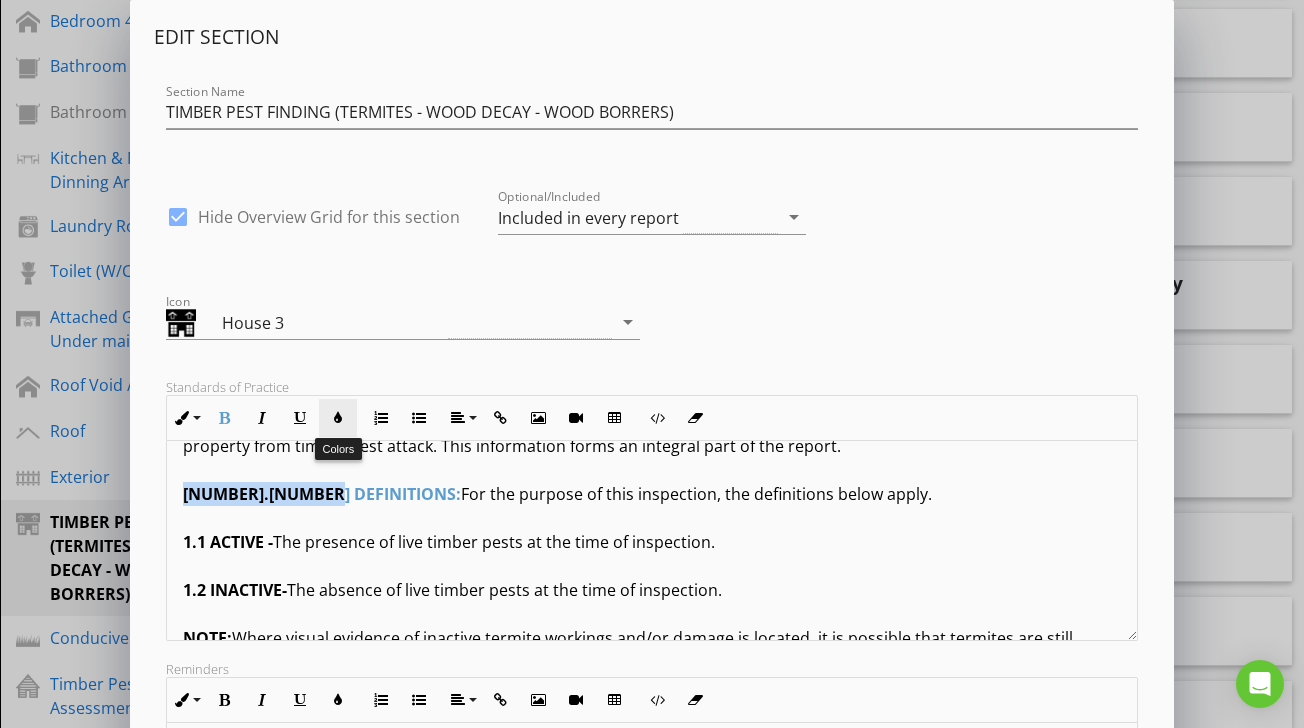 click at bounding box center (338, 418) 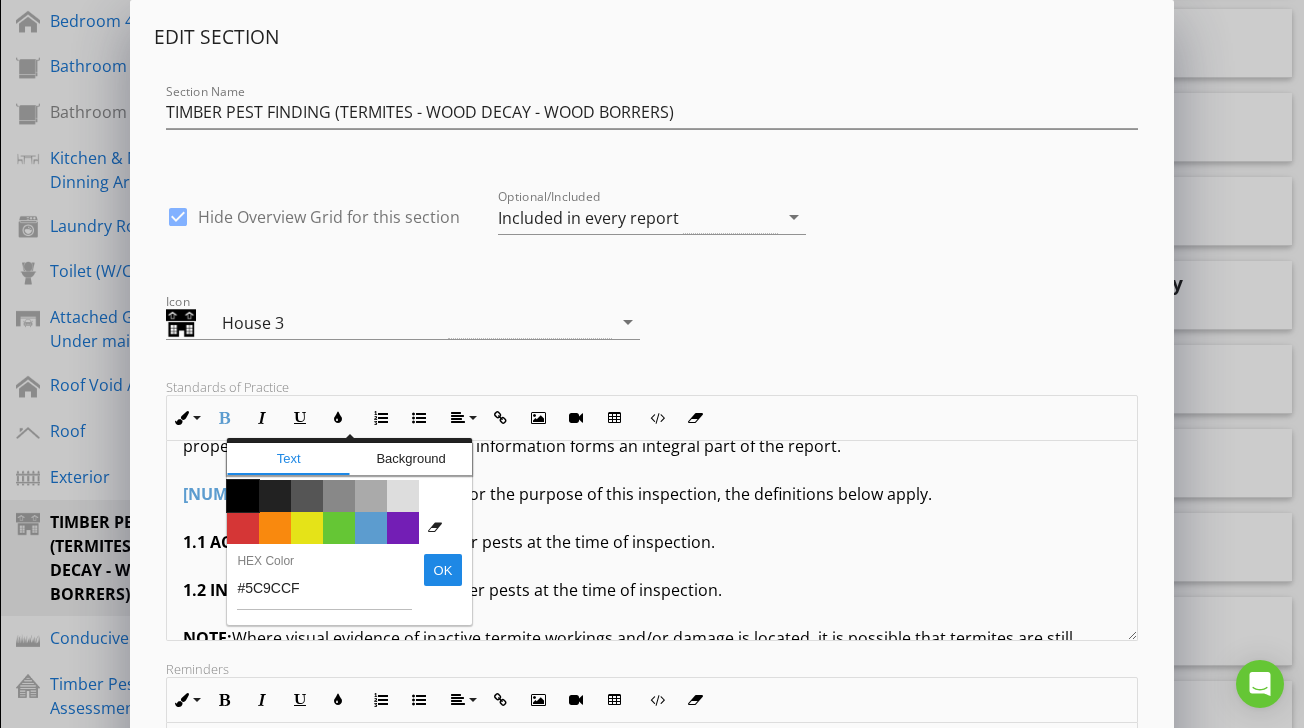 click on "Color #000000" at bounding box center (243, 496) 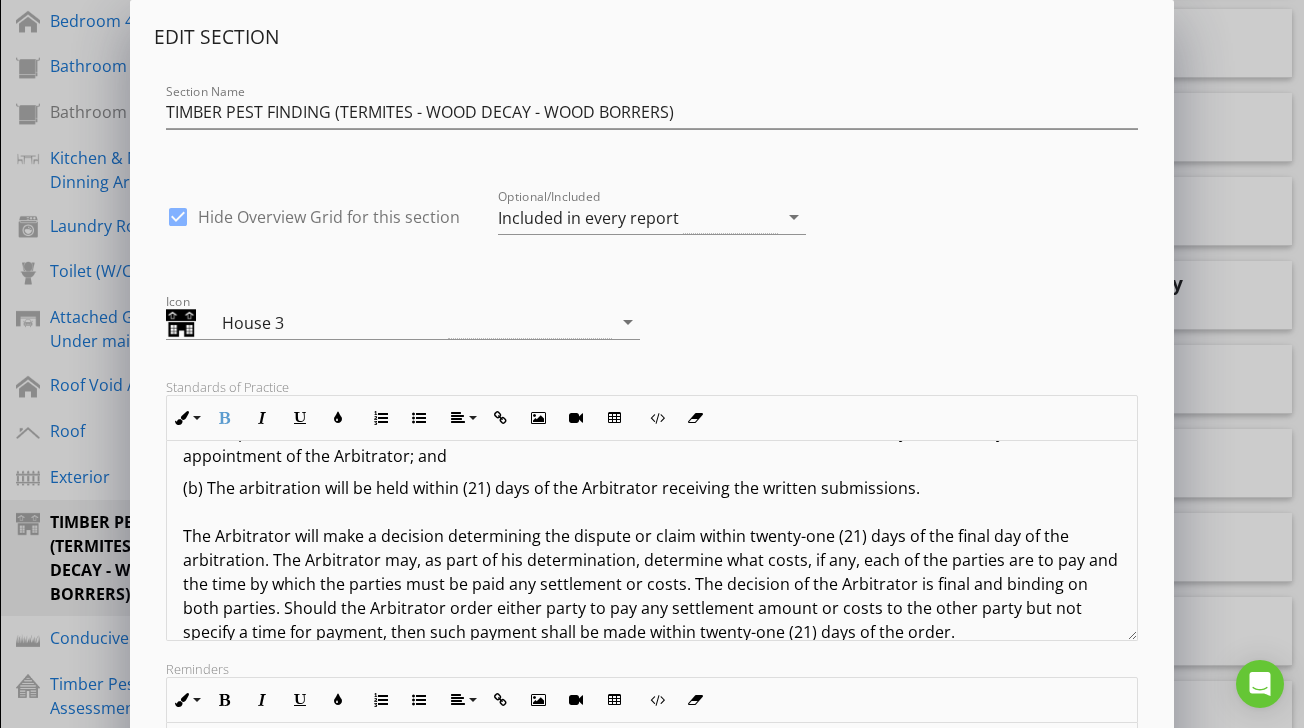 scroll, scrollTop: 3833, scrollLeft: 0, axis: vertical 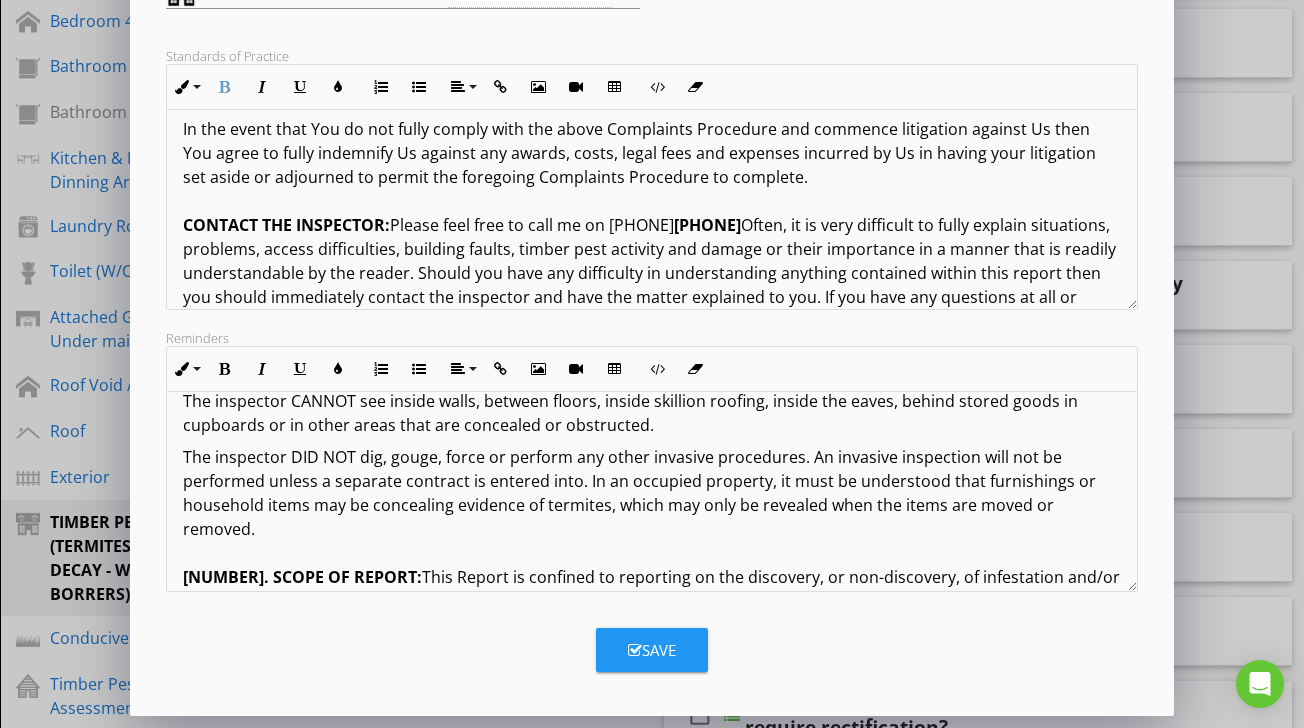 click on "Save" at bounding box center (652, 650) 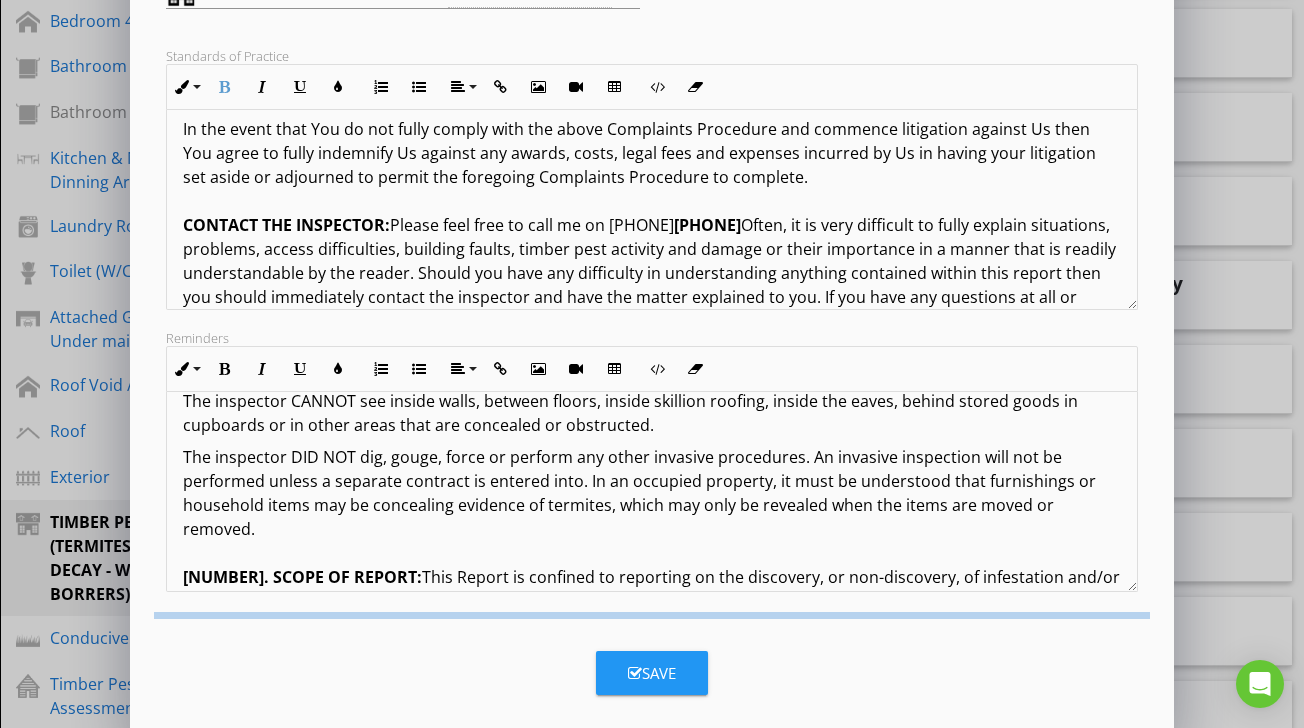 scroll, scrollTop: 114, scrollLeft: 0, axis: vertical 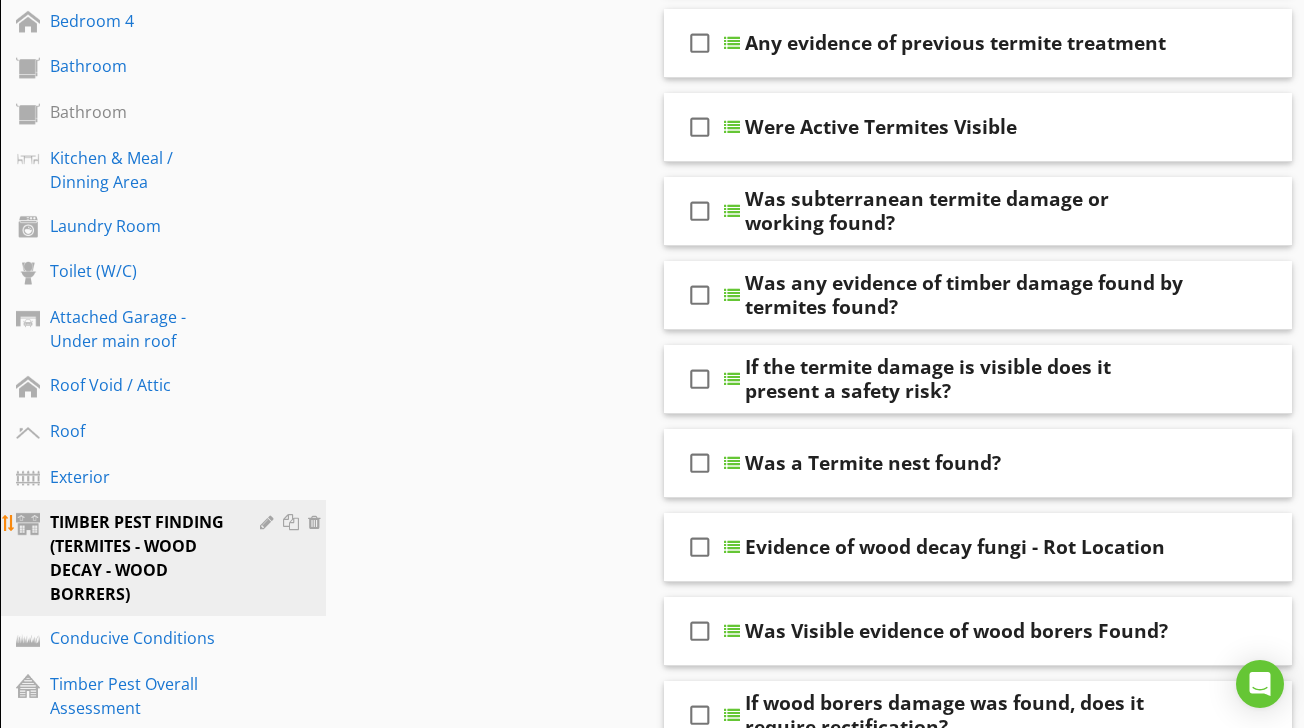 click at bounding box center [269, 522] 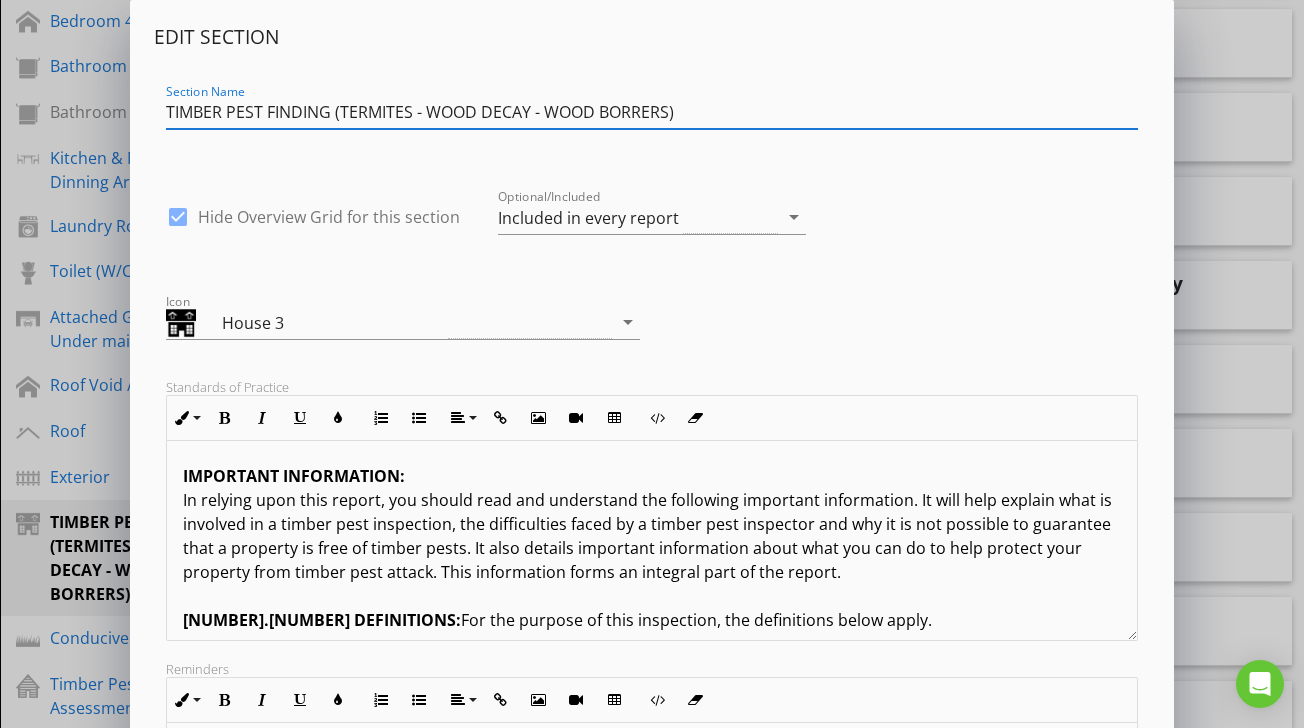 scroll, scrollTop: 40, scrollLeft: 0, axis: vertical 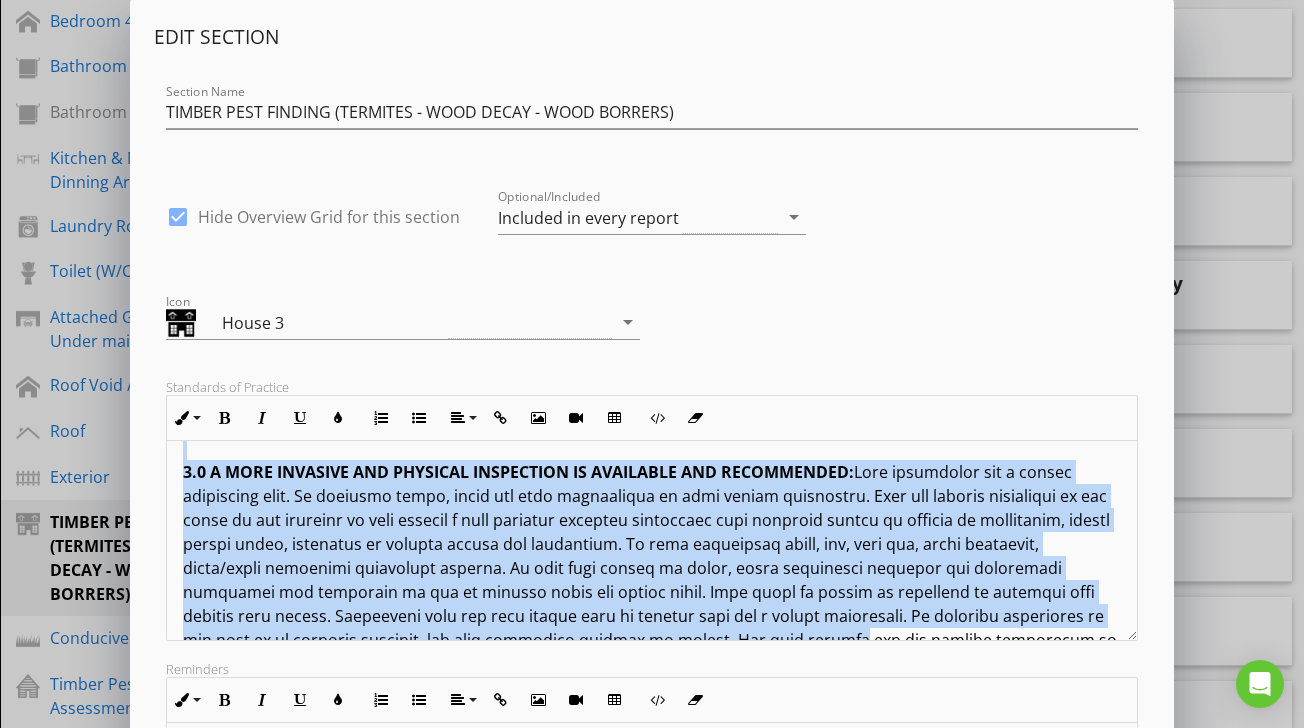 drag, startPoint x: 183, startPoint y: 506, endPoint x: 683, endPoint y: 606, distance: 509.90195 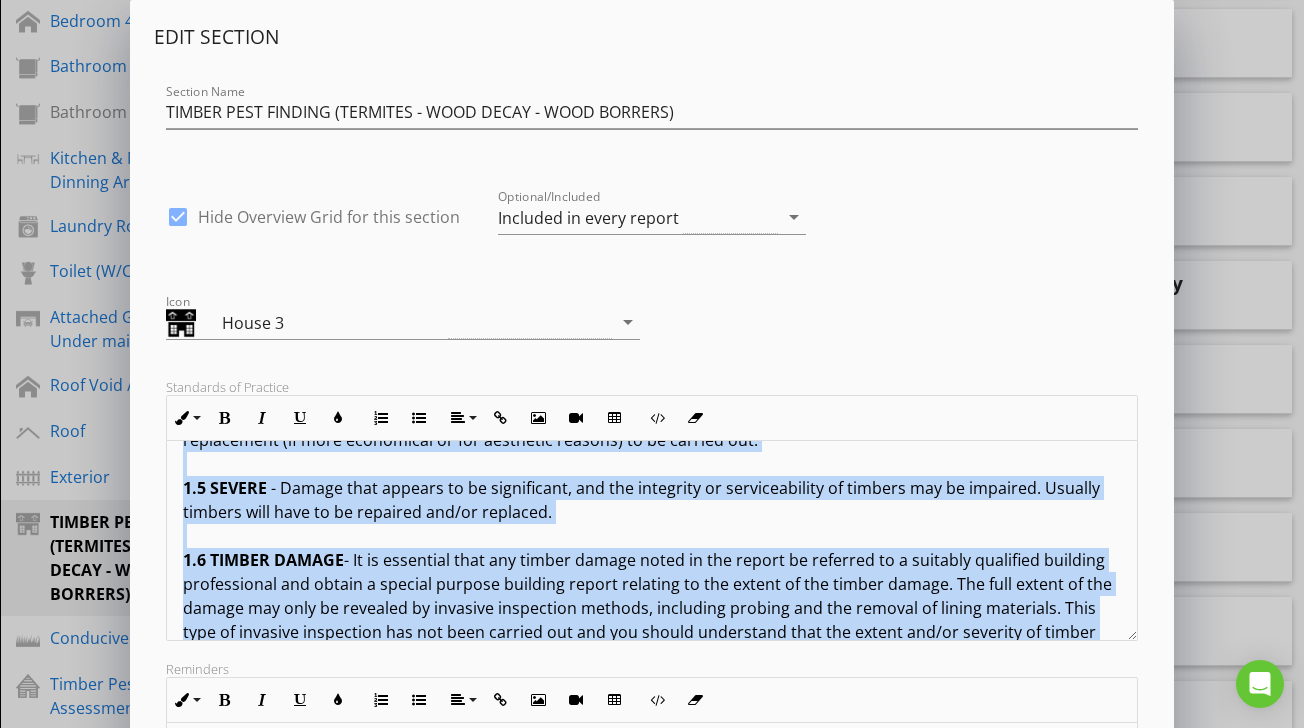 scroll, scrollTop: 559, scrollLeft: 0, axis: vertical 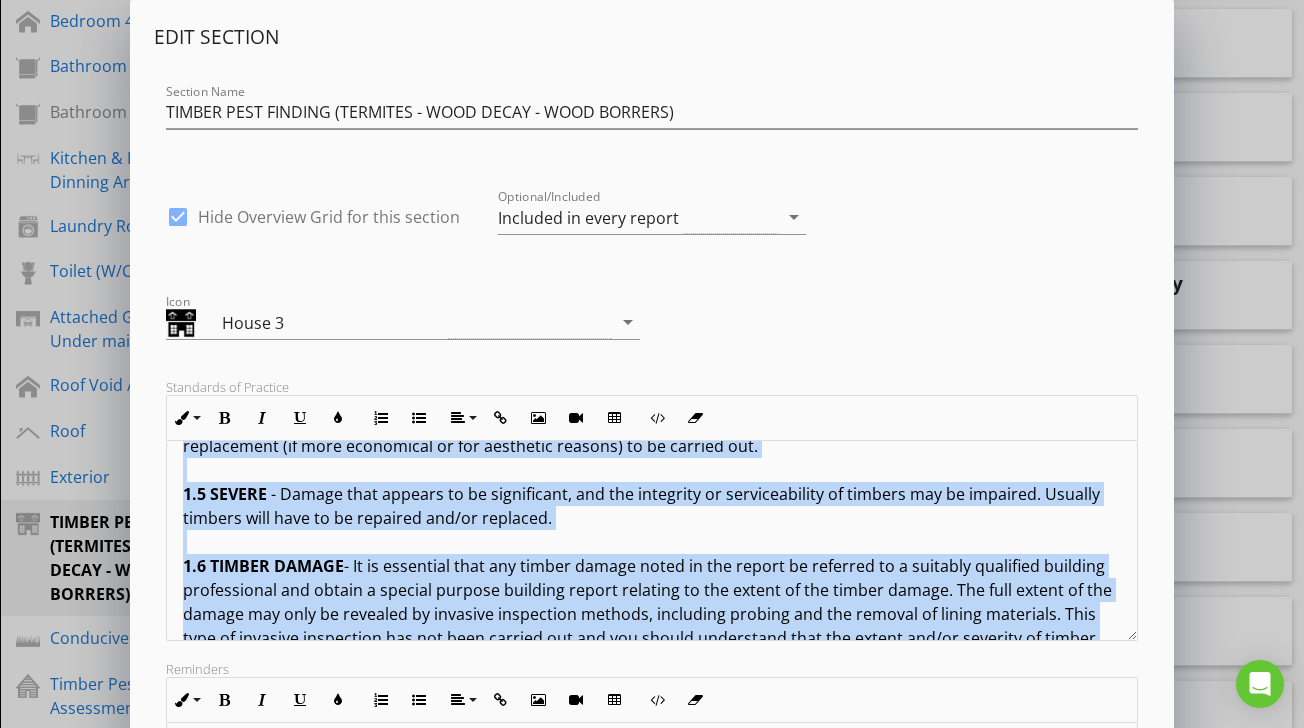 click on "TERMS AND CONDITIONS OF TIMBER PEST INSPECTIONS REPORT: IMPORTANT INFORMATION: In relying upon this report, you should read and understand the following important information. It will help explain what is involved in a timber pest inspection, the difficulties faced by a timber pest inspector and why it is not possible to guarantee that a property is free of timber pests. It also details important information about what you can do to help protect your property from timber pest attack. This information forms an integral part of the report. 1.0 DEFINITIONS: For the purpose of this inspection, the definitions below apply. 1.1 ACTIVE - The presence of live timber pests at the time of inspection. 1.2 INACTIVE- The absence of live timber pests at the time of inspection. NOTE: 1.3 MINOR - Damage that is superficial and does not appear to require any timber replacement or repairs to be carried out. 1.4 MODERATE 1.5 SEVERE 1.6 TIMBER DAMAGE 2.0 REASONABLE ACCESS: ROOF SPACE SUBFLOOR ROOF EXTERIOR" at bounding box center [651, 1094] 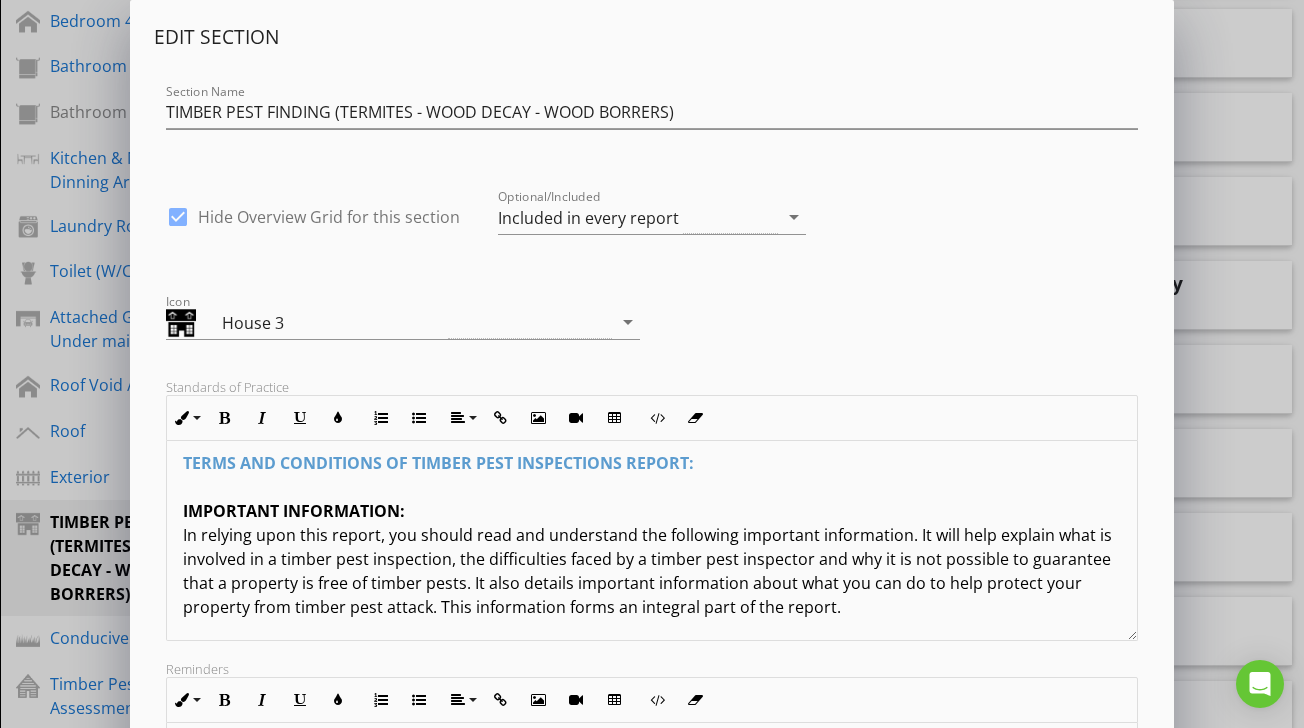 scroll, scrollTop: 0, scrollLeft: 0, axis: both 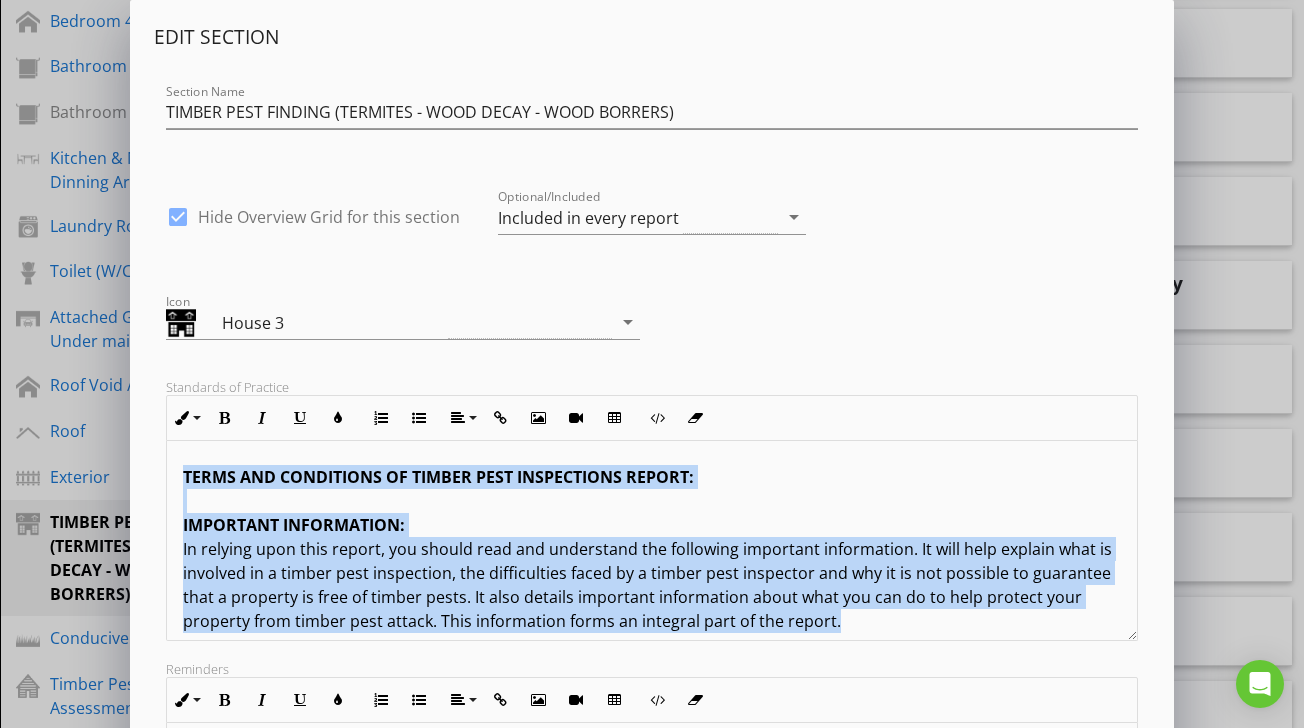 drag, startPoint x: 187, startPoint y: 471, endPoint x: 857, endPoint y: 615, distance: 685.2999 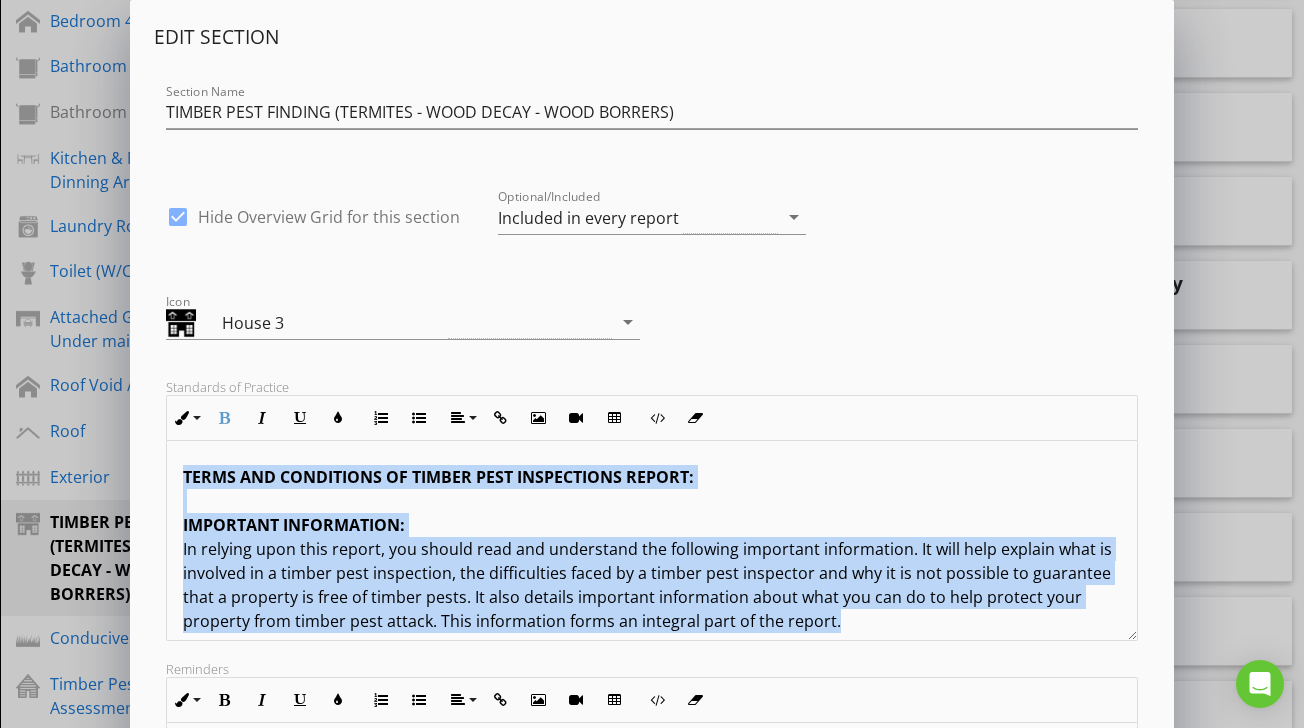 copy on "TERMS AND CONDITIONS OF TIMBER PEST INSPECTIONS REPORT: IMPORTANT INFORMATION: In relying upon this report, you should read and understand the following important information. It will help explain what is involved in a timber pest inspection, the difficulties faced by a timber pest inspector and why it is not possible to guarantee that a property is free of timber pests. It also details important information about what you can do to help protect your property from timber pest attack. This information forms an integral part of the report." 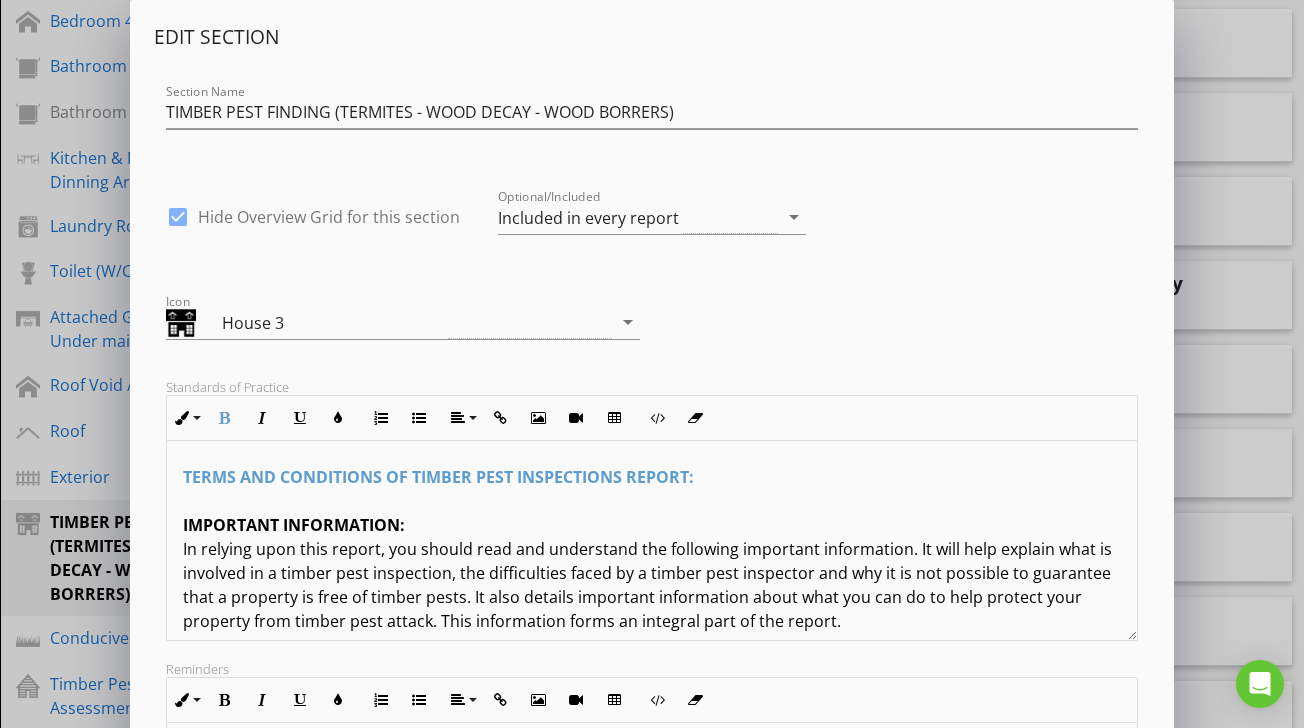 click on "TERMS AND CONDITIONS OF TIMBER PEST INSPECTIONS REPORT: IMPORTANT INFORMATION: In relying upon this report, you should read and understand the following important information. It will help explain what is involved in a timber pest inspection, the difficulties faced by a timber pest inspector and why it is not possible to guarantee that a property is free of timber pests. It also details important information about what you can do to help protect your property from timber pest attack. This information forms an integral part of the report. 1.0 DEFINITIONS: For the purpose of this inspection, the definitions below apply. 1.1 ACTIVE - The presence of live timber pests at the time of inspection. 1.2 INACTIVE- The absence of live timber pests at the time of inspection. NOTE: 1.3 MINOR - Damage that is superficial and does not appear to require any timber replacement or repairs to be carried out. 1.4 MODERATE 1.5 SEVERE 1.6 TIMBER DAMAGE 2.0 REASONABLE ACCESS: ROOF SPACE SUBFLOOR ROOF EXTERIOR" at bounding box center (651, 1653) 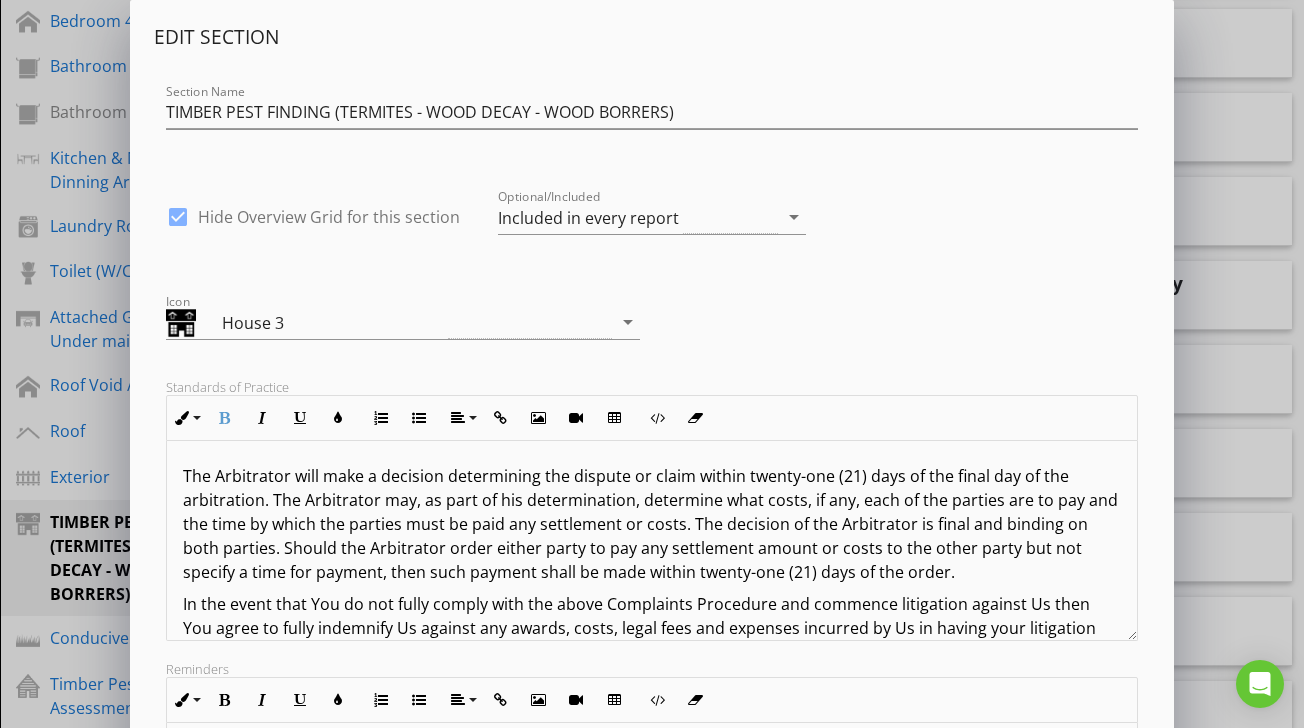 scroll, scrollTop: 3833, scrollLeft: 0, axis: vertical 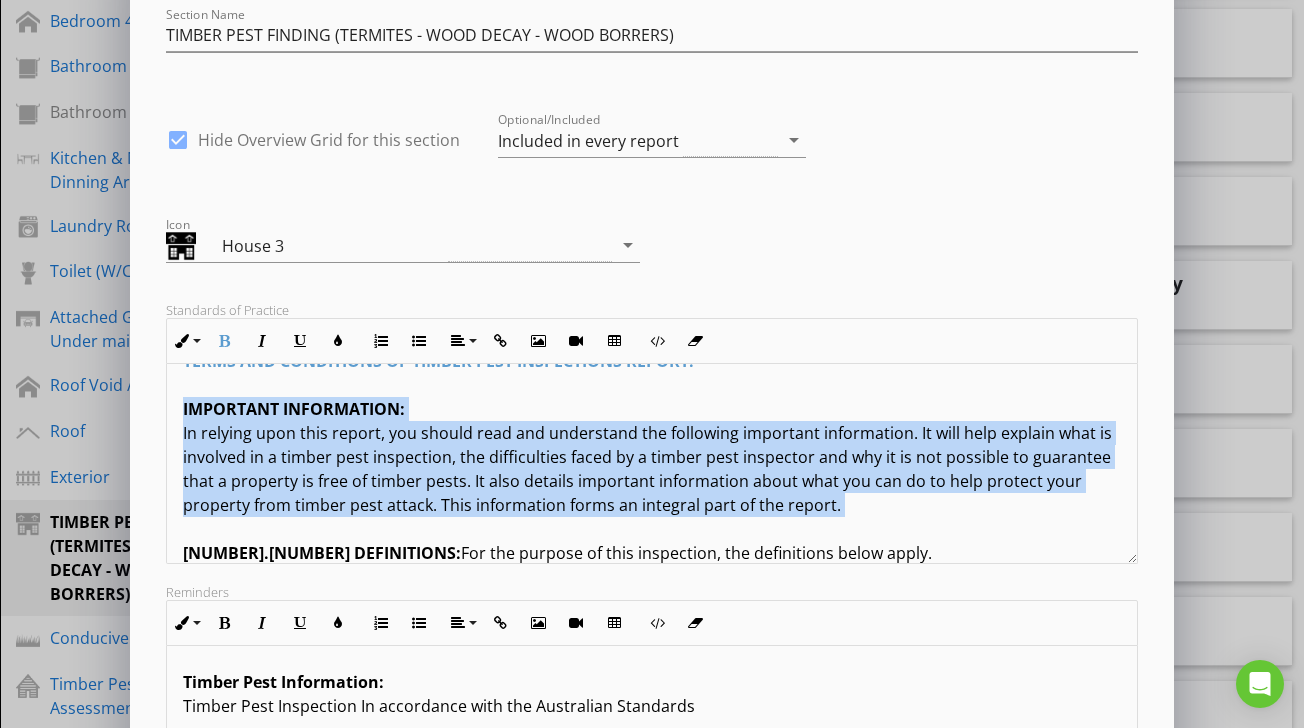 drag, startPoint x: 181, startPoint y: 407, endPoint x: 852, endPoint y: 523, distance: 680.953 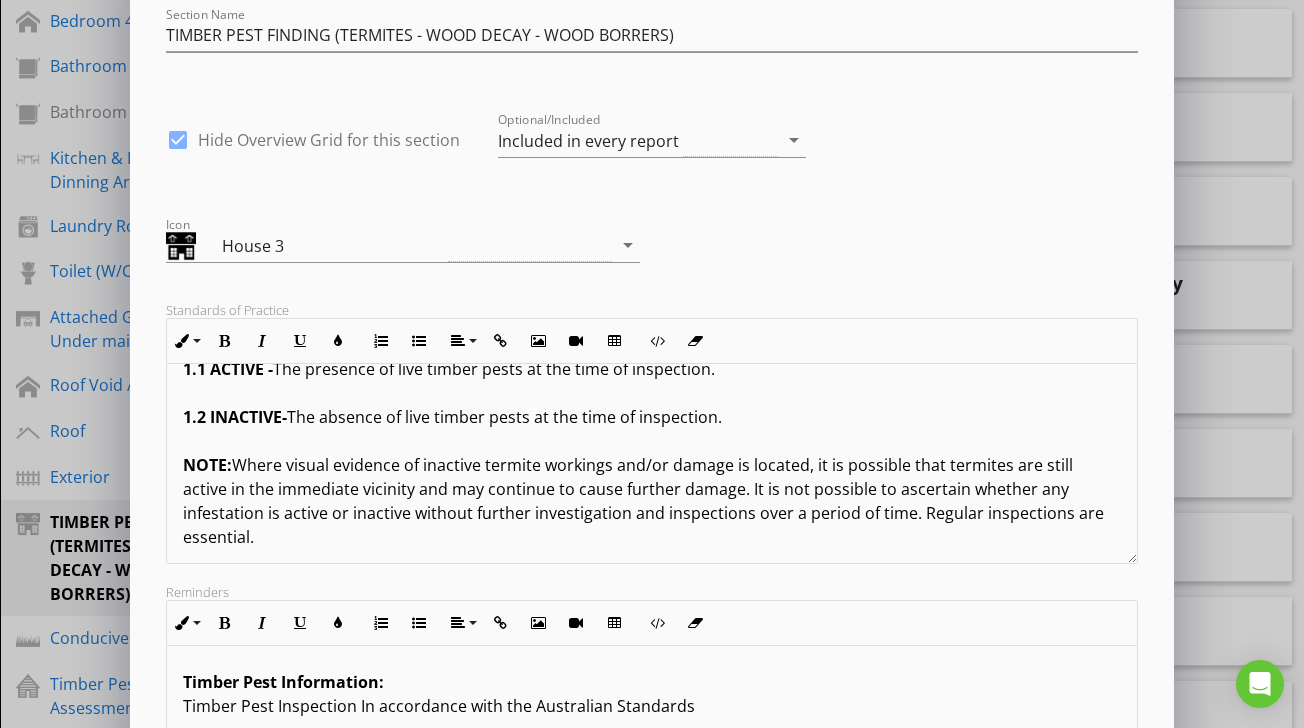 scroll, scrollTop: 159, scrollLeft: 0, axis: vertical 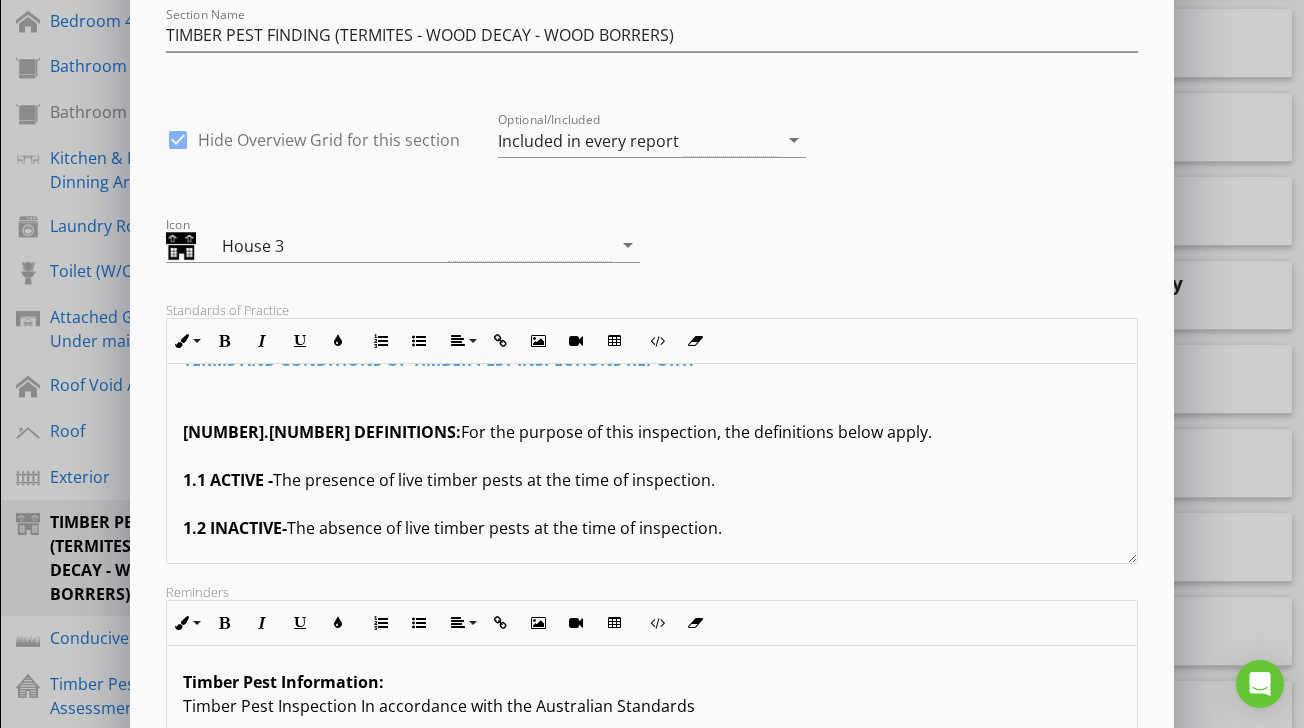 drag, startPoint x: 178, startPoint y: 429, endPoint x: 779, endPoint y: 532, distance: 609.76227 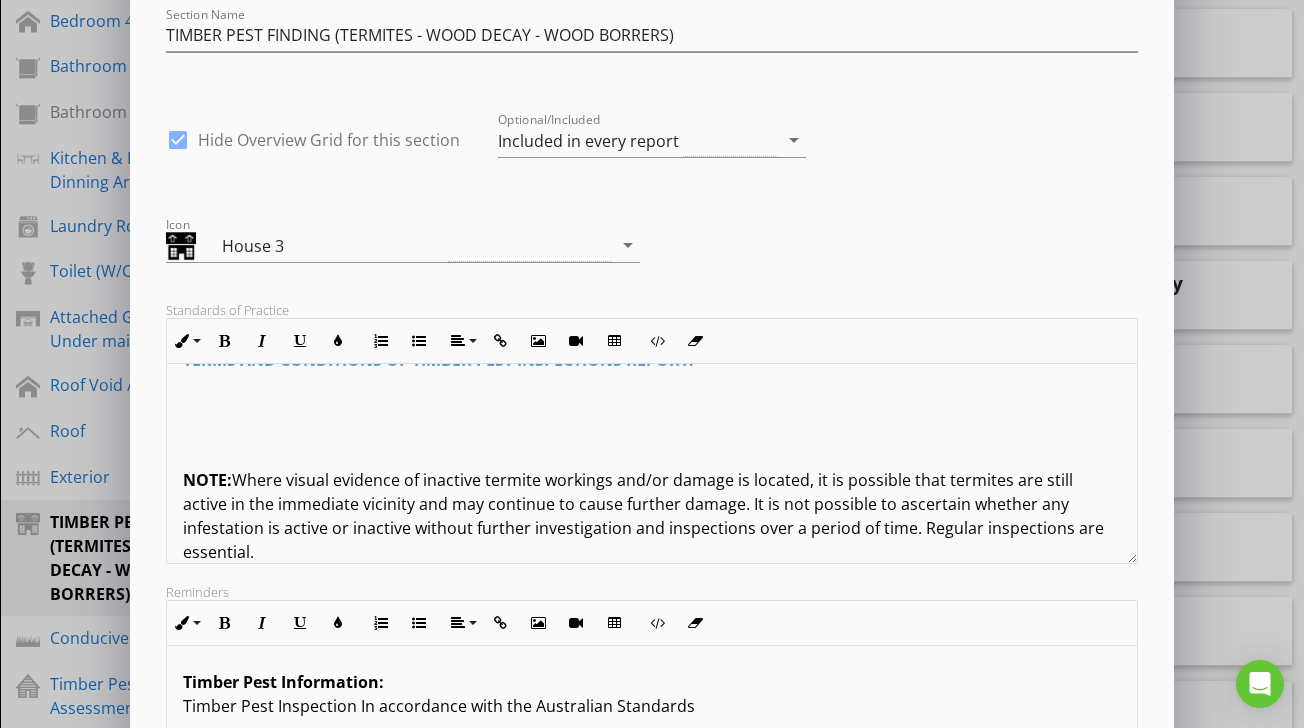 scroll, scrollTop: 0, scrollLeft: 0, axis: both 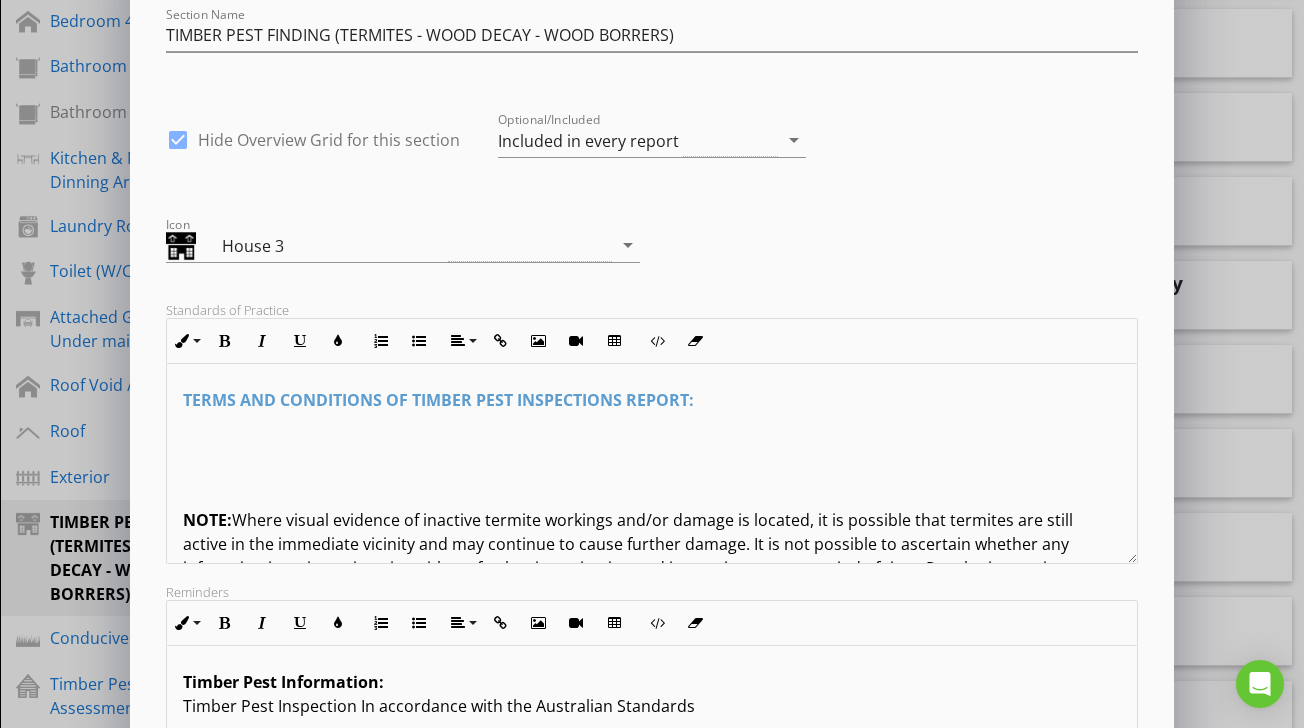 click on "TERMS AND CONDITIONS OF TIMBER PEST INSPECTIONS REPORT: NOTE: Where visual evidence of inactive termite workings and/or damage is located, it is possible that termites are still active in the immediate vicinity and may continue to cause further damage. It is not possible to ascertain whether any infestation is active or inactive without further investigation and inspections over a period of time. Regular inspections are essential. 1.3 MINOR - Damage that is superficial and does not appear to require any timber replacement or repairs to be carried out. 1.4 MODERATE - Damage that is more than surface damage and it is likely to necessitate timber repairs with possible replacement (if more economical or for aesthetic reasons) to be carried out. 1.5 SEVERE - Damage that appears to be significant, and the integrity or serviceability of timbers may be impaired. Usually timbers will have to be repaired and/or replaced. 1.6 TIMBER DAMAGE 2.0 REASONABLE ACCESS: ROOF SPACE SUBFLOOR ROOF EXTERIOR" at bounding box center (651, 1468) 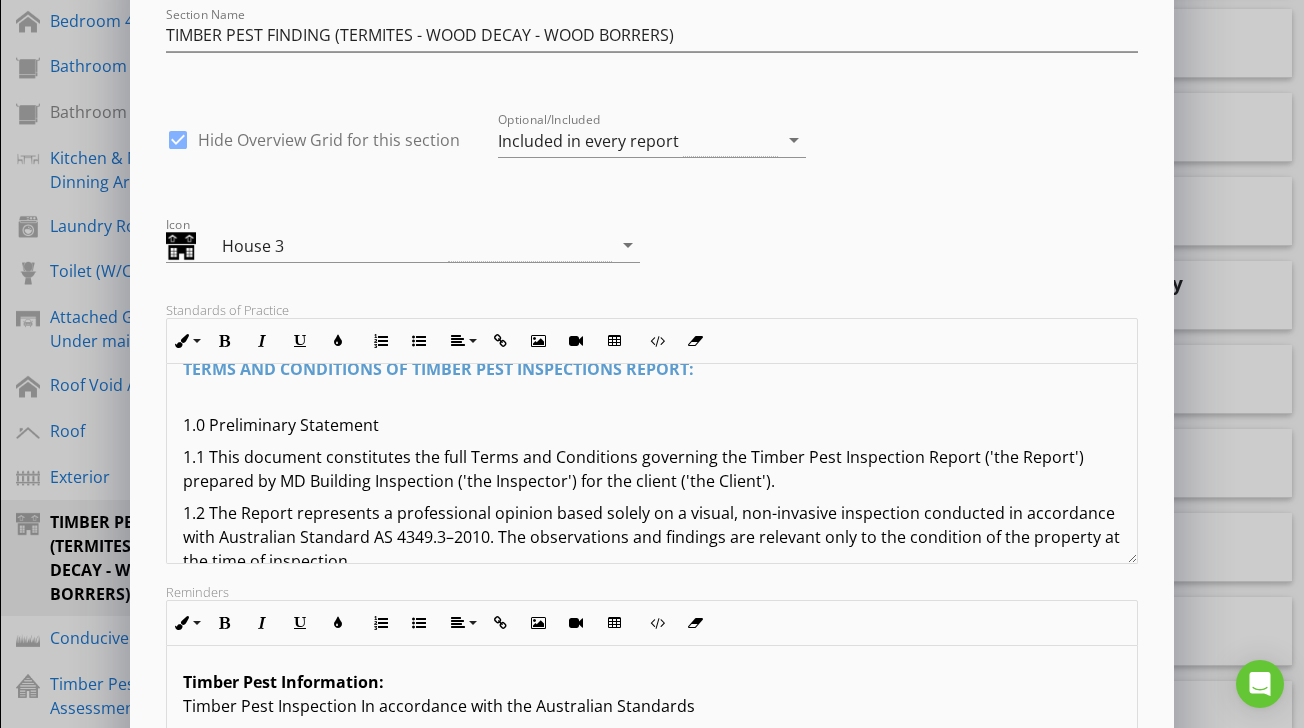 scroll, scrollTop: 0, scrollLeft: 0, axis: both 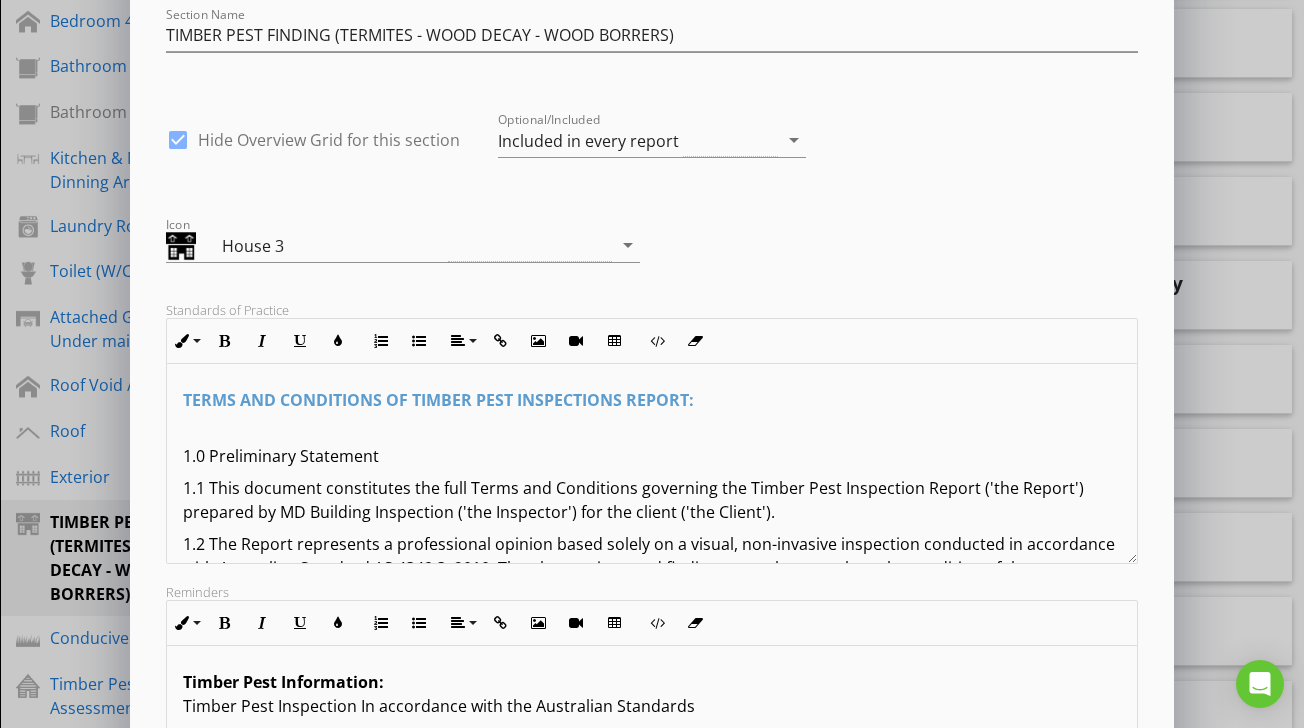 click on "TERMS AND CONDITIONS OF TIMBER PEST INSPECTIONS REPORT: 1.0 Preliminary Statement 1.1 This document constitutes the full Terms and Conditions governing the Timber Pest Inspection Report ('the Report') prepared by MD Building Inspection ('the Inspector') for the client ('the Client'). 1.2 The Report represents a professional opinion based solely on a visual, non-invasive inspection conducted in accordance with Australian Standard AS 4349.3–2010. The observations and findings are relevant only to the condition of the property at the time of inspection. 1.3 The Client acknowledges that timber pest inspections are subject to inherent limitations, including restricted access, concealed activity, and environmental conditions. As such, no warranty, representation, or guarantee—either express or implied—is made that the property is free of timber pests or will remain free in the future. 2.0 Definitions and Clarifications 2.1 Active: The presence of live timber pests at the time of inspection. NOTE: 1.3 MINOR" at bounding box center (651, 2536) 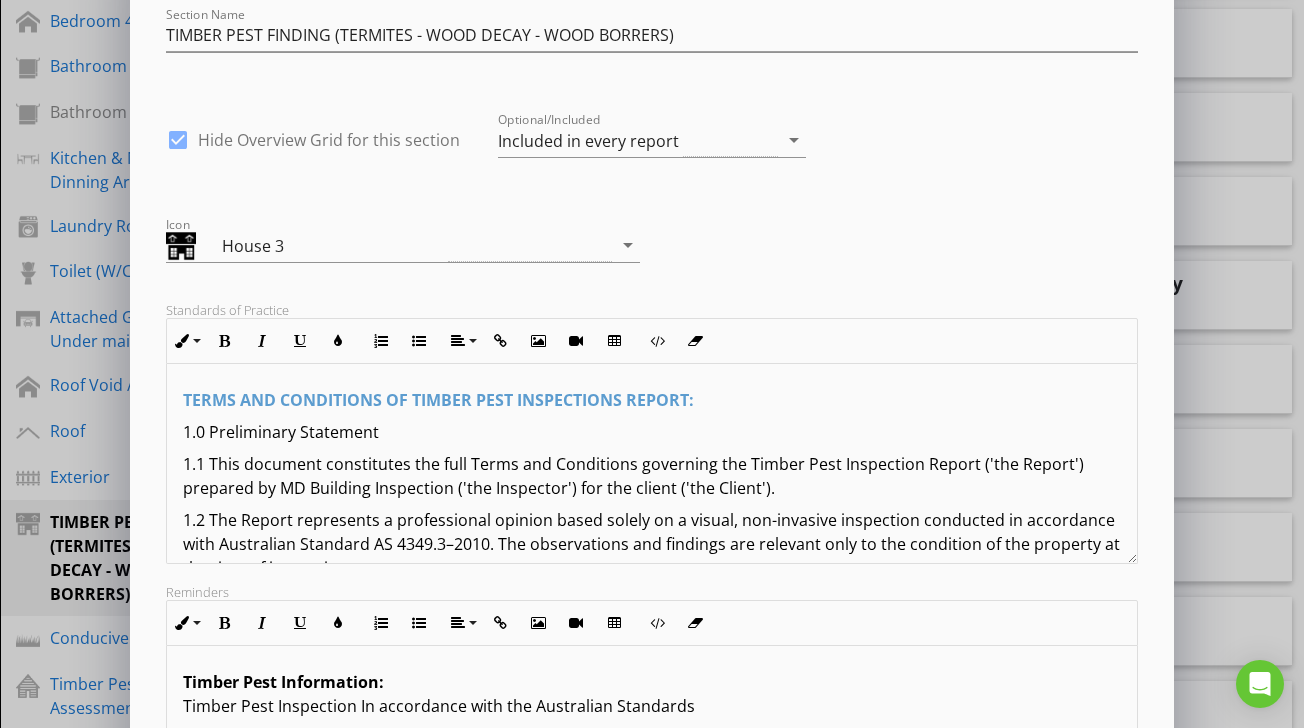 click on "TERMS AND CONDITIONS OF TIMBER PEST INSPECTIONS REPORT: 1.0 Preliminary Statement 1.1 This document constitutes the full Terms and Conditions governing the Timber Pest Inspection Report ('the Report') prepared by MD Building Inspection ('the Inspector') for the client ('the Client'). 1.2 The Report represents a professional opinion based solely on a visual, non-invasive inspection conducted in accordance with Australian Standard AS 4349.3–2010. The observations and findings are relevant only to the condition of the property at the time of inspection. 1.3 The Client acknowledges that timber pest inspections are subject to inherent limitations, including restricted access, concealed activity, and environmental conditions. As such, no warranty, representation, or guarantee—either express or implied—is made that the property is free of timber pests or will remain free in the future. 2.0 Definitions and Clarifications 2.1 Active: The presence of live timber pests at the time of inspection. NOTE: 1.3 MINOR" at bounding box center [651, 2524] 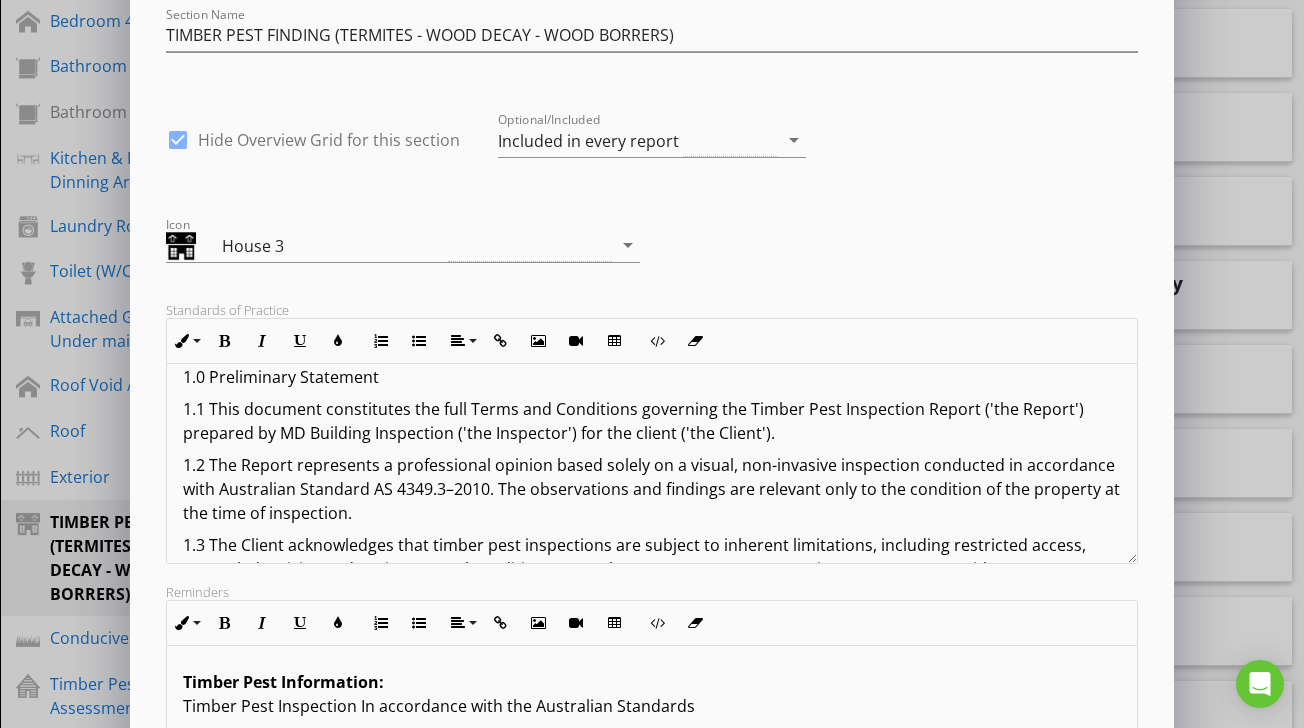scroll, scrollTop: 98, scrollLeft: 0, axis: vertical 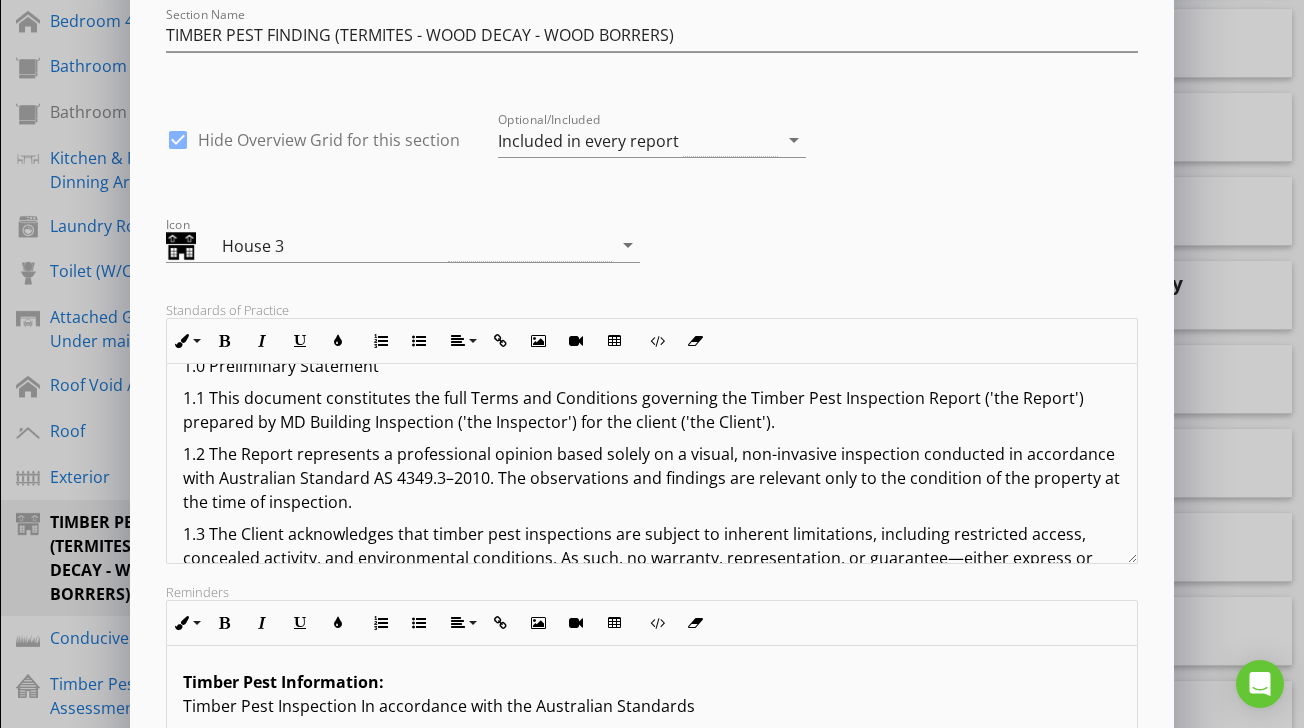 click on "Edit Section   Section Name TIMBER PEST FINDING (TERMITES - WOOD DECAY - WOOD BORRERS)     check_box Hide Overview Grid for this section     Optional/Included Included in every report arrow_drop_down   Icon   House 3   arrow_drop_down     Standards of Practice   Inline Style XLarge Large Normal Small Light Small/Light Bold Italic Underline Colors Ordered List Unordered List Align Align Left Align Center Align Right Align Justify Insert Link Insert Image Insert Video Insert Table Code View Clear Formatting TERMS AND CONDITIONS OF TIMBER PEST INSPECTIONS REPORT: 1.0 Preliminary Statement 1.1 This document constitutes the full Terms and Conditions governing the Timber Pest Inspection Report ('the Report') prepared by MD Building Inspection ('the Inspector') for the client ('the Client'). 2.0 Definitions and Clarifications 2.1 Active: The presence of live timber pests at the time of inspection. 2.2 Inactive: No live timber pests were detected at the time of inspection. NOTE:  1.3 MINOR   1.4 MODERATE" at bounding box center (652, 452) 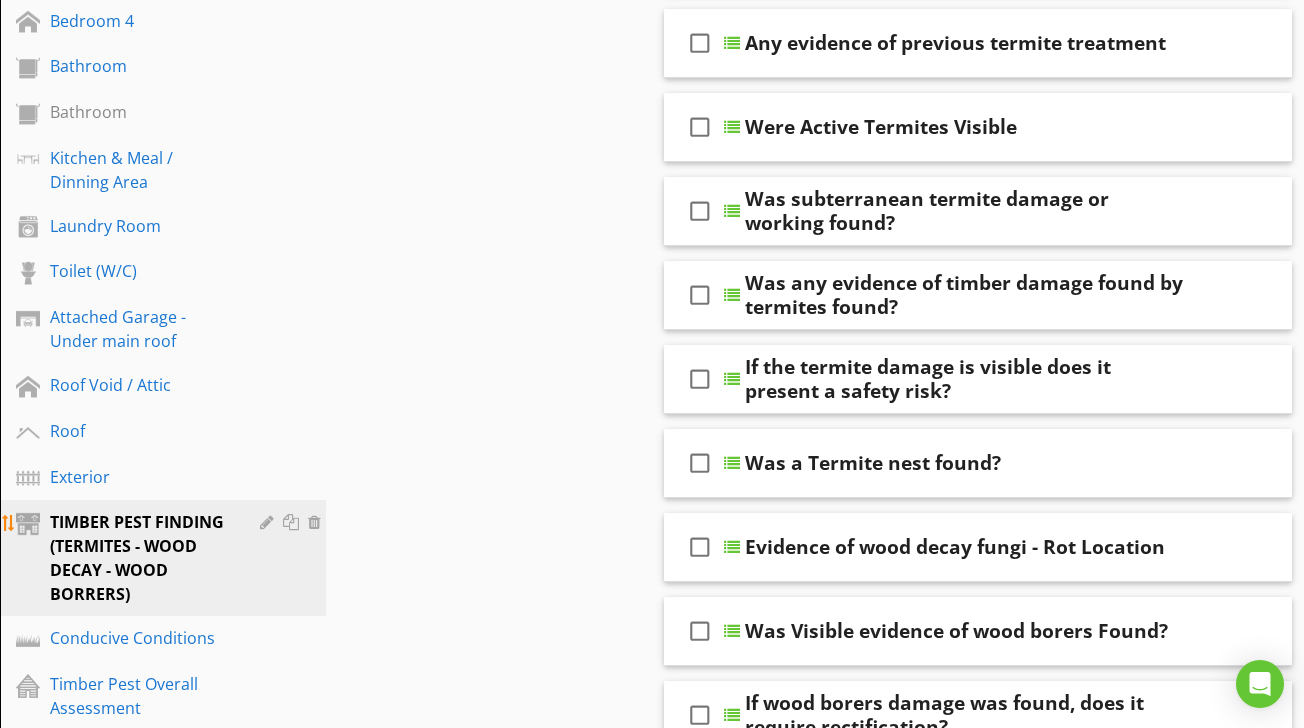 click at bounding box center (293, 522) 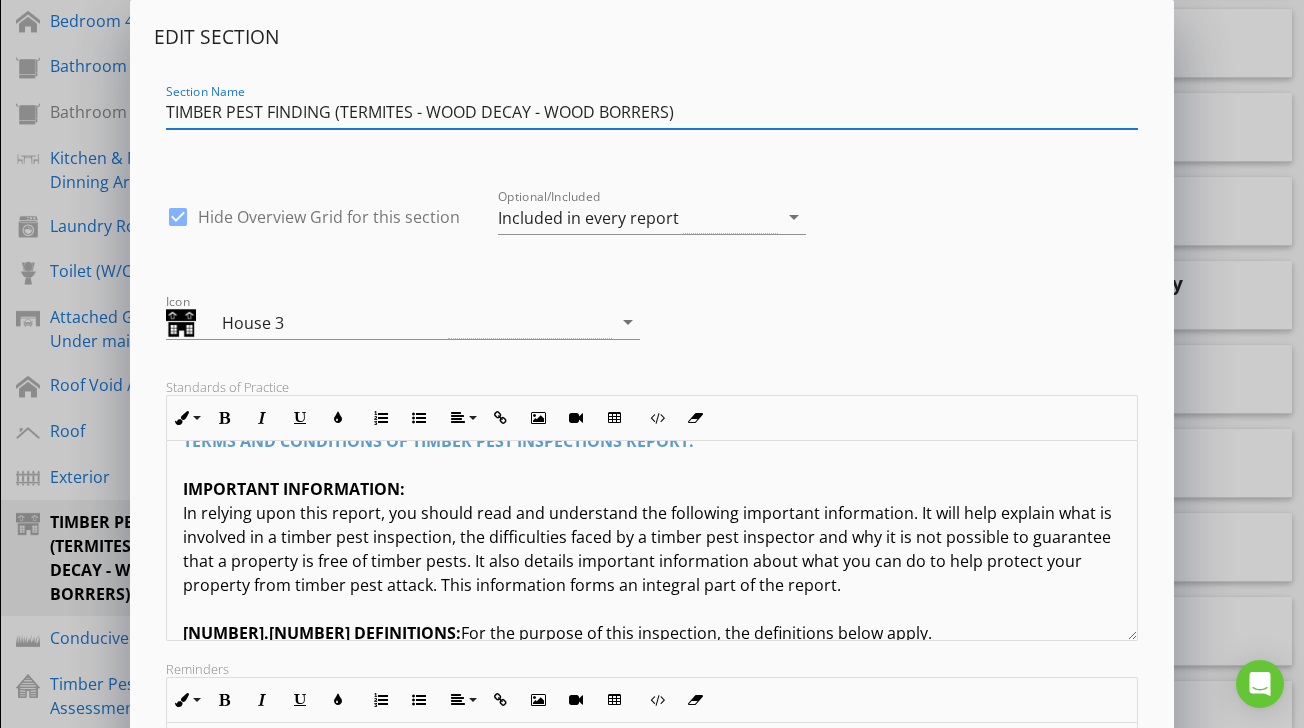 scroll, scrollTop: 35, scrollLeft: 0, axis: vertical 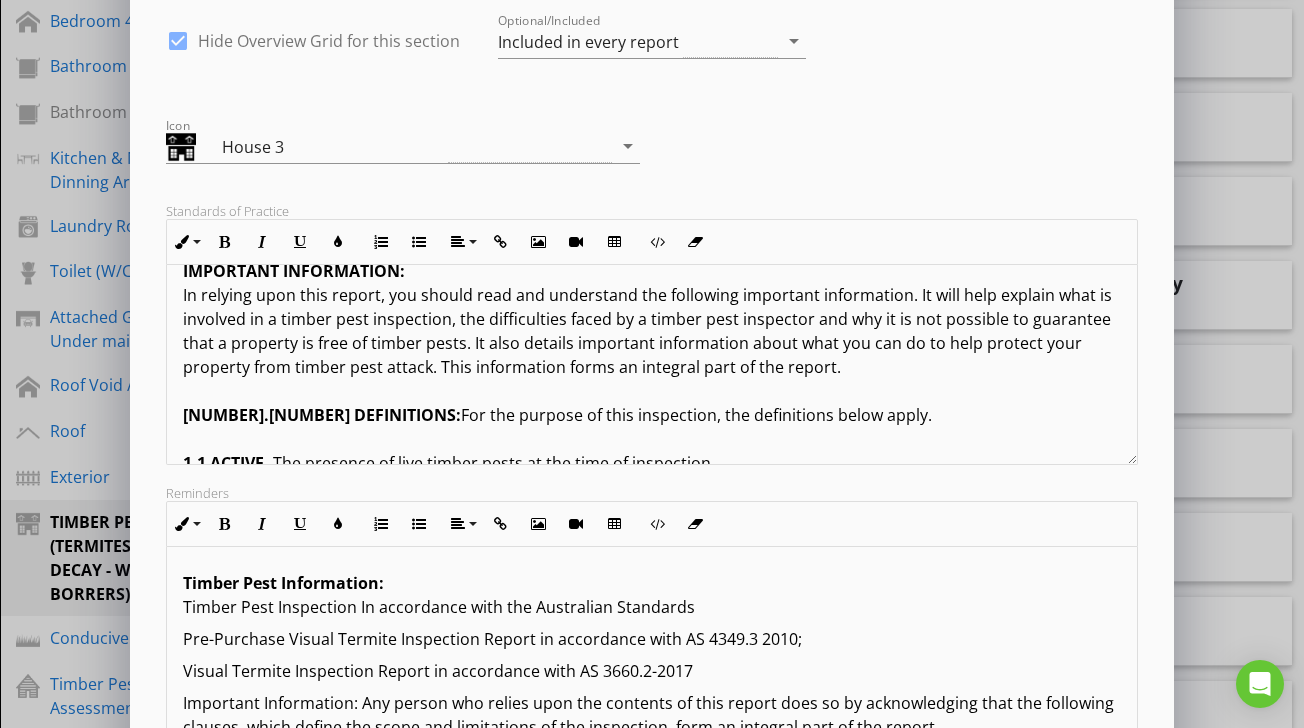 click on "TERMS AND CONDITIONS OF TIMBER PEST INSPECTIONS REPORT: IMPORTANT INFORMATION: In relying upon this report, you should read and understand the following important information. It will help explain what is involved in a timber pest inspection, the difficulties faced by a timber pest inspector and why it is not possible to guarantee that a property is free of timber pests. It also details important information about what you can do to help protect your property from timber pest attack. This information forms an integral part of the report. 1.0 DEFINITIONS: For the purpose of this inspection, the definitions below apply. 1.1 ACTIVE - The presence of live timber pests at the time of inspection. 1.2 INACTIVE- The absence of live timber pests at the time of inspection. NOTE: 1.3 MINOR - Damage that is superficial and does not appear to require any timber replacement or repairs to be carried out. 1.4 MODERATE 1.5 SEVERE 1.6 TIMBER DAMAGE 2.0 REASONABLE ACCESS: ROOF SPACE SUBFLOOR ROOF EXTERIOR" at bounding box center [651, 1399] 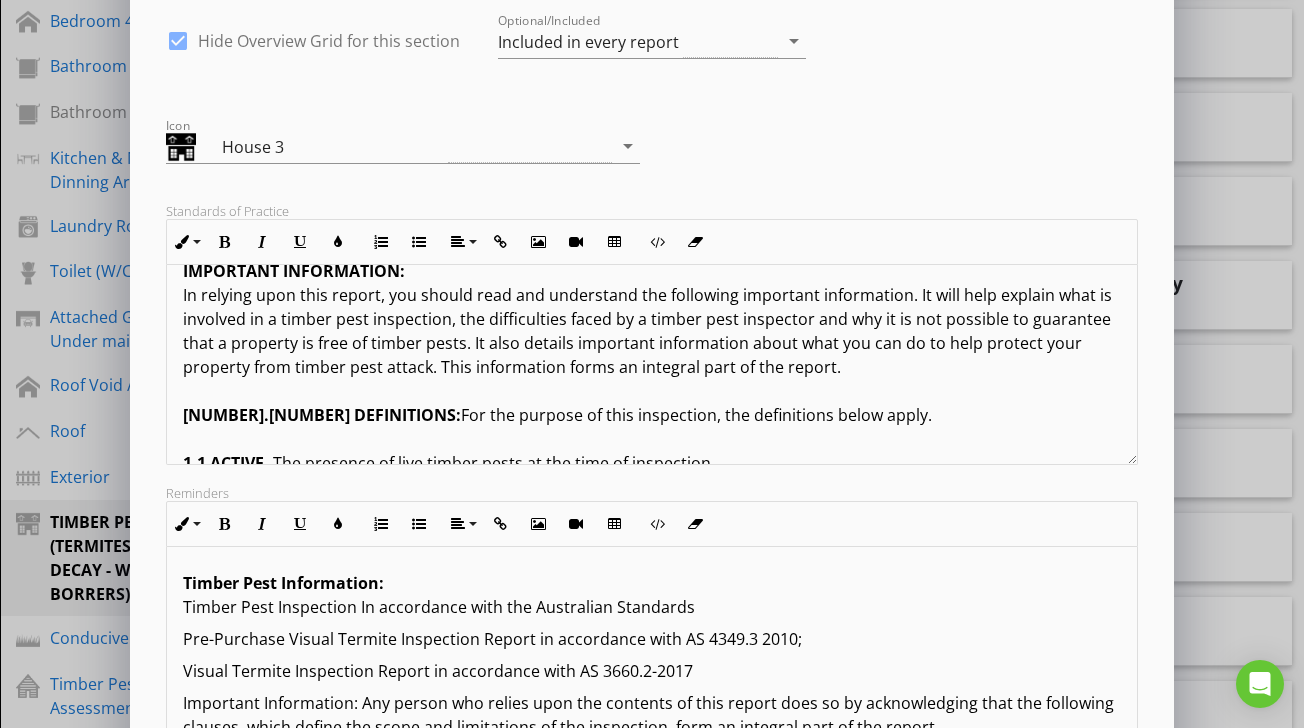 click on "TERMS AND CONDITIONS OF TIMBER PEST INSPECTIONS REPORT: IMPORTANT INFORMATION: In relying upon this report, you should read and understand the following important information. It will help explain what is involved in a timber pest inspection, the difficulties faced by a timber pest inspector and why it is not possible to guarantee that a property is free of timber pests. It also details important information about what you can do to help protect your property from timber pest attack. This information forms an integral part of the report. 1.0 DEFINITIONS: For the purpose of this inspection, the definitions below apply. 1.1 ACTIVE - The presence of live timber pests at the time of inspection. 1.2 INACTIVE- The absence of live timber pests at the time of inspection. NOTE: 1.3 MINOR - Damage that is superficial and does not appear to require any timber replacement or repairs to be carried out. 1.4 MODERATE 1.5 SEVERE 1.6 TIMBER DAMAGE 2.0 REASONABLE ACCESS: ROOF SPACE SUBFLOOR ROOF EXTERIOR" at bounding box center (651, 2227) 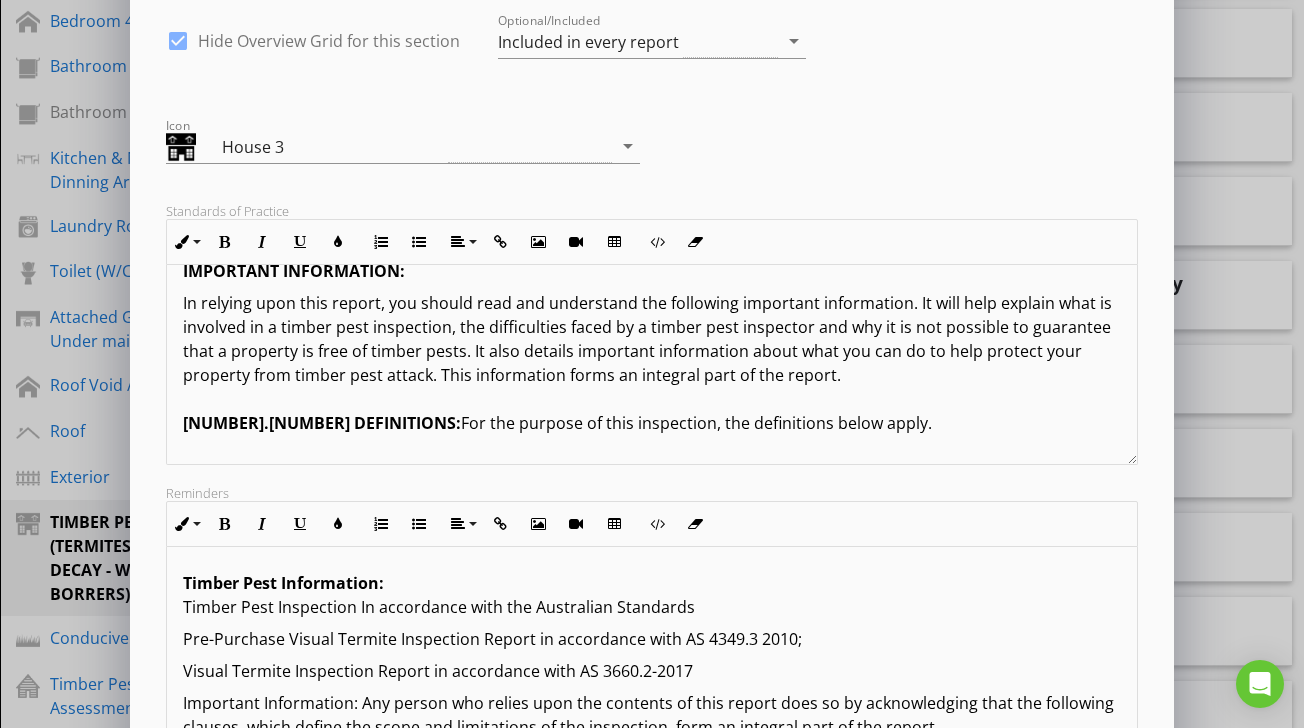 click on "TERMS AND CONDITIONS OF TIMBER PEST INSPECTIONS REPORT: IMPORTANT INFORMATION: In relying upon this report, you should read and understand the following important information. It will help explain what is involved in a timber pest inspection, the difficulties faced by a timber pest inspector and why it is not possible to guarantee that a property is free of timber pests. It also details important information about what you can do to help protect your property from timber pest attack. This information forms an integral part of the report. 1.0 DEFINITIONS: For the purpose of this inspection, the definitions below apply. 1.1 ACTIVE - The presence of live timber pests at the time of inspection. 1.2 INACTIVE- The absence of live timber pests at the time of inspection. NOTE: 1.3 MINOR - Damage that is superficial and does not appear to require any timber replacement or repairs to be carried out. 1.4 MODERATE 1.5 SEVERE 1.6 TIMBER DAMAGE 2.0 REASONABLE ACCESS: ROOF SPACE SUBFLOOR ROOF EXTERIOR" at bounding box center (651, 2231) 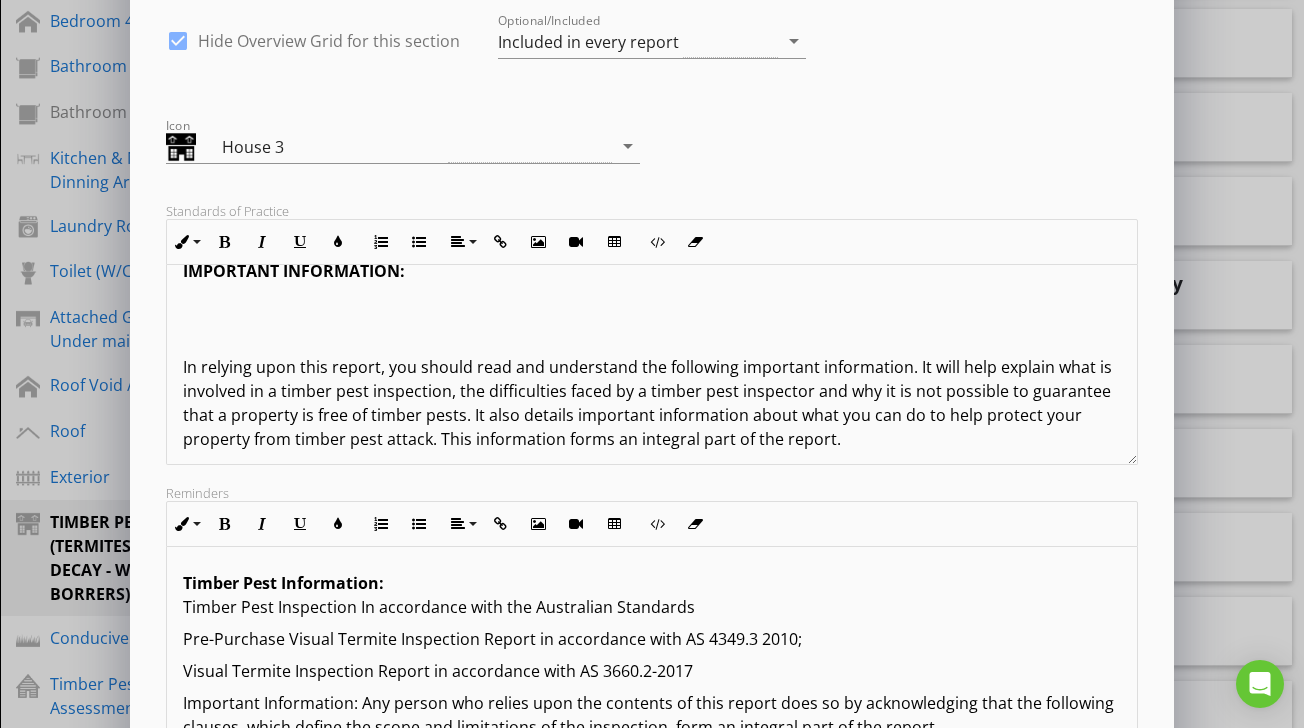 click at bounding box center [651, 303] 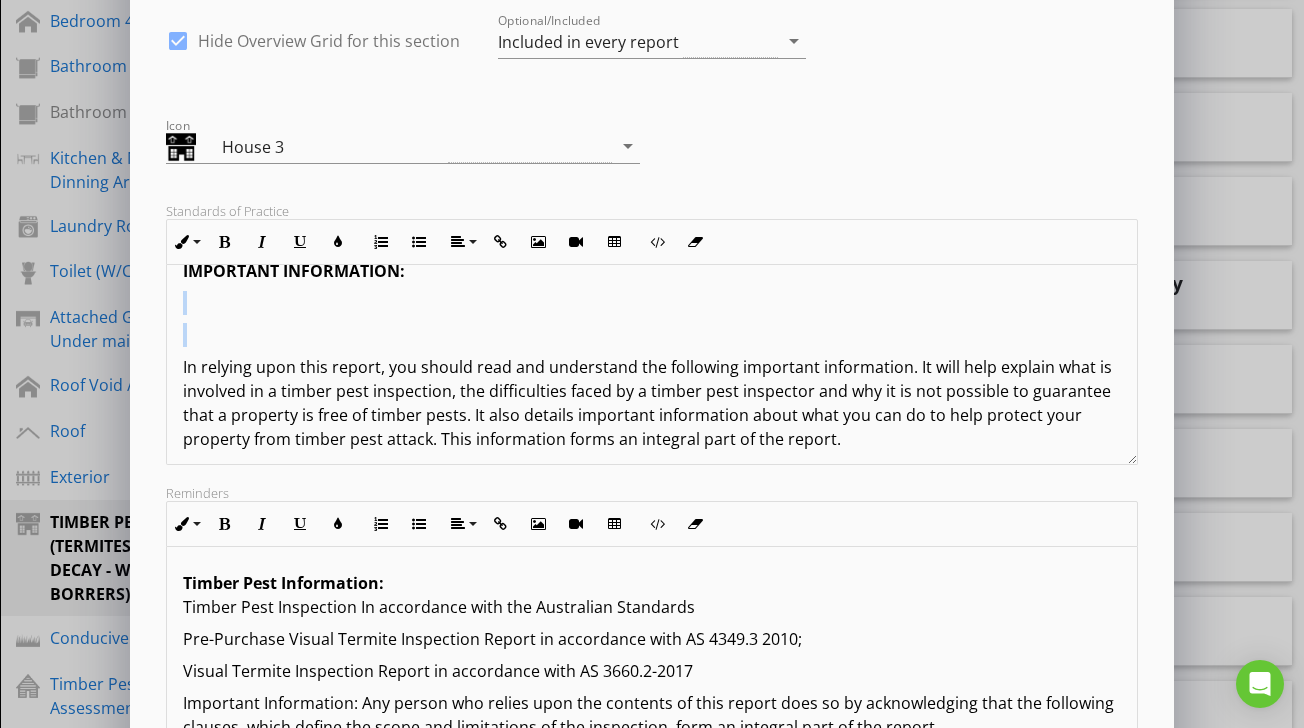 copy 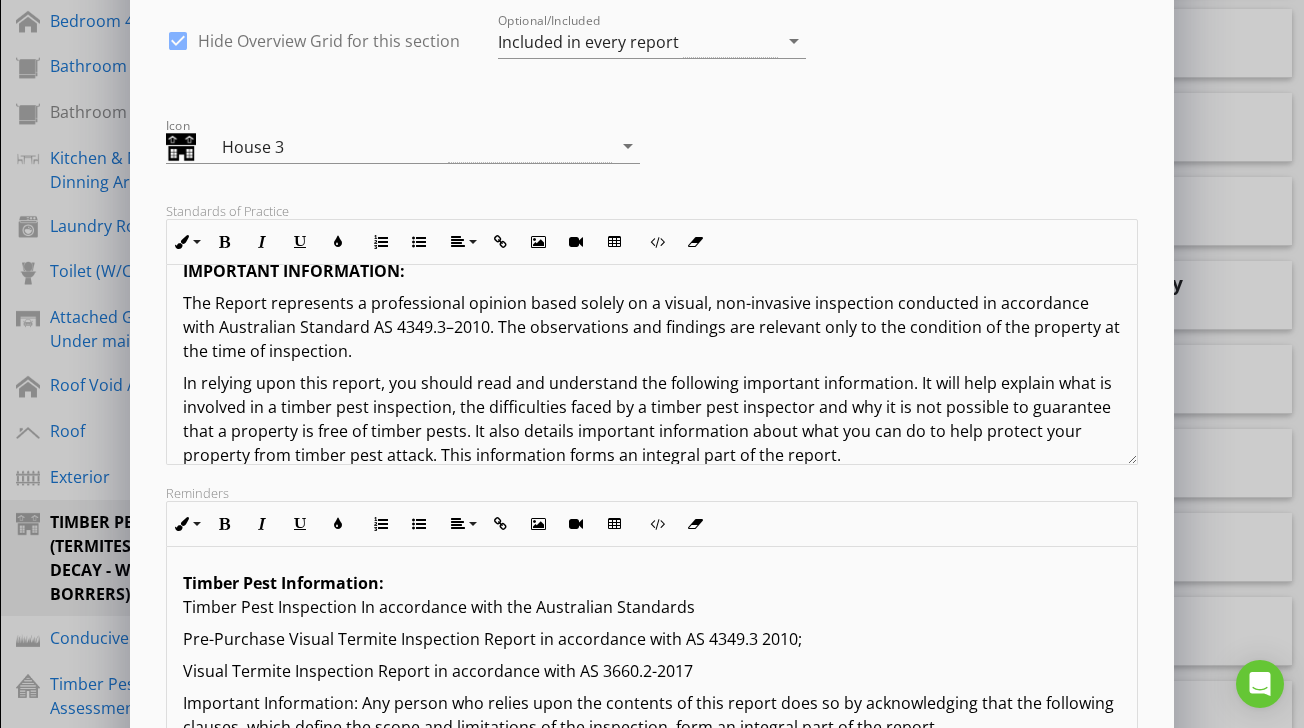 click on "TERMS AND CONDITIONS OF TIMBER PEST INSPECTIONS REPORT: IMPORTANT INFORMATION: The Report represents a professional opinion based solely on a visual, non-invasive inspection conducted in accordance with Australian Standard AS 4349.3–2010. The observations and findings are relevant only to the condition of the property at the time of inspection. In relying upon this report, you should read and understand the following important information. It will help explain what is involved in a timber pest inspection, the difficulties faced by a timber pest inspector and why it is not possible to guarantee that a property is free of timber pests. It also details important information about what you can do to help protect your property from timber pest attack. This information forms an integral part of the report. 1.0 DEFINITIONS: For the purpose of this inspection, the definitions below apply. 1.1 ACTIVE - The presence of live timber pests at the time of inspection. 1.2 INACTIVE: NOTE: 1.3 MINOR 1.4 MODERATE" at bounding box center (651, 2271) 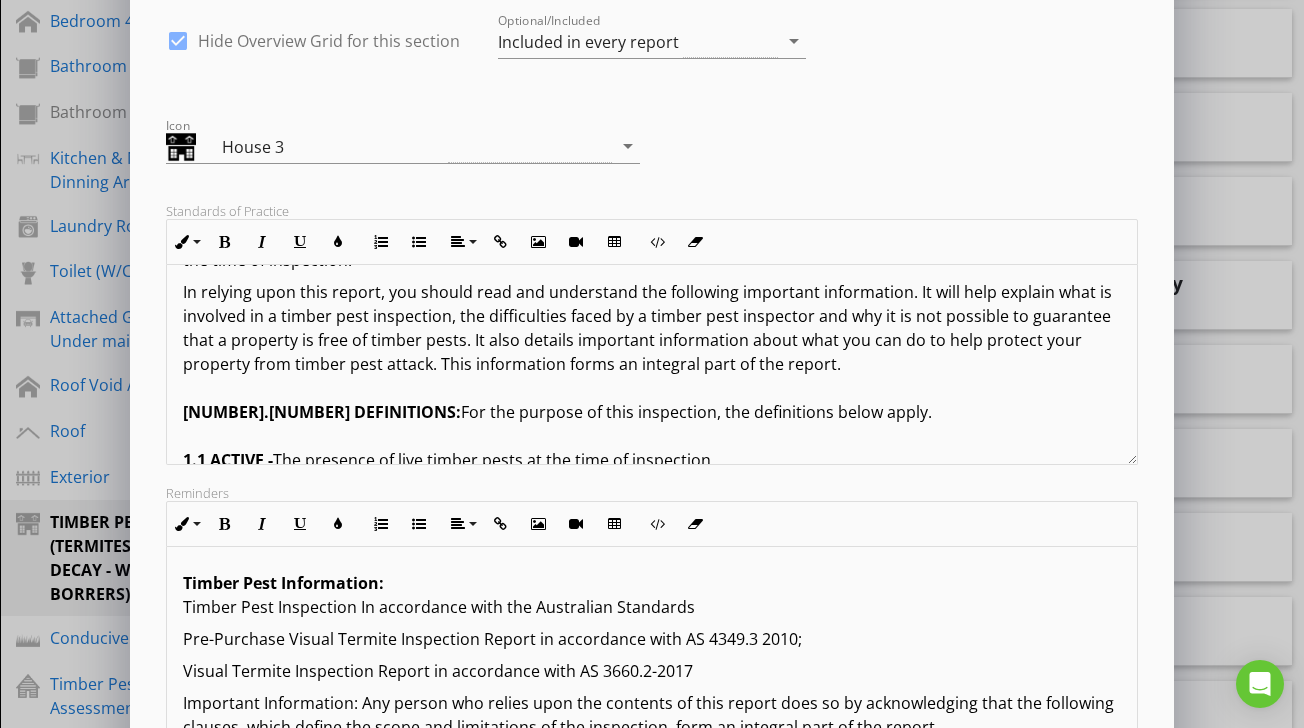 scroll, scrollTop: 176, scrollLeft: 0, axis: vertical 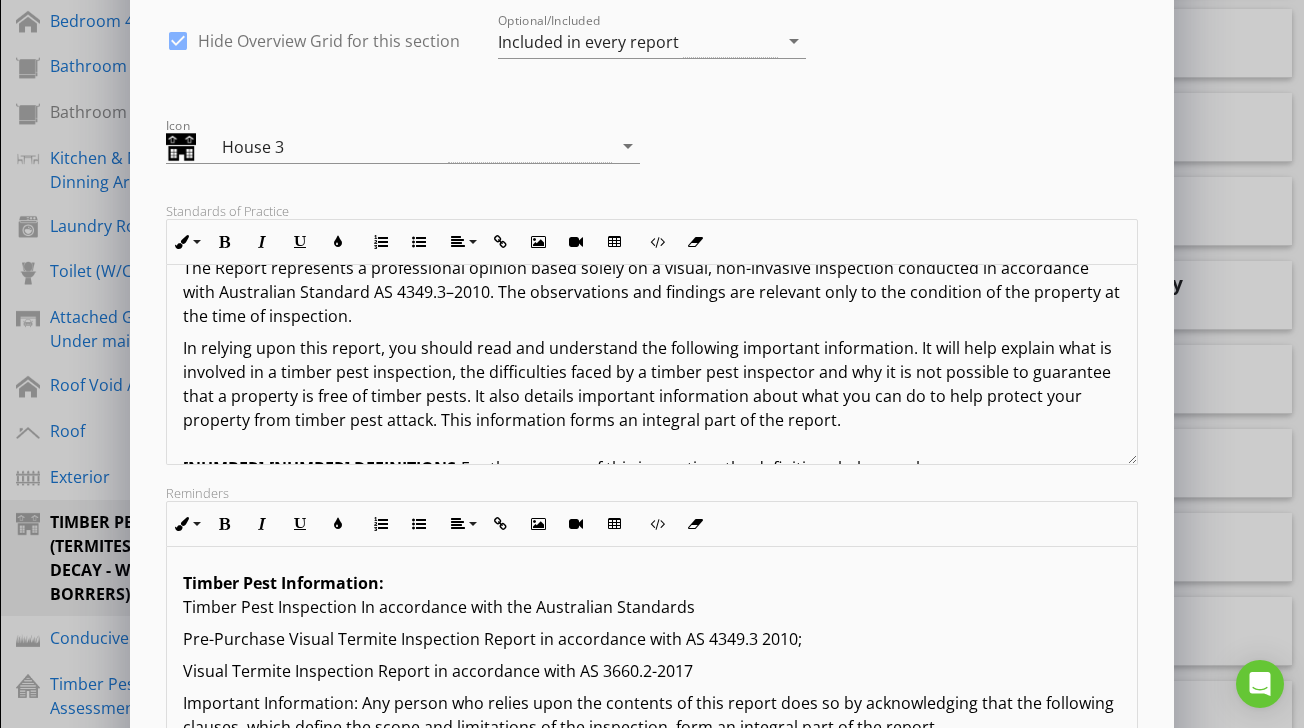 click on "The Report represents a professional opinion based solely on a visual, non-invasive inspection conducted in accordance with Australian Standard AS 4349.3–2010. The observations and findings are relevant only to the condition of the property at the time of inspection." at bounding box center (651, 292) 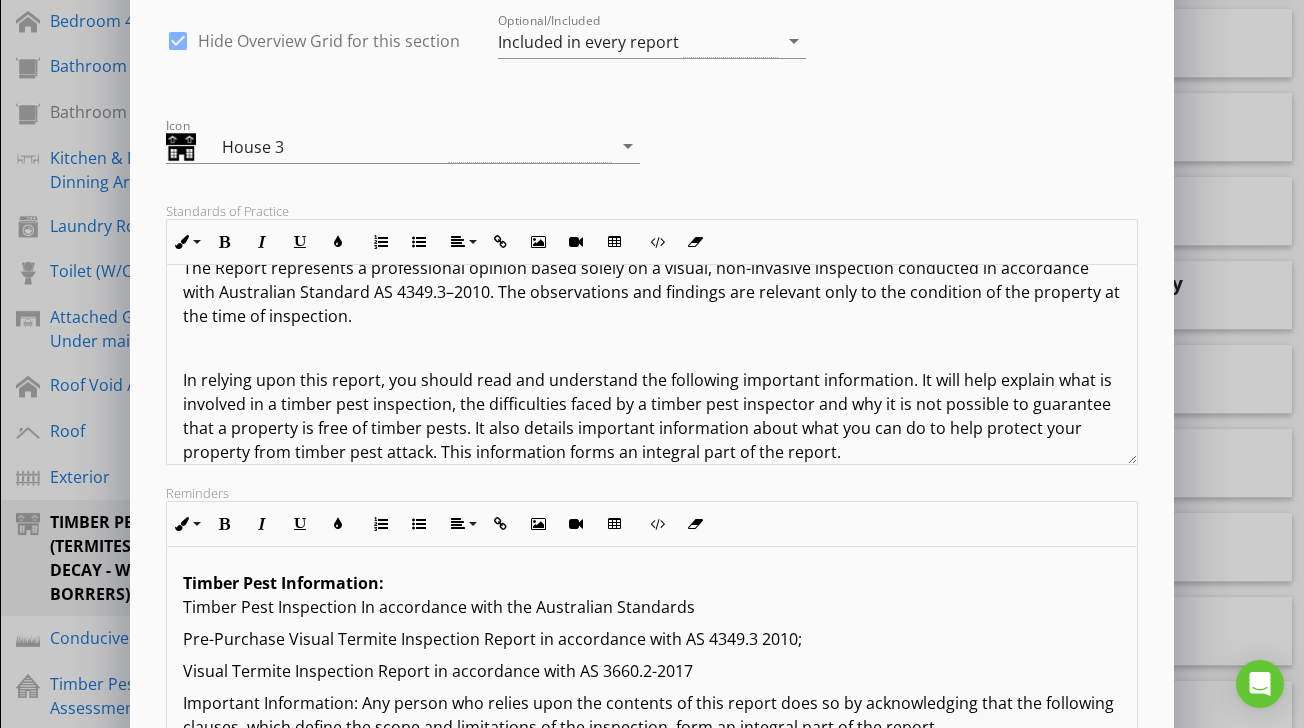 click at bounding box center (651, 348) 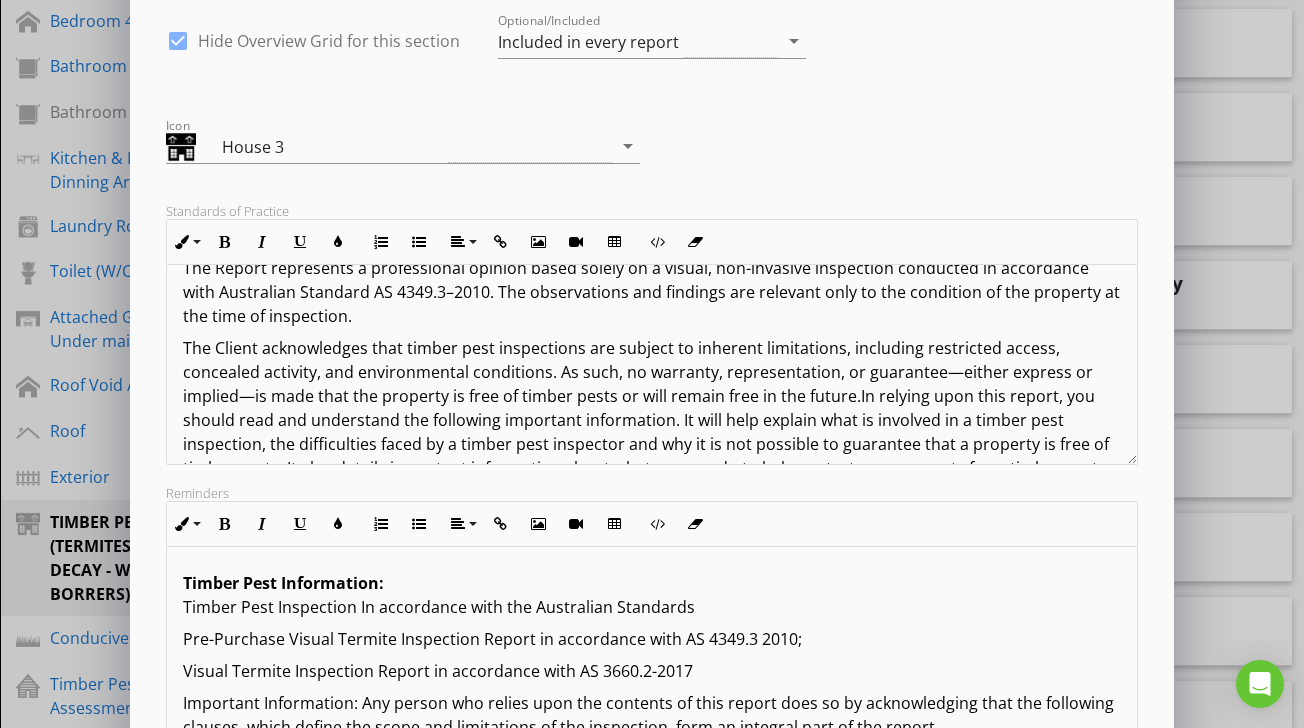 click on "The Client acknowledges that timber pest inspections are subject to inherent limitations, including restricted access, concealed activity, and environmental conditions. As such, no warranty, representation, or guarantee—either express or implied—is made that the property is free of timber pests or will remain free in the future.In relying upon this report, you should read and understand the following important information. It will help explain what is involved in a timber pest inspection, the difficulties faced by a timber pest inspector and why it is not possible to guarantee that a property is free of timber pests. It also details important information about what you can do to help protect your property from timber pest attack. This information forms an integral part of the report. [NUMBER].[NUMBER] DEFINITIONS: For the purpose of this inspection, the definitions below apply. [NUMBER].[NUMBER] ACTIVE - The presence of live timber pests at the time of inspection. [NUMBER].[NUMBER] INACTIVE- NOTE: [NUMBER].[NUMBER] MINOR [NUMBER].[NUMBER] MODERATE [NUMBER].[NUMBER] SEVERE" at bounding box center (651, 1524) 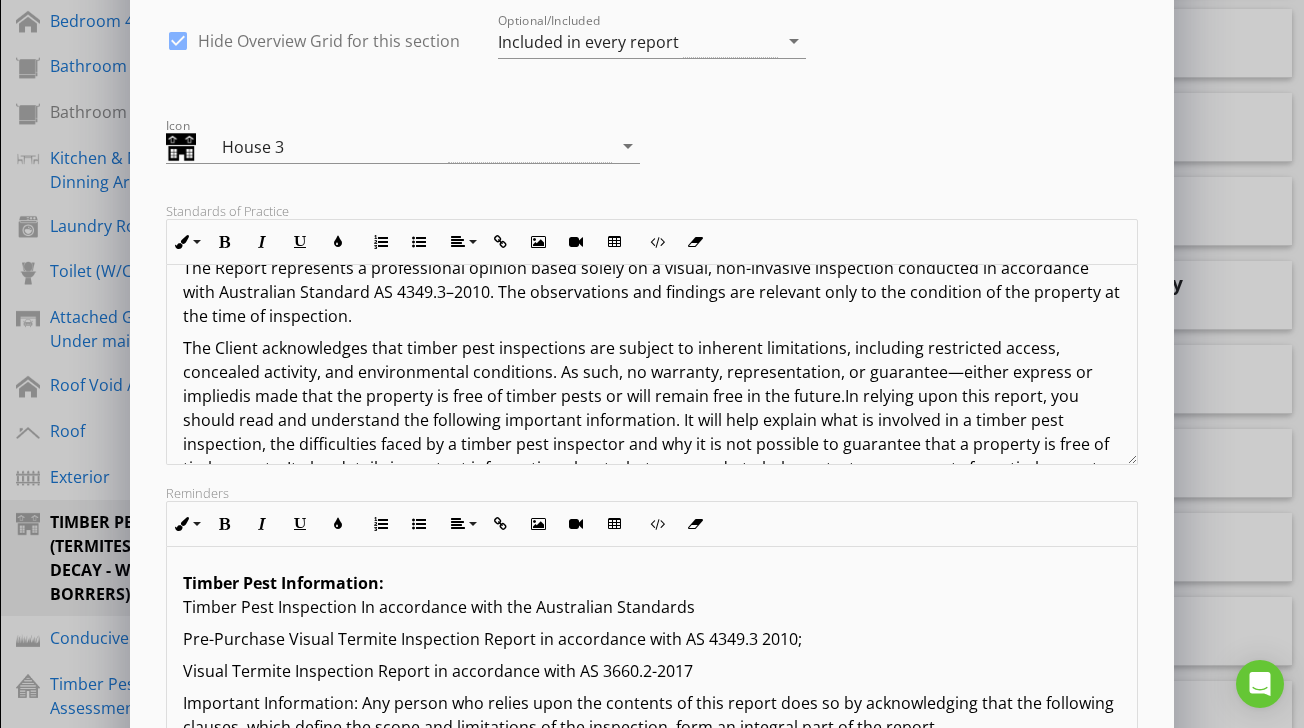 type 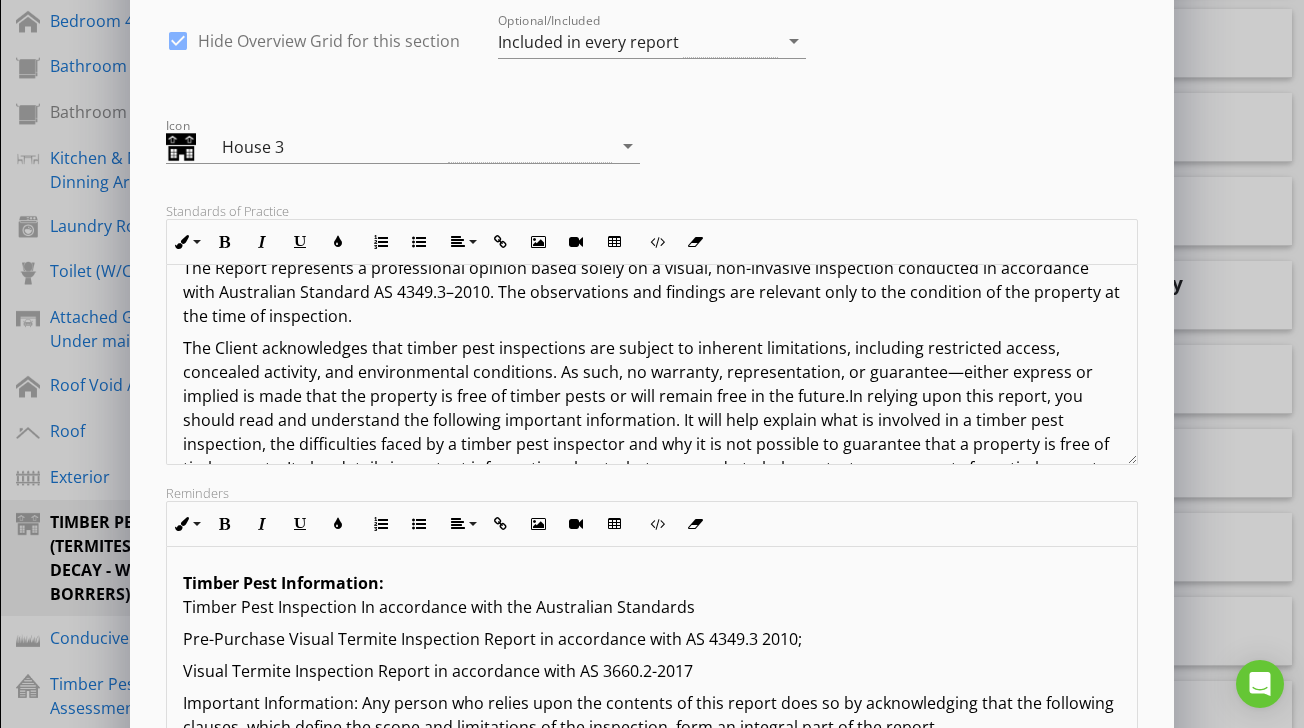 click on "The Client acknowledges that timber pest inspections are subject to inherent limitations, including restricted access, concealed activity, and environmental conditions. As such, no warranty, representation, or guarantee—either express or implied is made that the property is free of timber pests or will remain free in the future.In relying upon this report, you should read and understand the following important information. It will help explain what is involved in a timber pest inspection, the difficulties faced by a timber pest inspector and why it is not possible to guarantee that a property is free of timber pests. It also details important information about what you can do to help protect your property from timber pest attack. This information forms an integral part of the report. 1.0 DEFINITIONS:  For the purpose of this inspection, the definitions below apply. 1.1 ACTIVE -  The presence of live timber pests at the time of inspection. 1.2 INACTIVE- NOTE:  1.3 MINOR   1.4 MODERATE 1.5 SEVERE" at bounding box center (651, 1524) 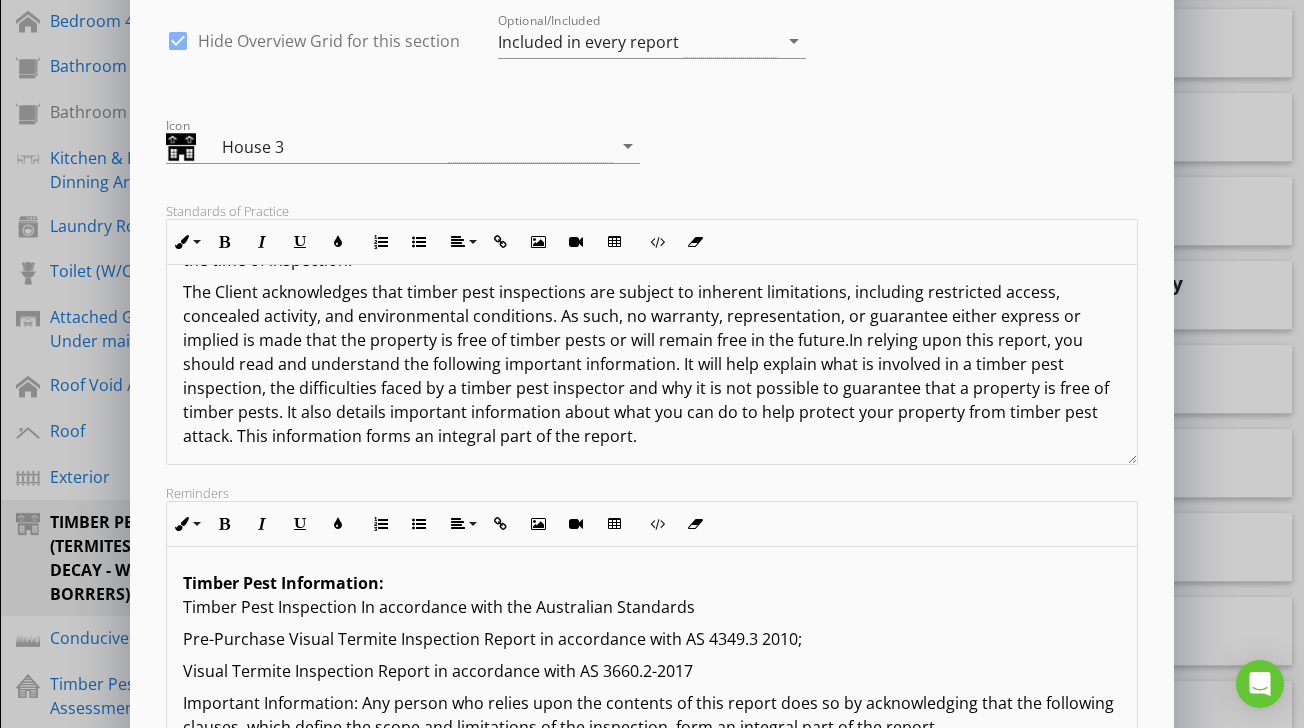 scroll, scrollTop: 175, scrollLeft: 0, axis: vertical 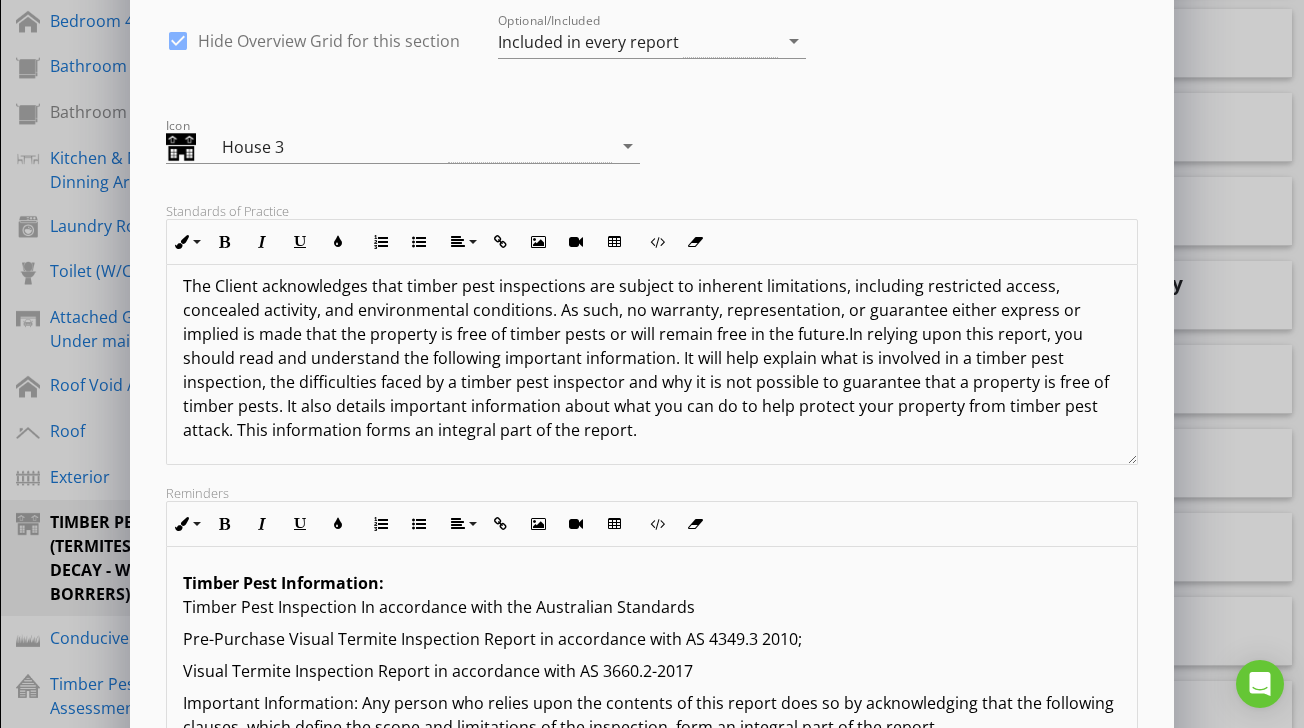 click on "The Client acknowledges that timber pest inspections are subject to inherent limitations, including restricted access, concealed activity, and environmental conditions. As such, no warranty, representation, or guarantee either express or implied is made that the property is free of timber pests or will remain free in the future.In relying upon this report, you should read and understand the following important information. It will help explain what is involved in a timber pest inspection, the difficulties faced by a timber pest inspector and why it is not possible to guarantee that a property is free of timber pests. It also details important information about what you can do to help protect your property from timber pest attack. This information forms an integral part of the report. 1.0 DEFINITIONS: For the purpose of this inspection, the definitions below apply. 1.1 ACTIVE - The presence of live timber pests at the time of inspection. 1.2 INACTIVE- NOTE: 1.3 MINOR 1.4 MODERATE 1.5 SEVERE SUBFLOOR" at bounding box center [651, 1462] 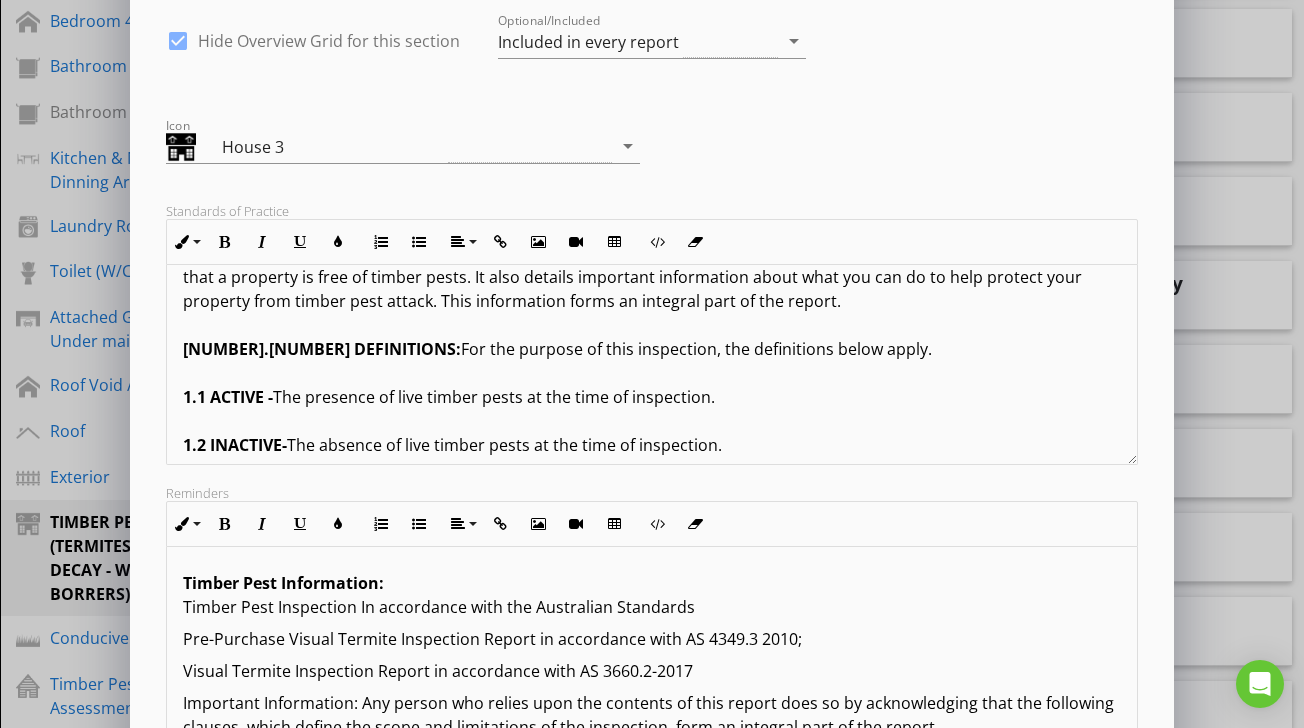 scroll, scrollTop: 325, scrollLeft: 0, axis: vertical 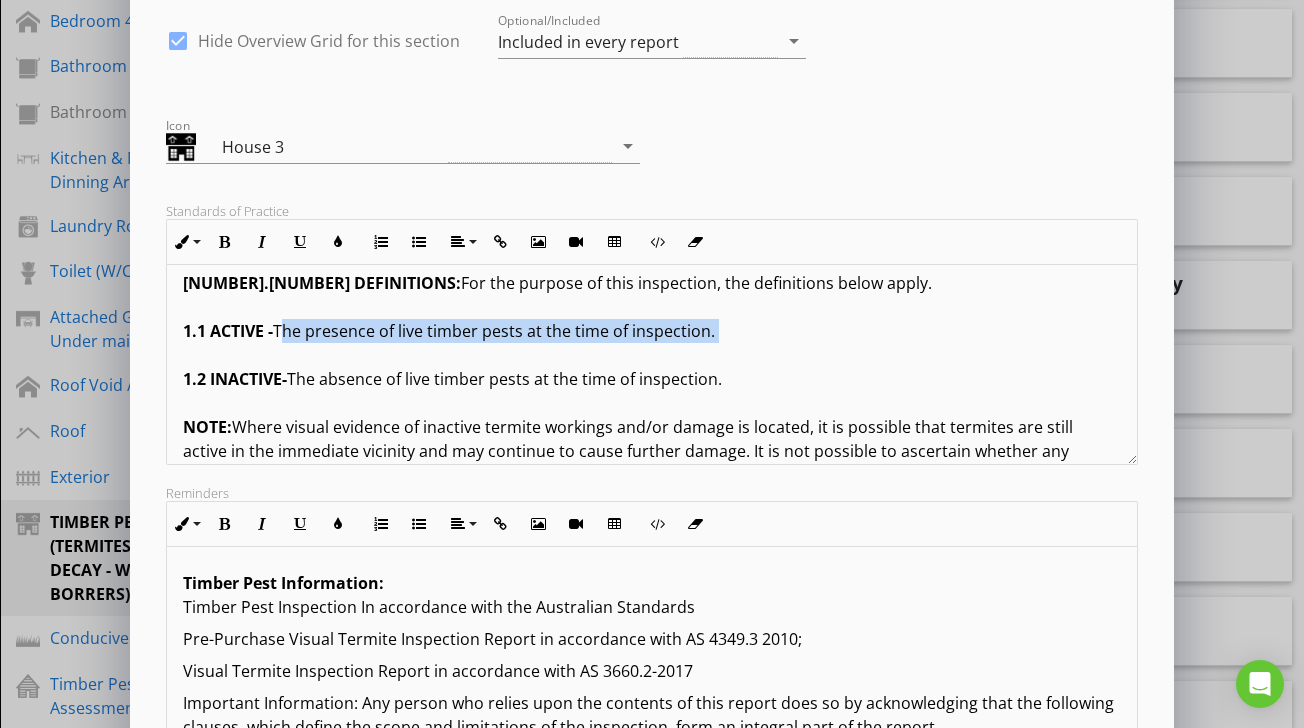 drag, startPoint x: 279, startPoint y: 332, endPoint x: 703, endPoint y: 355, distance: 424.62335 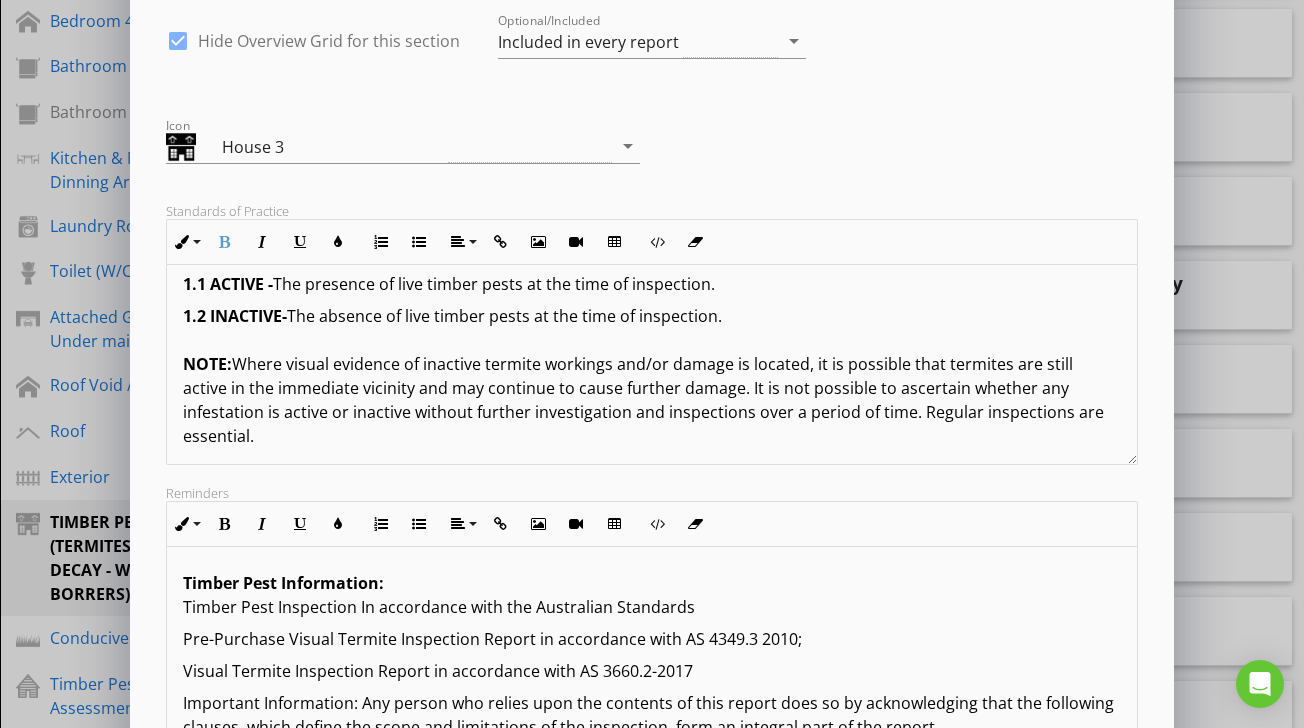 scroll, scrollTop: 420, scrollLeft: 0, axis: vertical 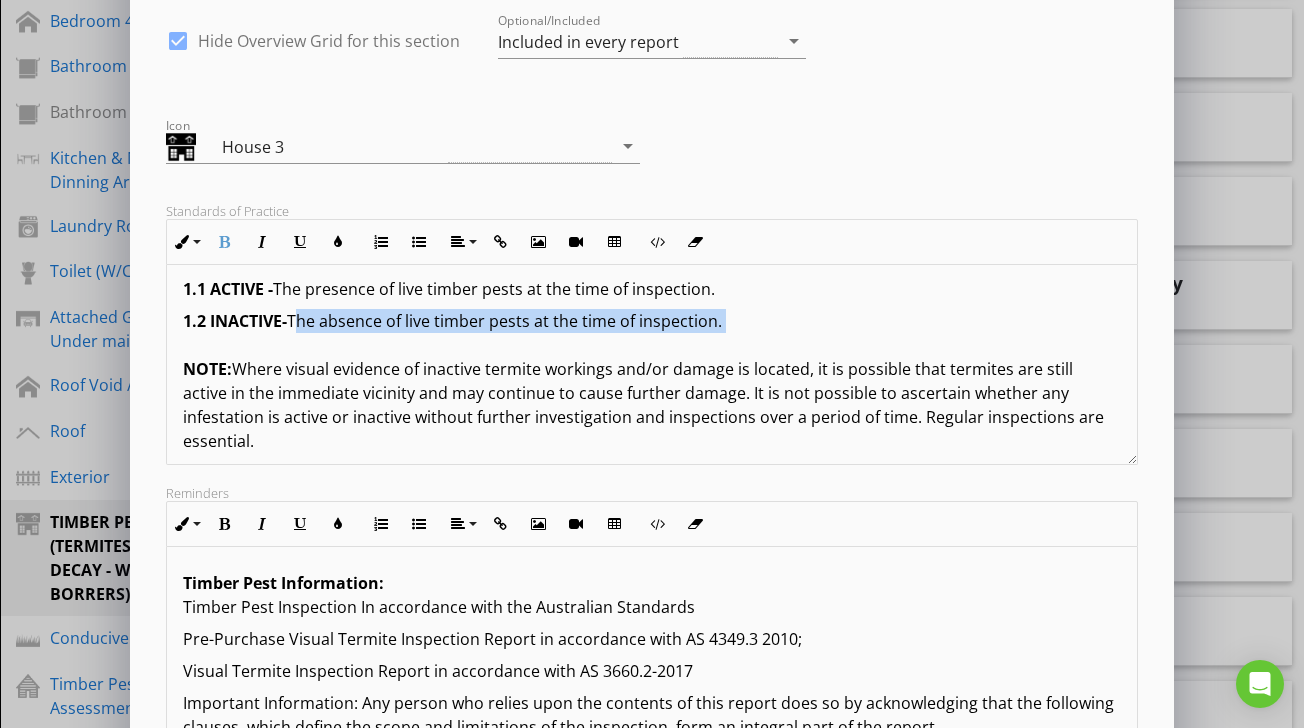 drag, startPoint x: 296, startPoint y: 317, endPoint x: 675, endPoint y: 337, distance: 379.52734 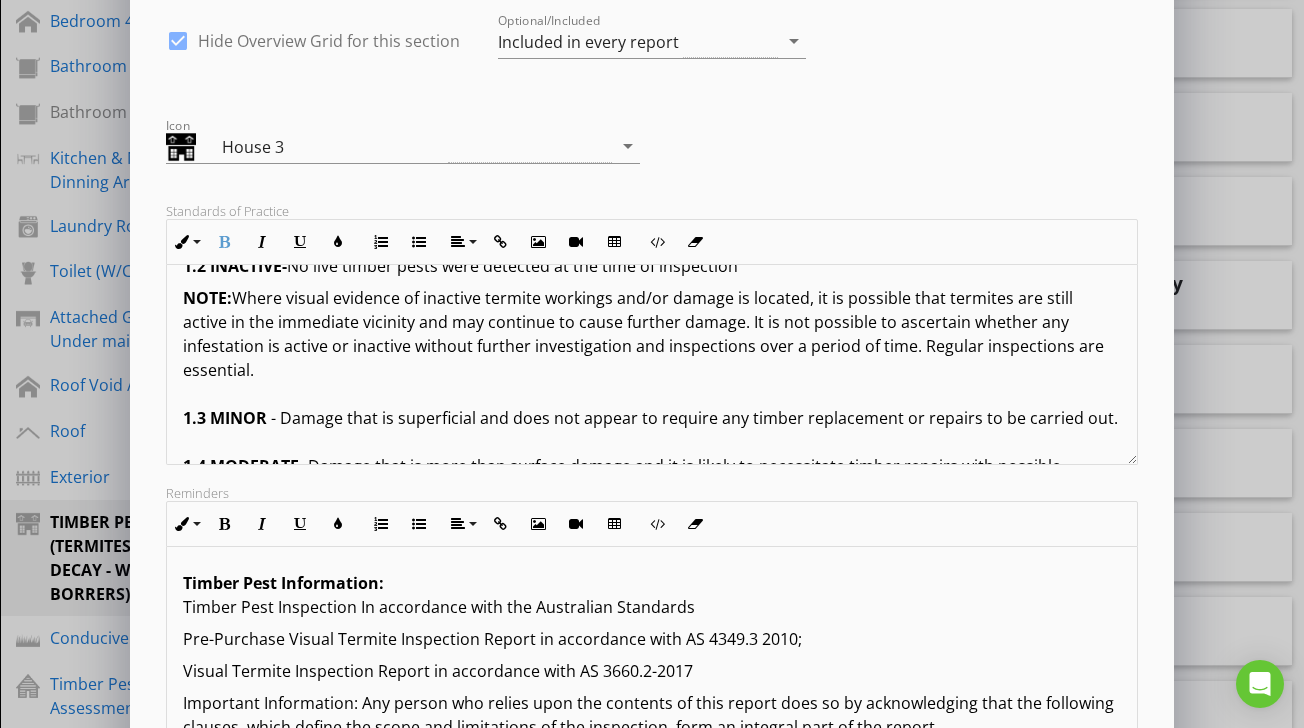 scroll, scrollTop: 481, scrollLeft: 0, axis: vertical 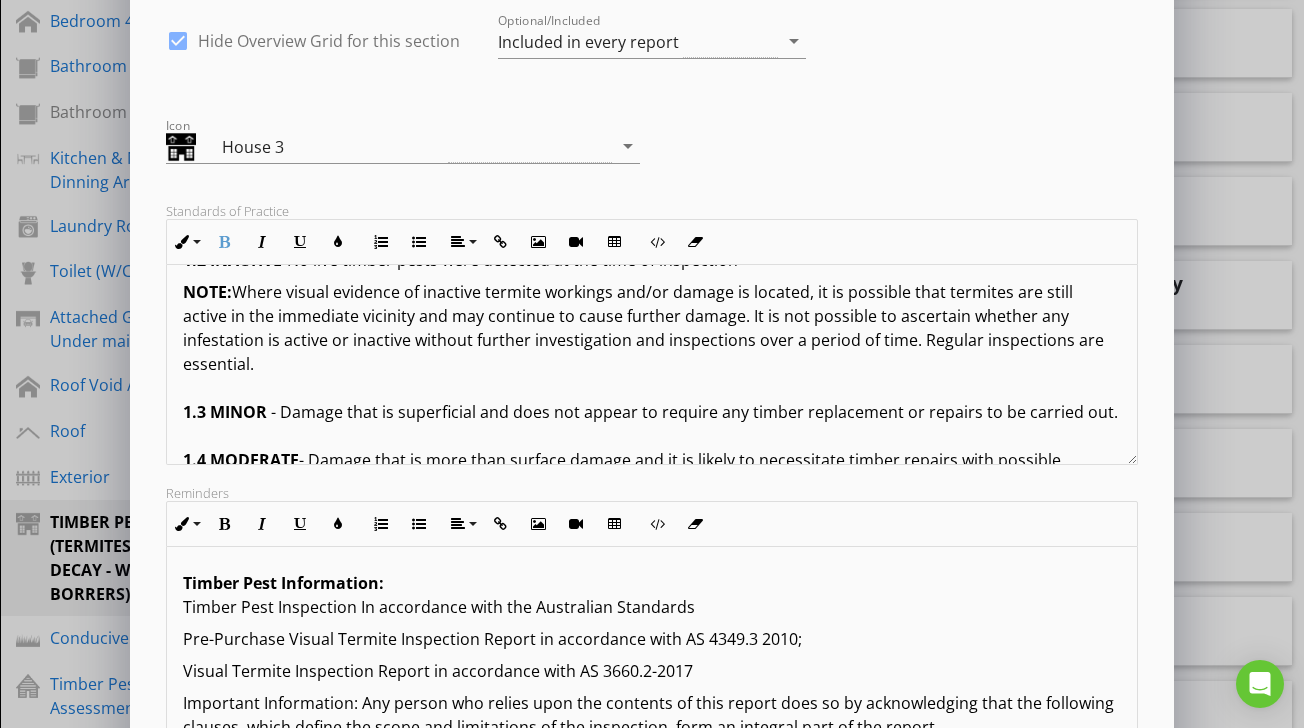 click on "Edit Section Section Name TIMBER PEST FINDING (TERMITES - WOOD DECAY - WOOD BORRERS) check_box Hide Overview Grid for this section Optional/Included Included in every report arrow_drop_down Icon House [NUMBER] arrow_drop_down Standards of Practice Inline Style XLarge Large Normal Small Light Small/Light Bold Italic Underline Colors Ordered List Unordered List Align Align Left Align Center Align Right Align Justify Insert Link Insert Image Insert Video Insert Table Code View Clear Formatting TERMS AND CONDITIONS OF TIMBER PEST INSPECTIONS REPORT: IMPORTANT INFORMATION: The Report represents a professional opinion based solely on a visual, non-invasive inspection conducted in accordance with Australian Standard AS [NUMBER].[NUMBER]–[YEAR]. The observations and findings are relevant only to the condition of the property at the time of inspection. [NUMBER].[NUMBER] DEFINITIONS: For the purpose of this inspection, the definitions below apply. [NUMBER].[NUMBER] ACTIVE - [NUMBER].[NUMBER] INACTIVE- NOTE: [NUMBER].[NUMBER] MINOR [NUMBER].[NUMBER] MODERATE [NUMBER].[NUMBER] SEVERE" at bounding box center (652, 353) 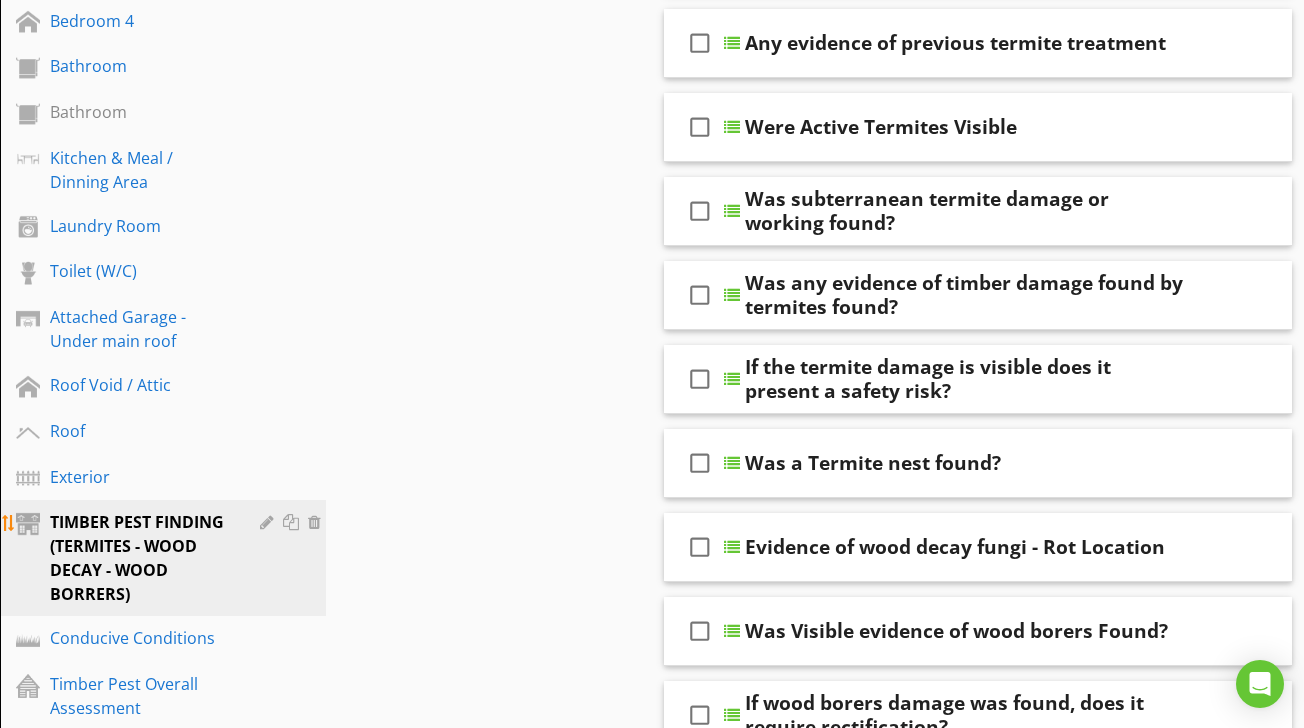 click at bounding box center [269, 522] 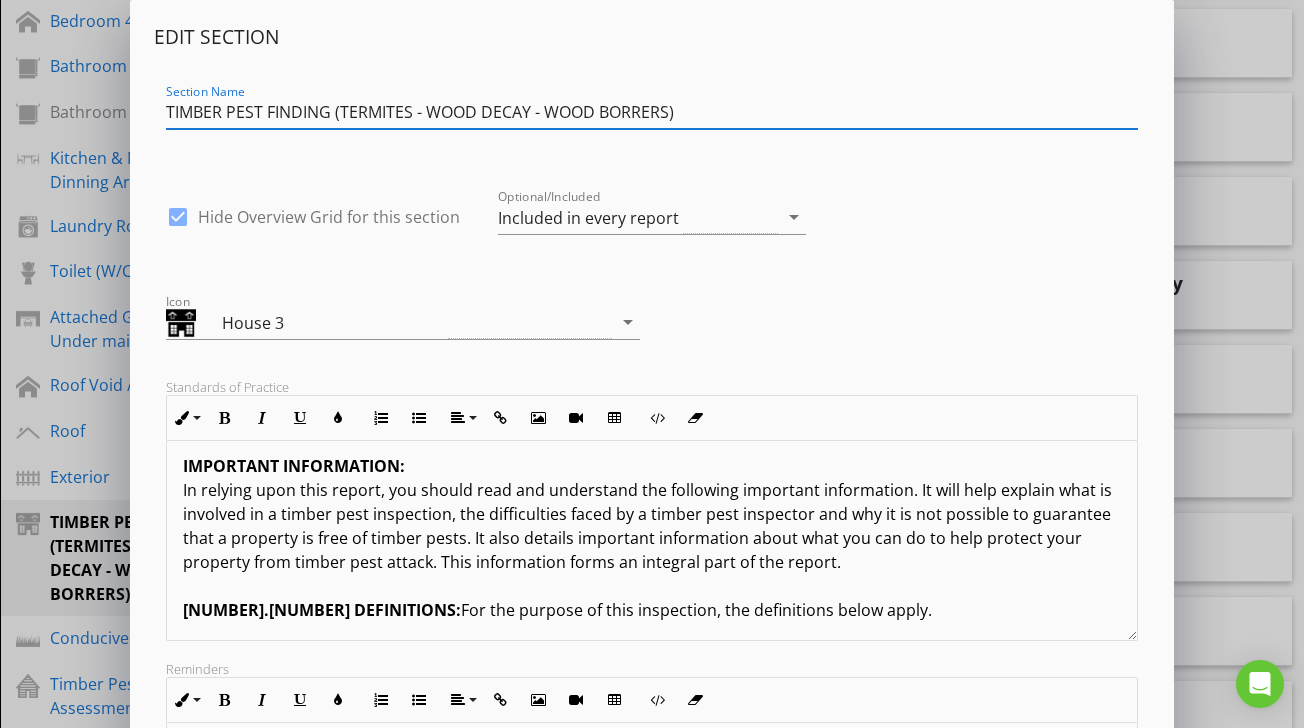 scroll, scrollTop: 56, scrollLeft: 0, axis: vertical 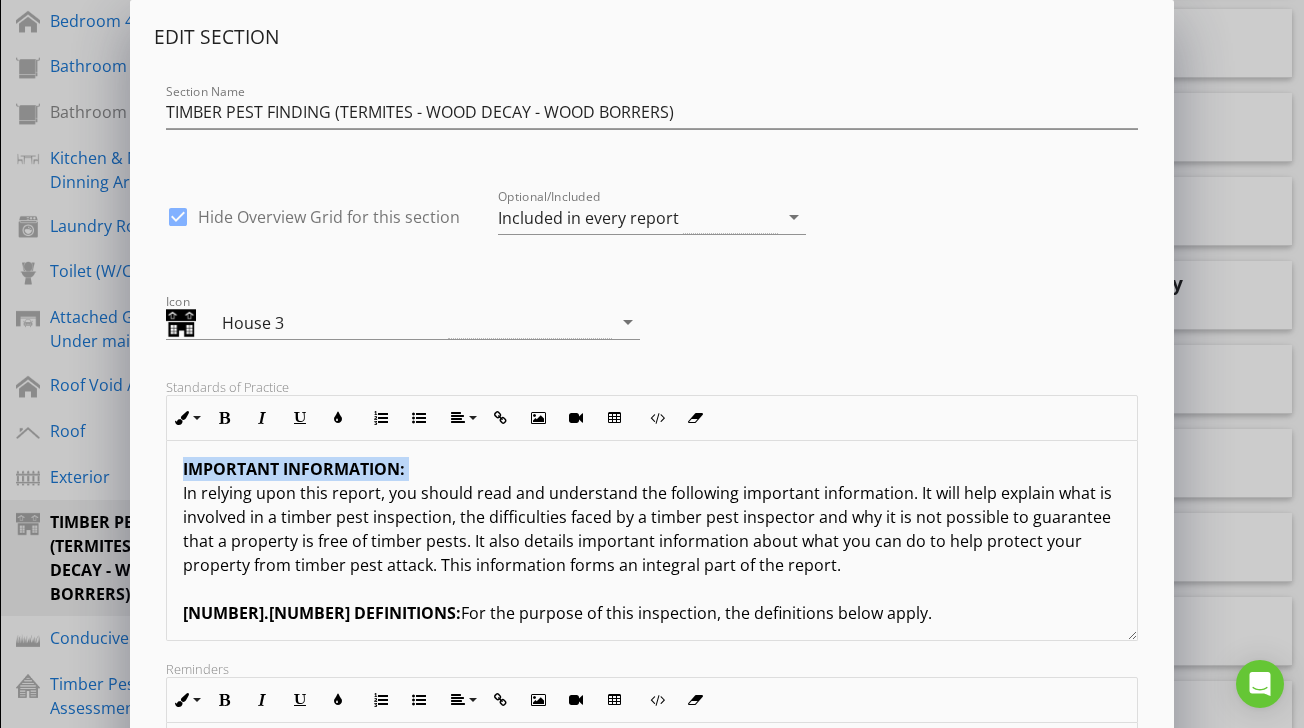 click on "TERMS AND CONDITIONS OF TIMBER PEST INSPECTIONS REPORT: IMPORTANT INFORMATION: In relying upon this report, you should read and understand the following important information. It will help explain what is involved in a timber pest inspection, the difficulties faced by a timber pest inspector and why it is not possible to guarantee that a property is free of timber pests. It also details important information about what you can do to help protect your property from timber pest attack. This information forms an integral part of the report. 1.0 DEFINITIONS: For the purpose of this inspection, the definitions below apply. 1.1 ACTIVE - The presence of live timber pests at the time of inspection. 1.2 INACTIVE- The absence of live timber pests at the time of inspection. NOTE: 1.3 MINOR - Damage that is superficial and does not appear to require any timber replacement or repairs to be carried out. 1.4 MODERATE 1.5 SEVERE 1.6 TIMBER DAMAGE 2.0 REASONABLE ACCESS: ROOF SPACE SUBFLOOR ROOF EXTERIOR" at bounding box center [651, 1597] 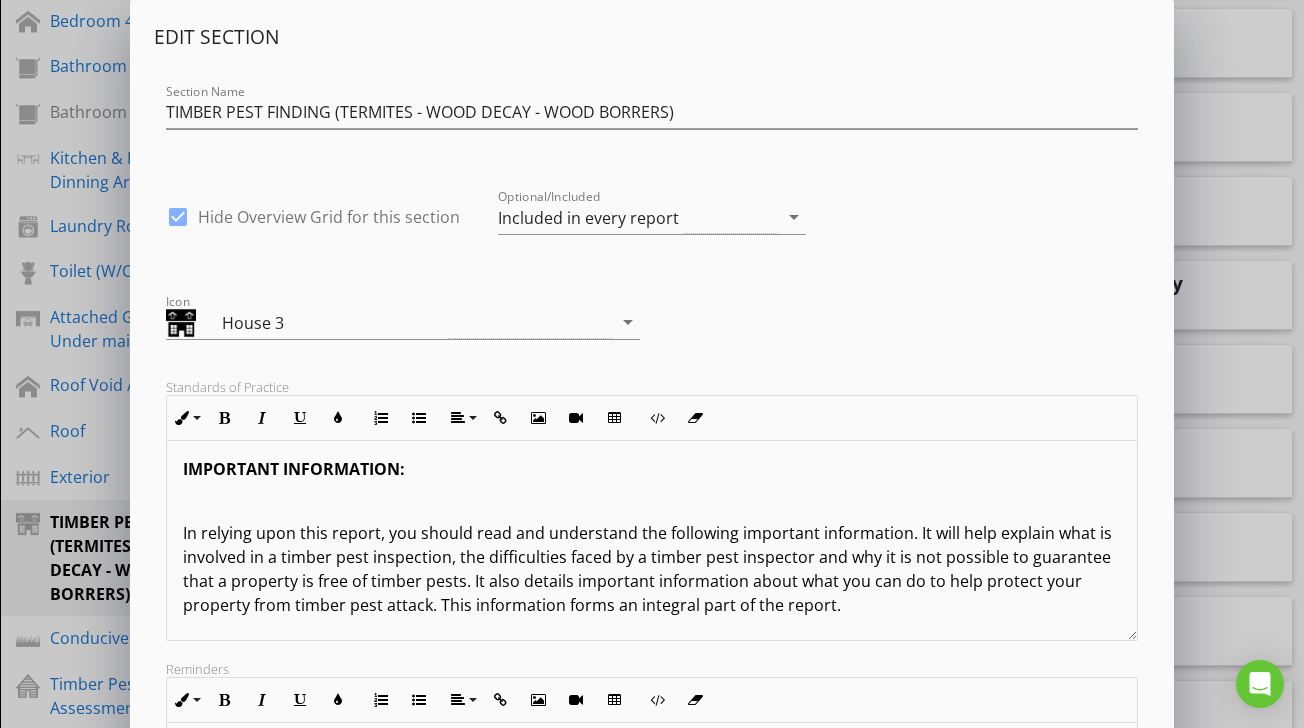click at bounding box center (651, 501) 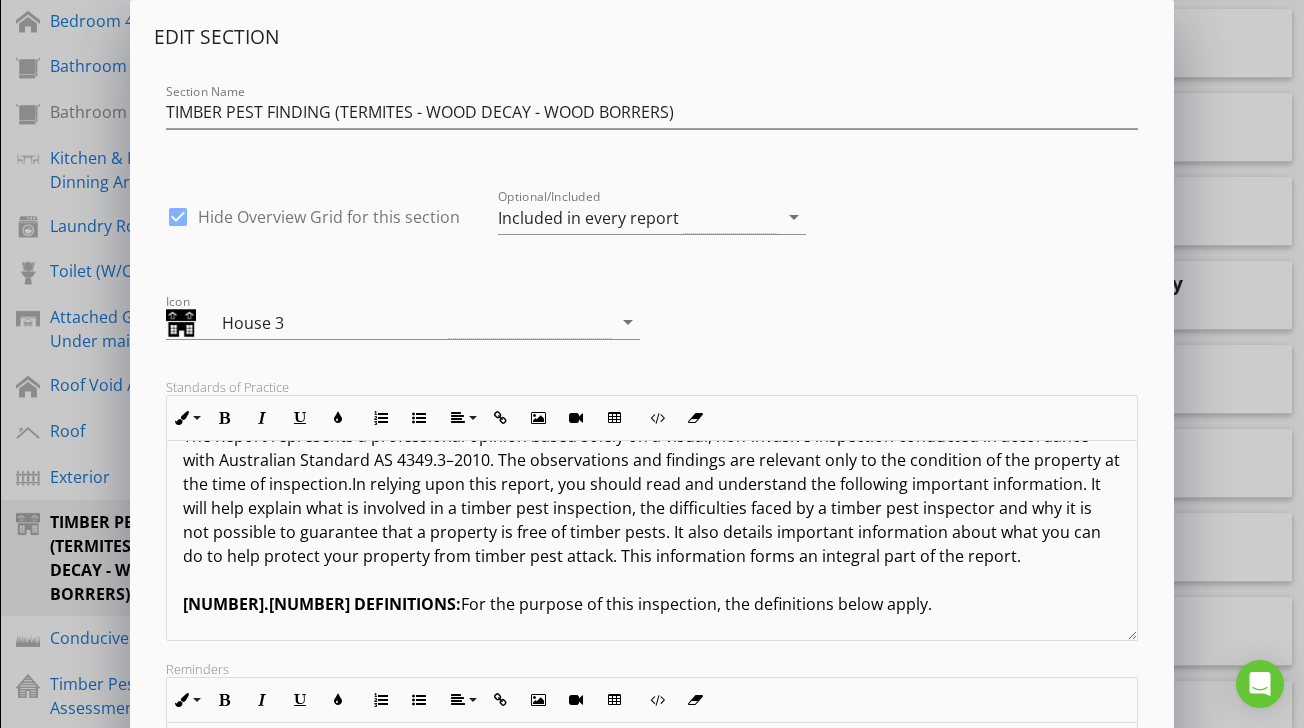 scroll, scrollTop: 102, scrollLeft: 0, axis: vertical 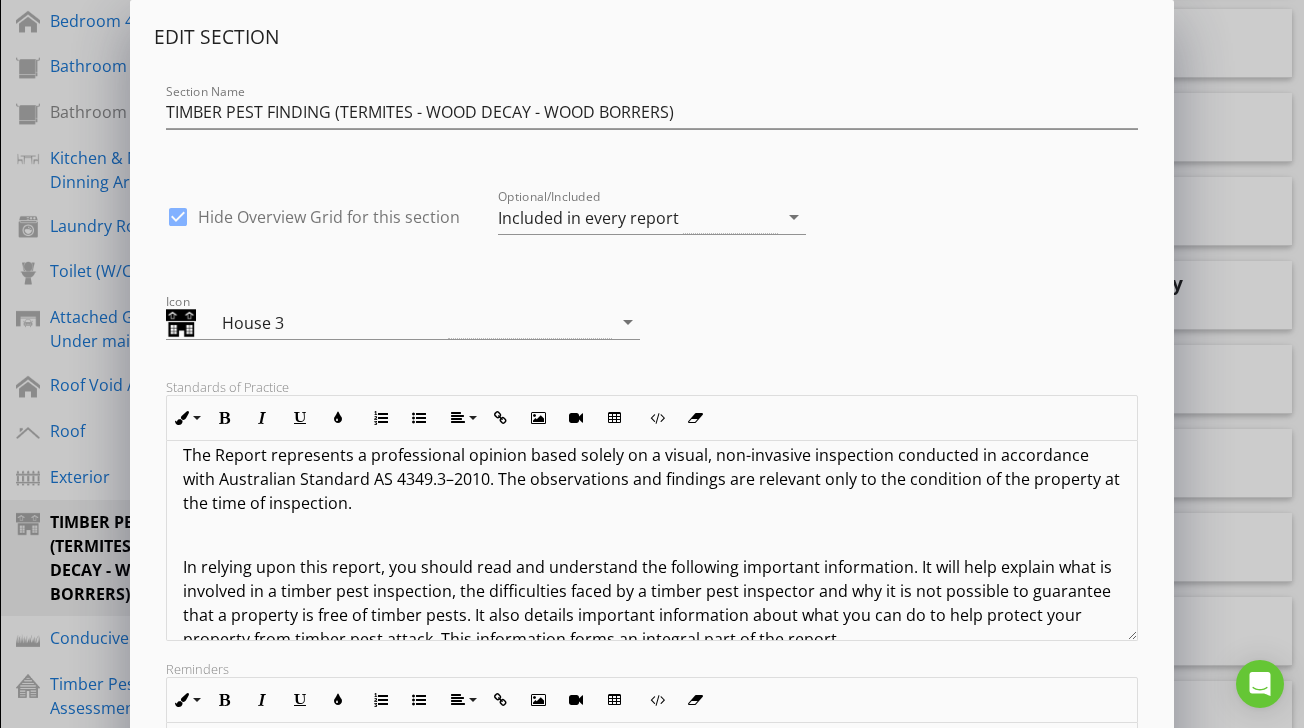 click at bounding box center (651, 535) 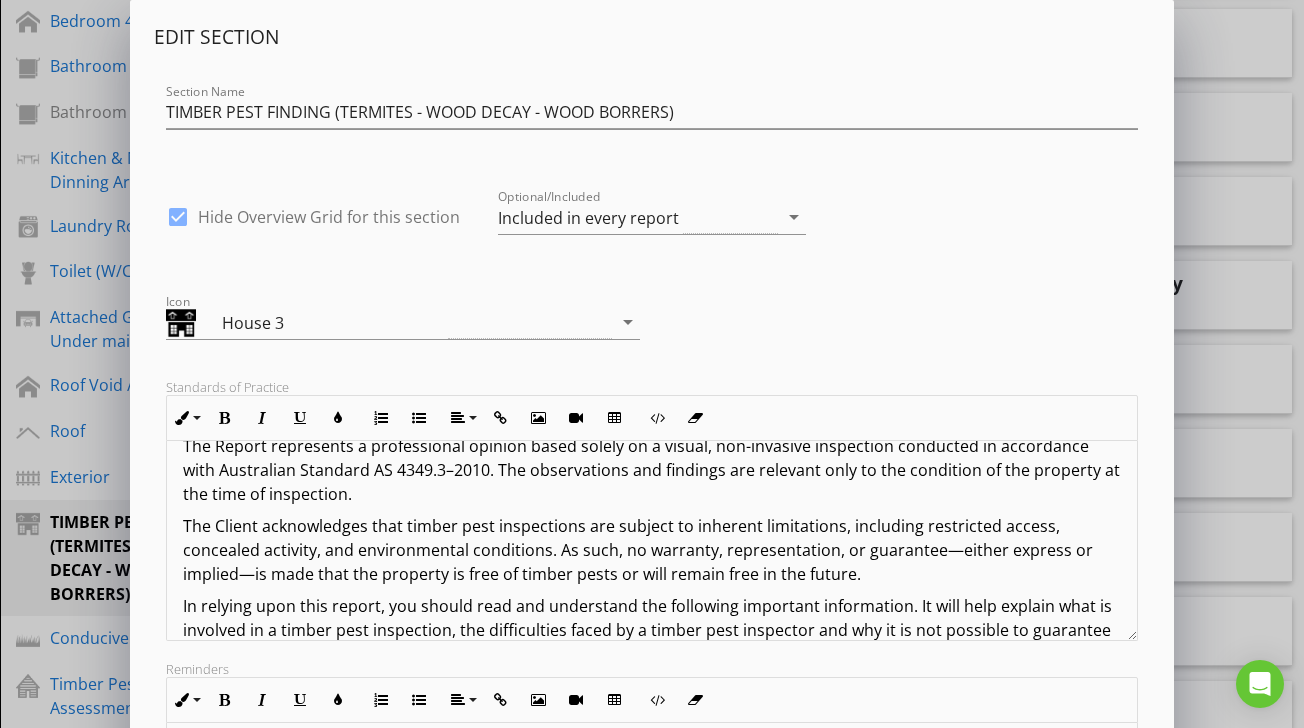 scroll, scrollTop: 104, scrollLeft: 0, axis: vertical 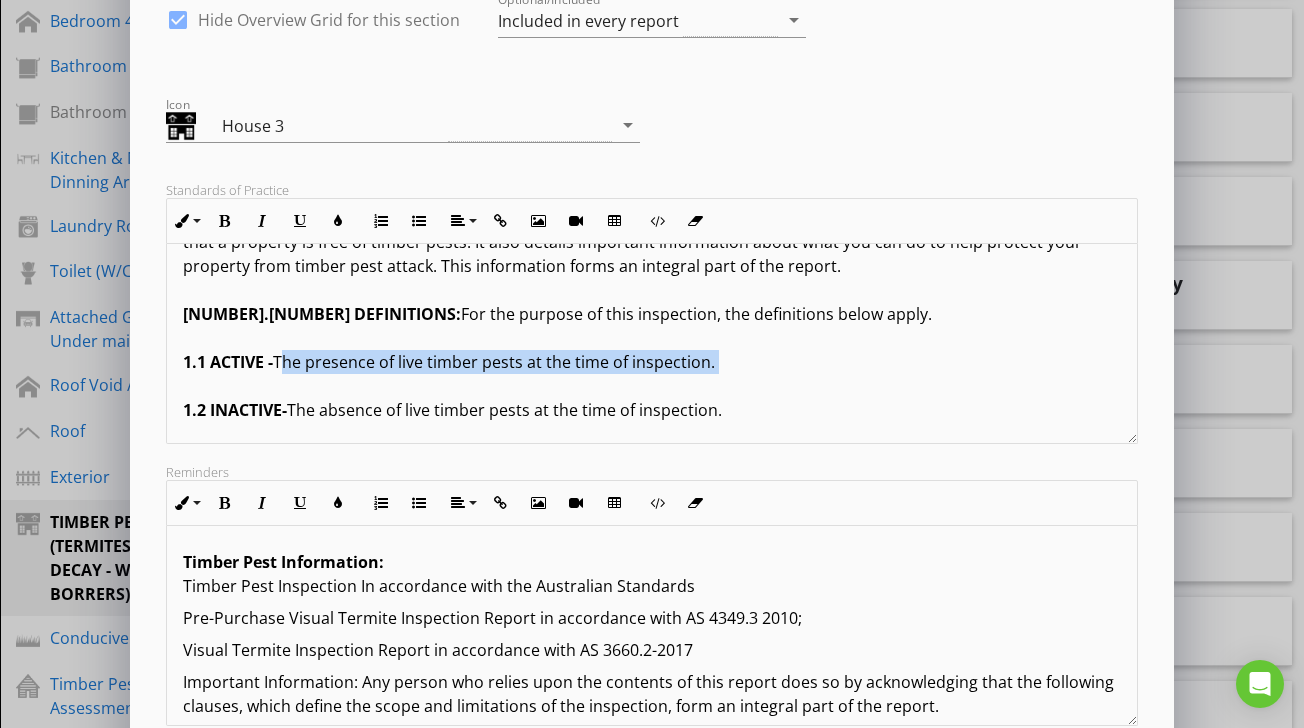drag, startPoint x: 283, startPoint y: 361, endPoint x: 692, endPoint y: 374, distance: 409.20654 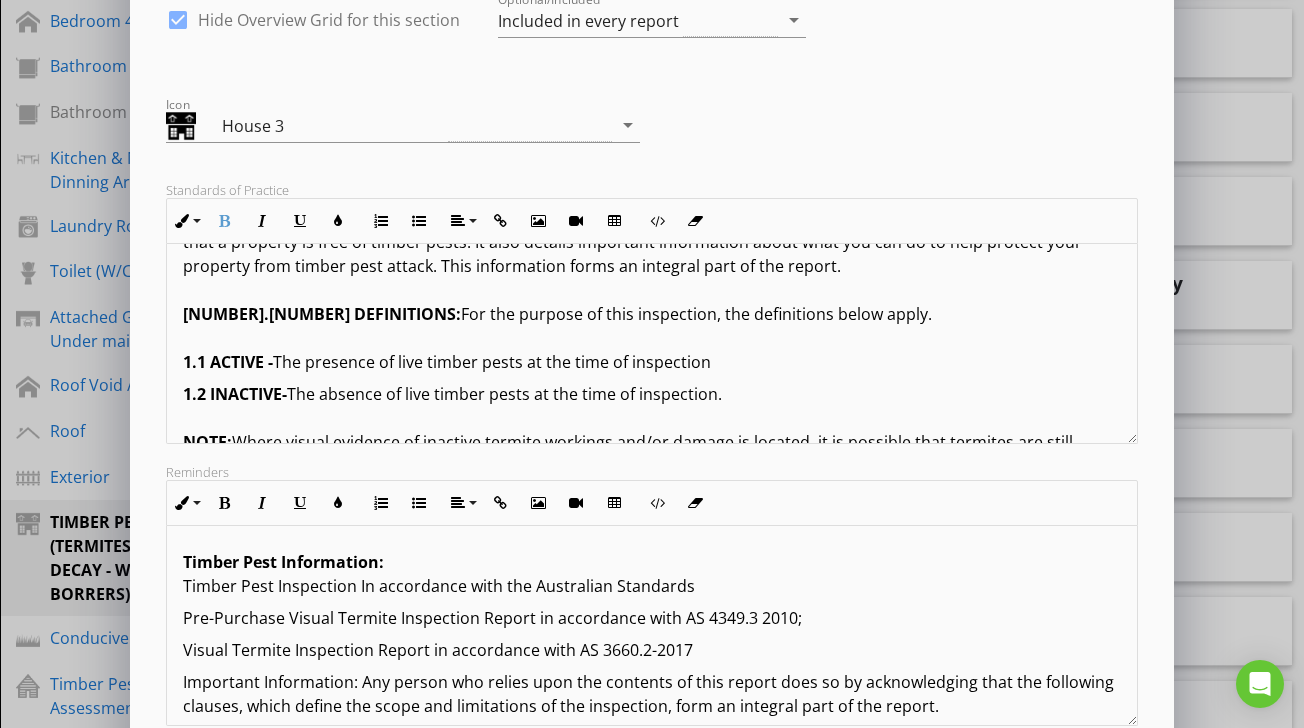drag, startPoint x: 294, startPoint y: 391, endPoint x: 730, endPoint y: 389, distance: 436.00458 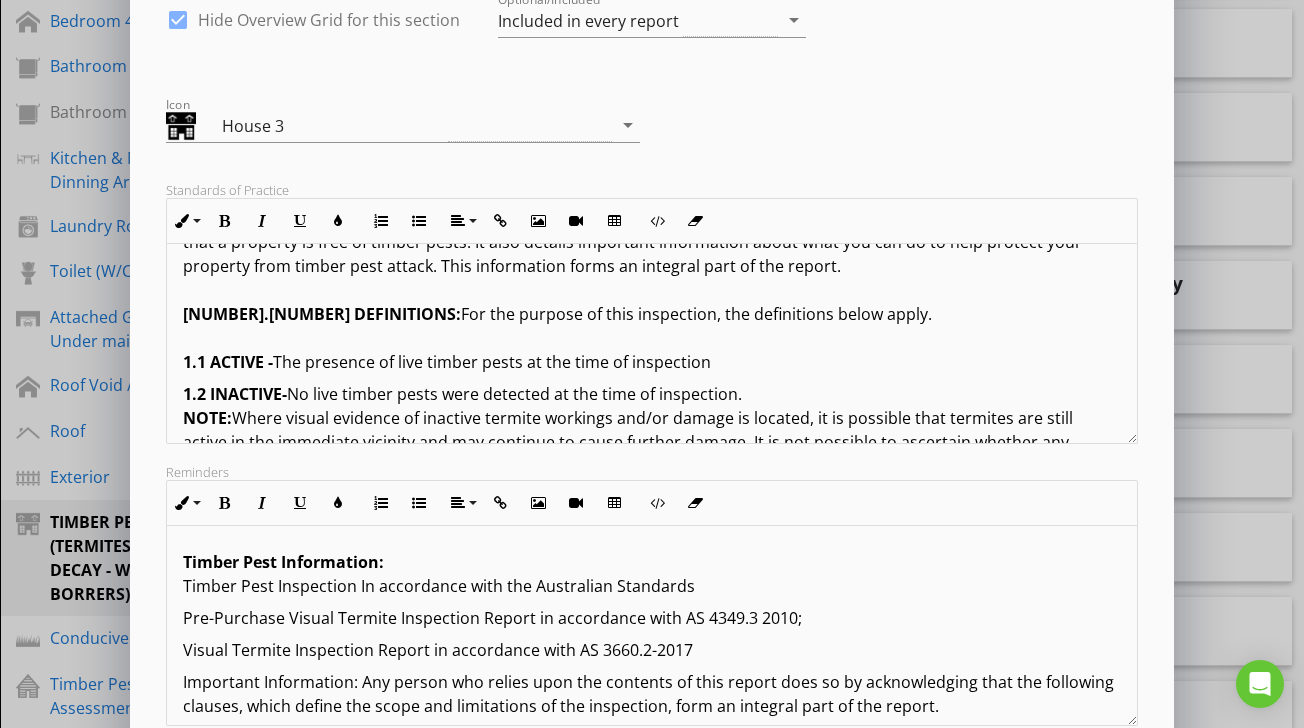 click on "In relying upon this report, you should read and understand the following important information. It will help explain what is involved in a timber pest inspection, the difficulties faced by a timber pest inspector and why it is not possible to guarantee that a property is free of timber pests. It also details important information about what you can do to help protect your property from timber pest attack. This information forms an integral part of the report. 1.0 DEFINITIONS: For the purpose of this inspection, the definitions below apply. 1.1 ACTIVE - The presence of live timber pests at the time of inspection" at bounding box center [651, 278] 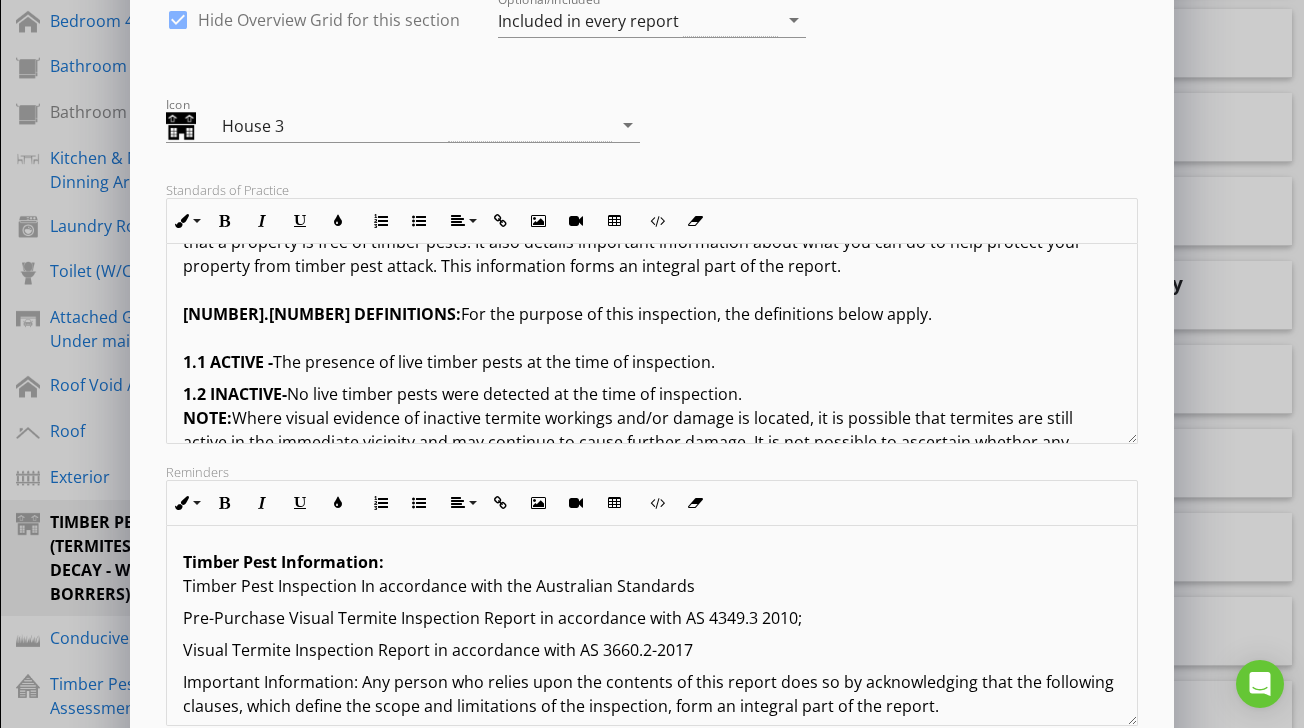 click on "TERMS AND CONDITIONS OF TIMBER PEST INSPECTIONS REPORT: IMPORTANT INFORMATION: The Report represents a professional opinion based solely on a visual, non-invasive inspection conducted in accordance with Australian Standard AS 4349.3–2010. The observations and findings are relevant only to the condition of the property at the time of inspection. The Client acknowledges that timber pest inspections are subject to inherent limitations, including restricted access, concealed activity, and environmental conditions. As such, no warranty, representation, or guarantee—either express or implied—is made that the property is free of timber pests or will remain free in the future. 1.0 DEFINITIONS: For the purpose of this inspection, the definitions below apply. 1.1 ACTIVE - The presence of live timber pests at the time of inspection. 1.2 INACTIVE- No live timber pests were detected at the time of inspection. NOTE: 1.3 MINOR 1.4 MODERATE 1.5 SEVERE 1.6 TIMBER DAMAGE ROOF SPACE" at bounding box center [651, 2022] 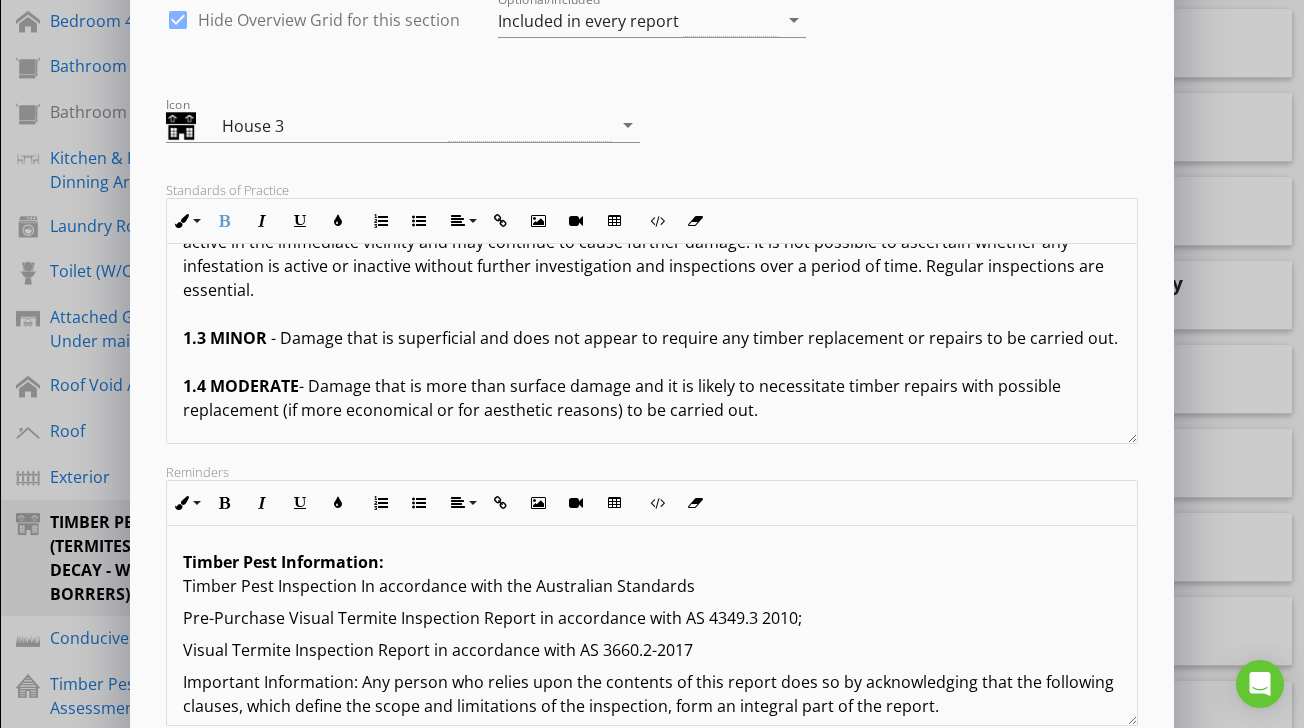 scroll, scrollTop: 551, scrollLeft: 0, axis: vertical 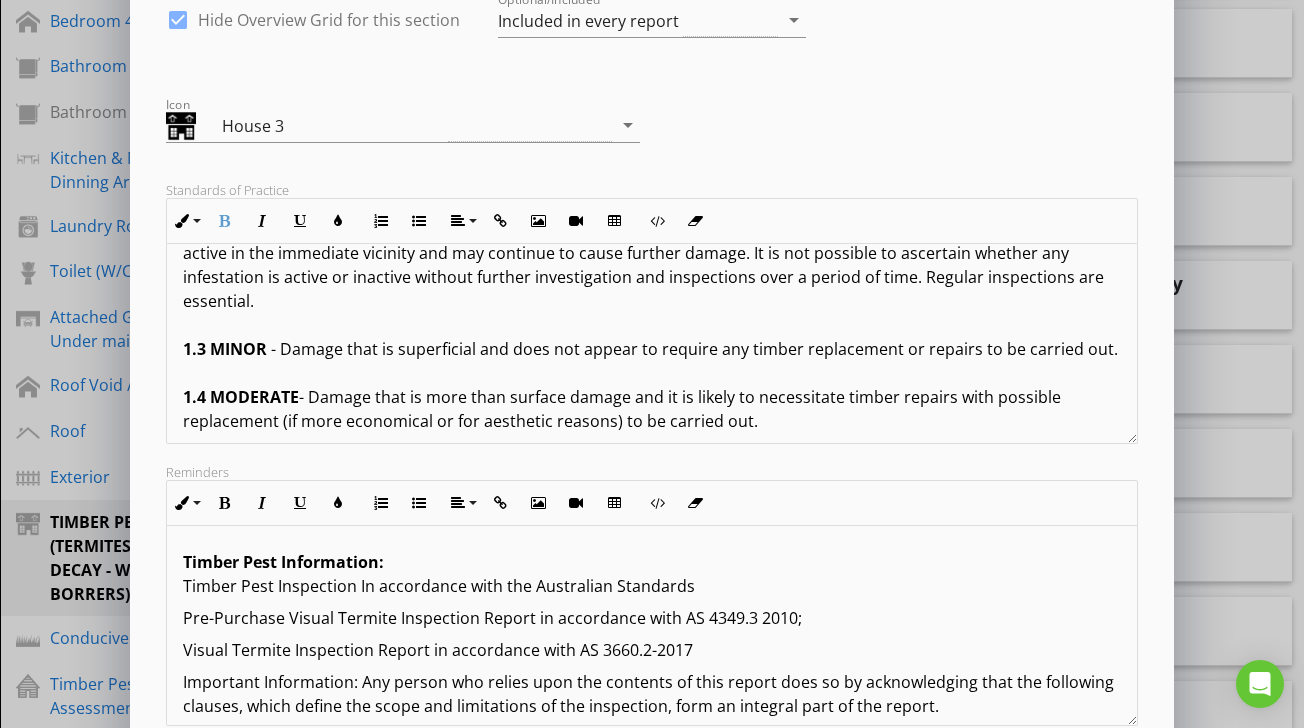 click on "1.3 MINOR" at bounding box center (225, 349) 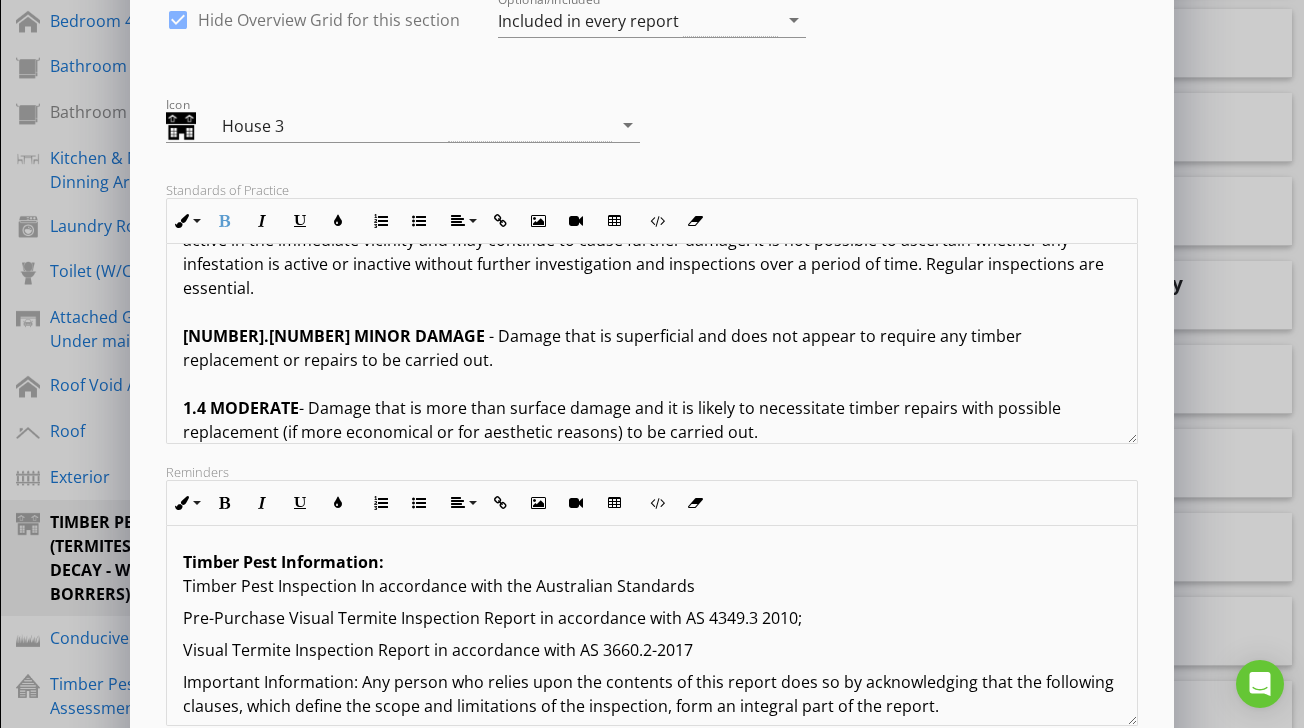 scroll, scrollTop: 539, scrollLeft: 0, axis: vertical 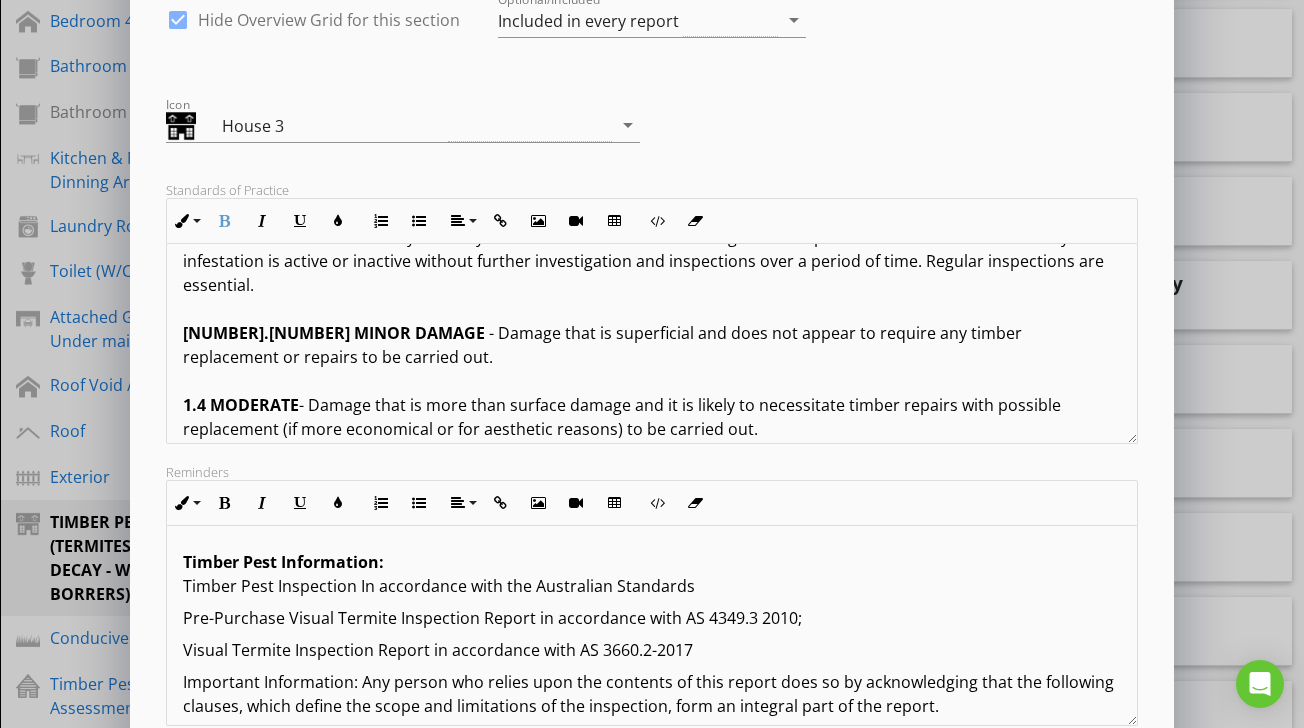 click on "1.4 MODERATE" at bounding box center (241, 405) 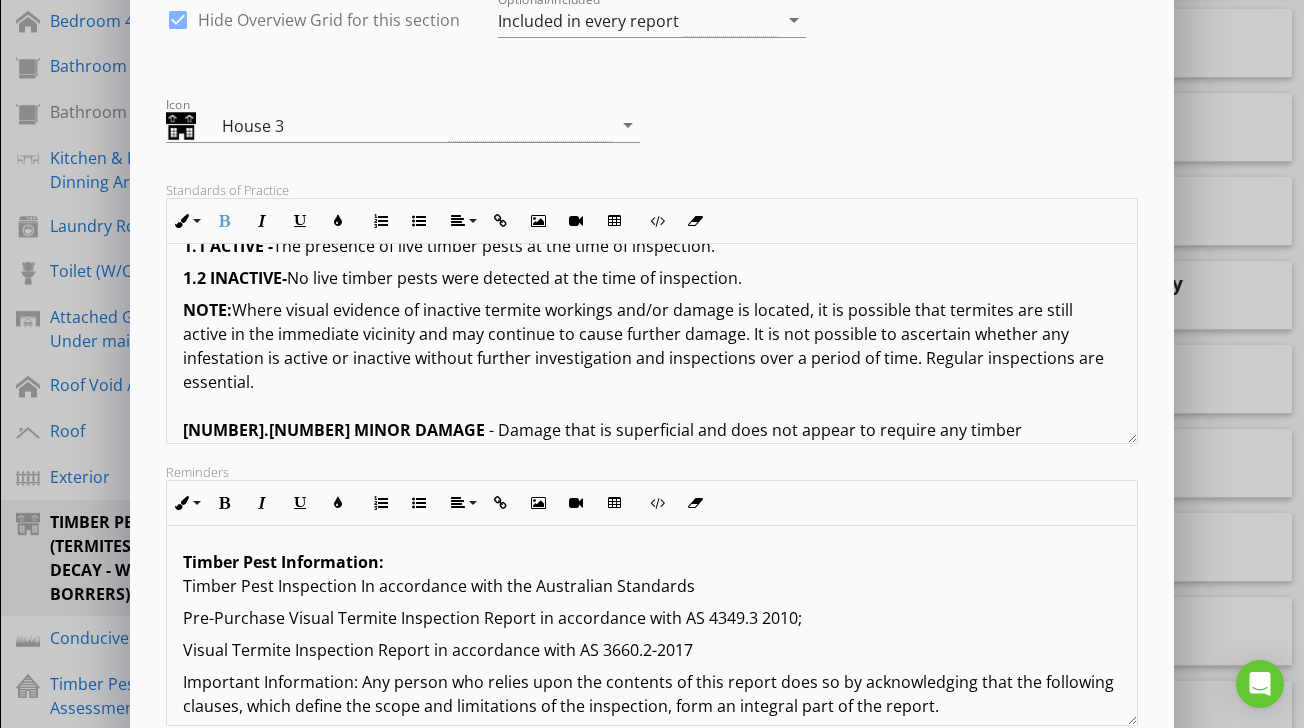 scroll, scrollTop: 443, scrollLeft: 0, axis: vertical 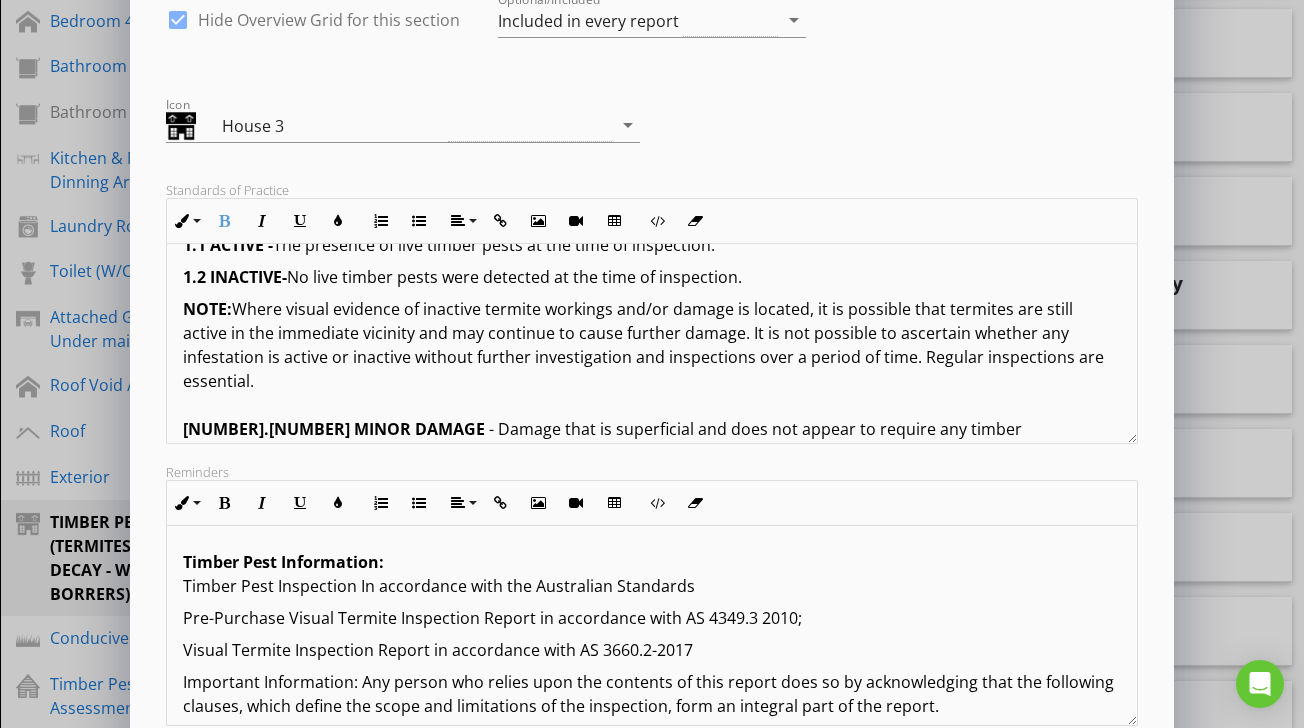 click on "NOTE:" at bounding box center (207, 309) 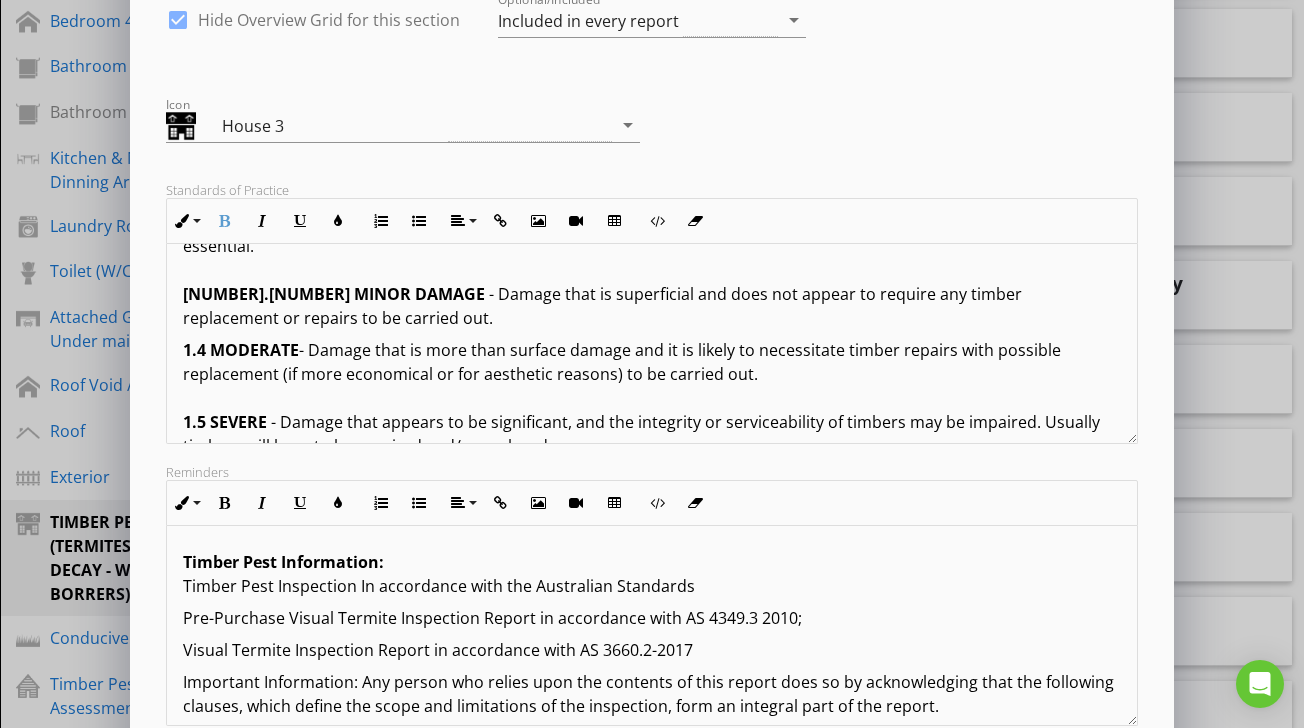scroll, scrollTop: 588, scrollLeft: 0, axis: vertical 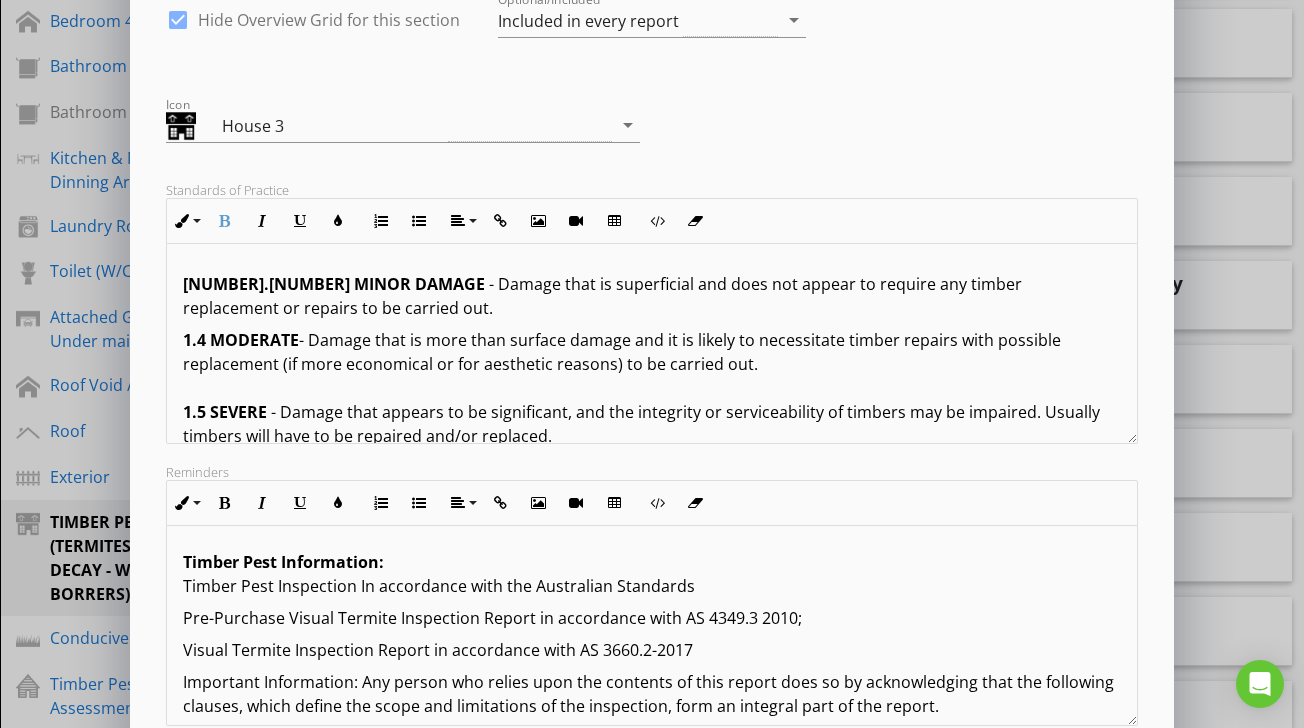 click on "1.4 MODERATE  - Damage that is more than surface damage and it is likely to necessitate timber repairs with possible replacement (if more economical or for aesthetic reasons) to be carried out. 1.5 SEVERE   - Damage that appears to be significant, and the integrity or serviceability of timbers may be impaired. Usually timbers will have to be repaired and/or replaced. 1.6 TIMBER DAMAGE 2.0 REASONABLE ACCESS:  Only areas where reasonable access was available were inspected. The Australian Standard AS3660 refers to AS4349.3-2010, which defines reasonable access. Access will not be available where there are safety concerns or obstructions or the space available is less than the following: ROOF SPACE  - the dimensions of the access hole must be at least 500mm x 400mm and reachable by a 3.6M ladder, and there is at least 600mm x 600mm of space to crawl. SUBFLOOR ROOF EXTERIOR 3.0 A MORE INVASIVE AND PHYSICAL INSPECTION IS AVAILABLE AND RECOMMENDED:  4.0 CONCRETE SLAB HOMES (Part or full slab):" at bounding box center (651, 1264) 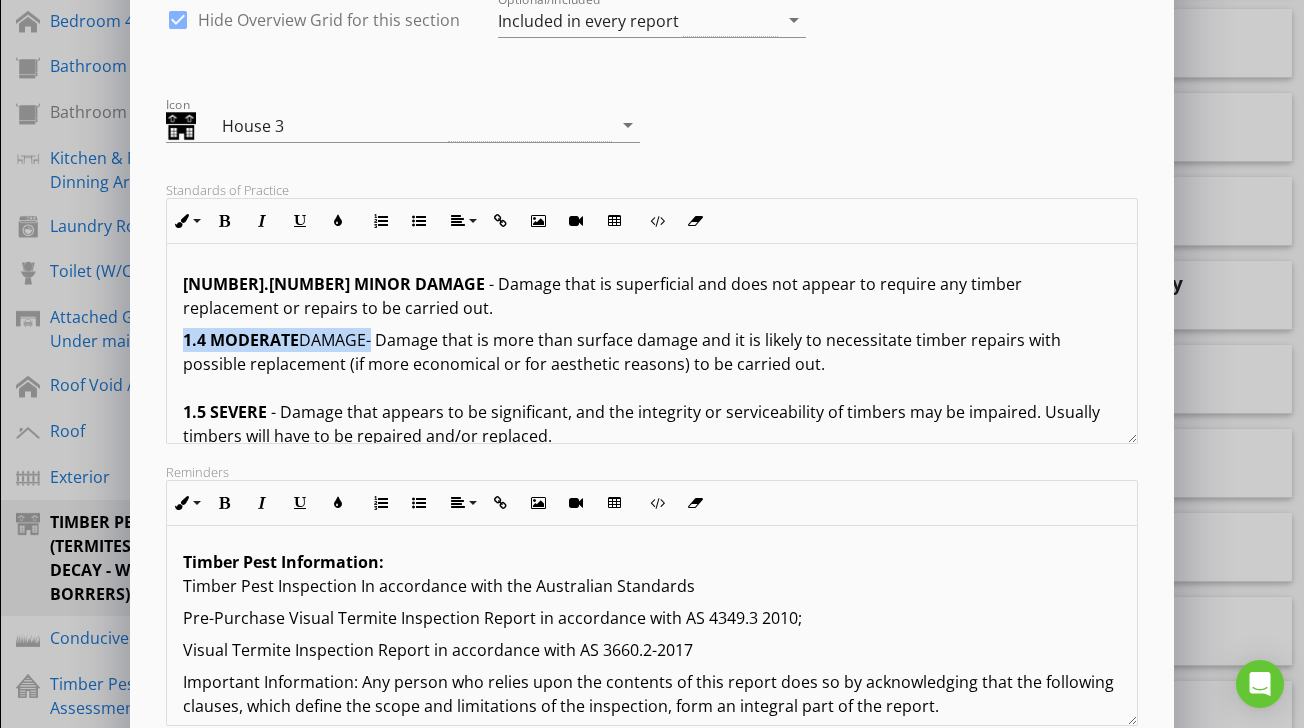 drag, startPoint x: 369, startPoint y: 314, endPoint x: 179, endPoint y: 312, distance: 190.01053 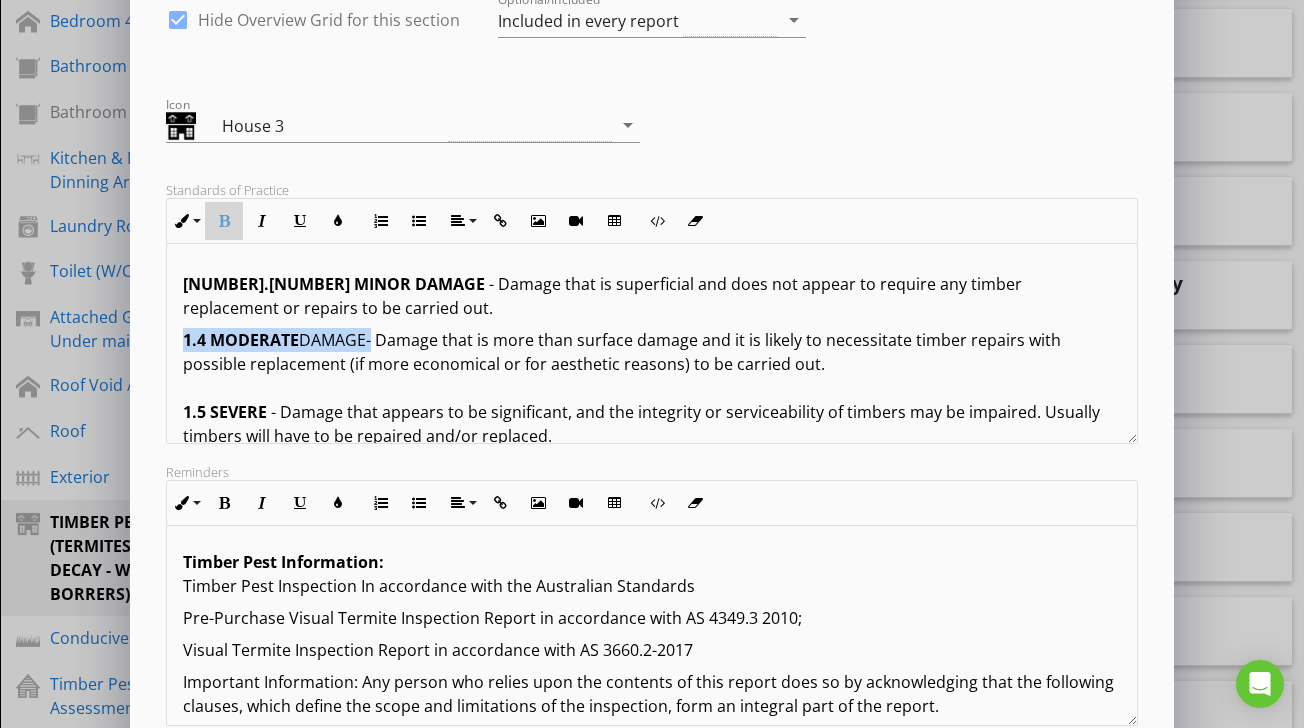 click at bounding box center (224, 221) 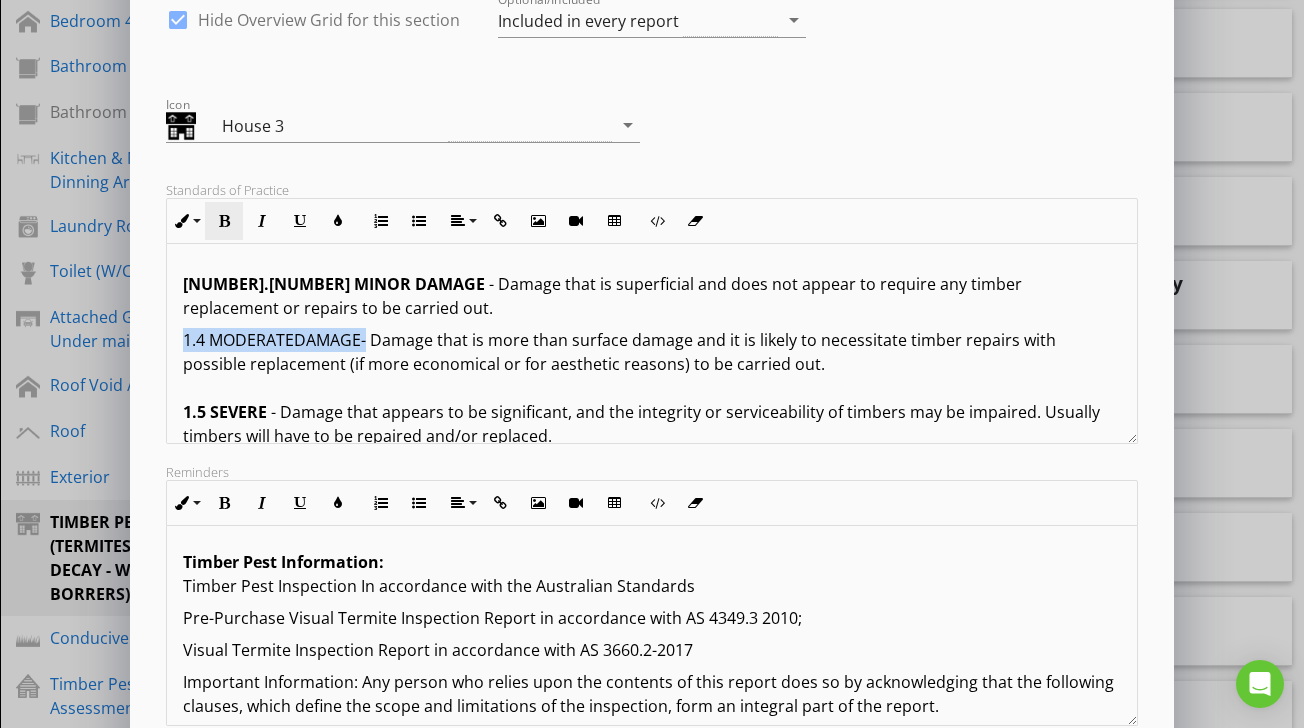 click at bounding box center [224, 221] 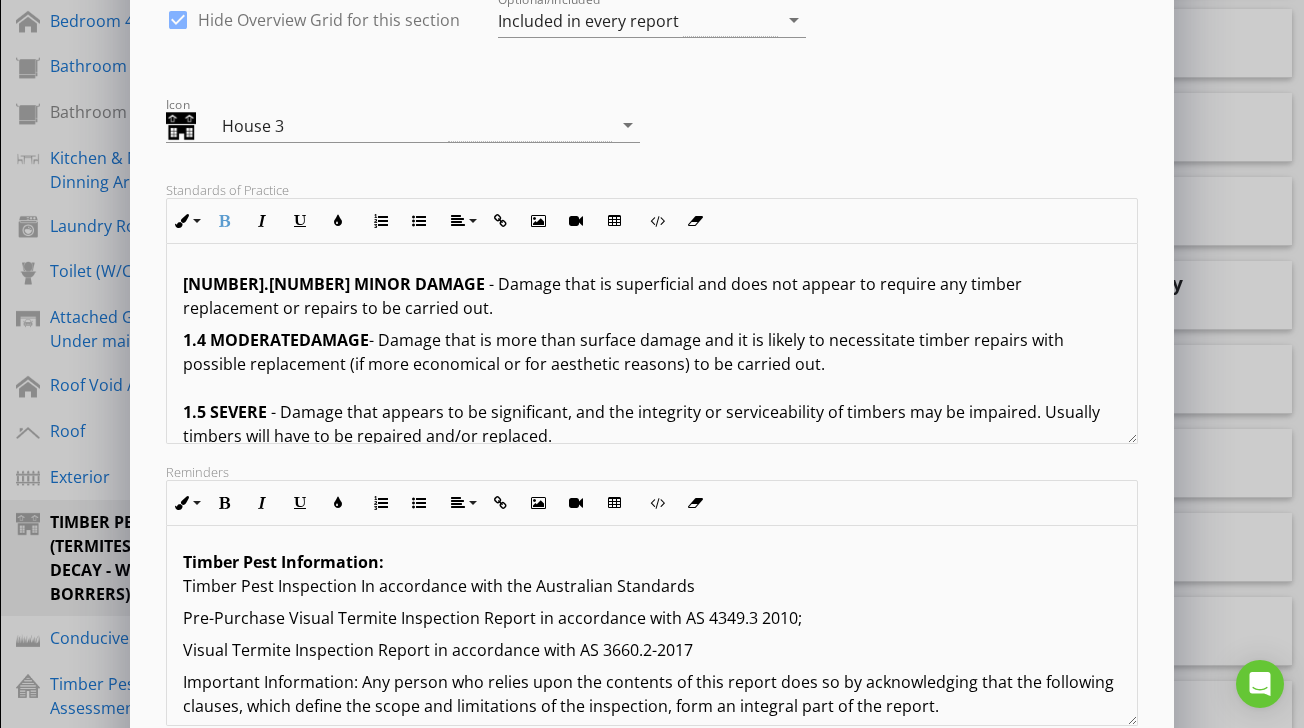 click on "NOTE: Where visual evidence of inactive termite workings and/or damage is located, it is possible that termites are still active in the immediate vicinity and may continue to cause further damage. It is not possible to ascertain whether any infestation is active or inactive without further investigation and inspections over a period of time. Regular inspections are essential. 1.3 MINOR DAMAGE - Damage that is superficial and does not appear to require any timber replacement or repairs to be carried out." at bounding box center [651, 236] 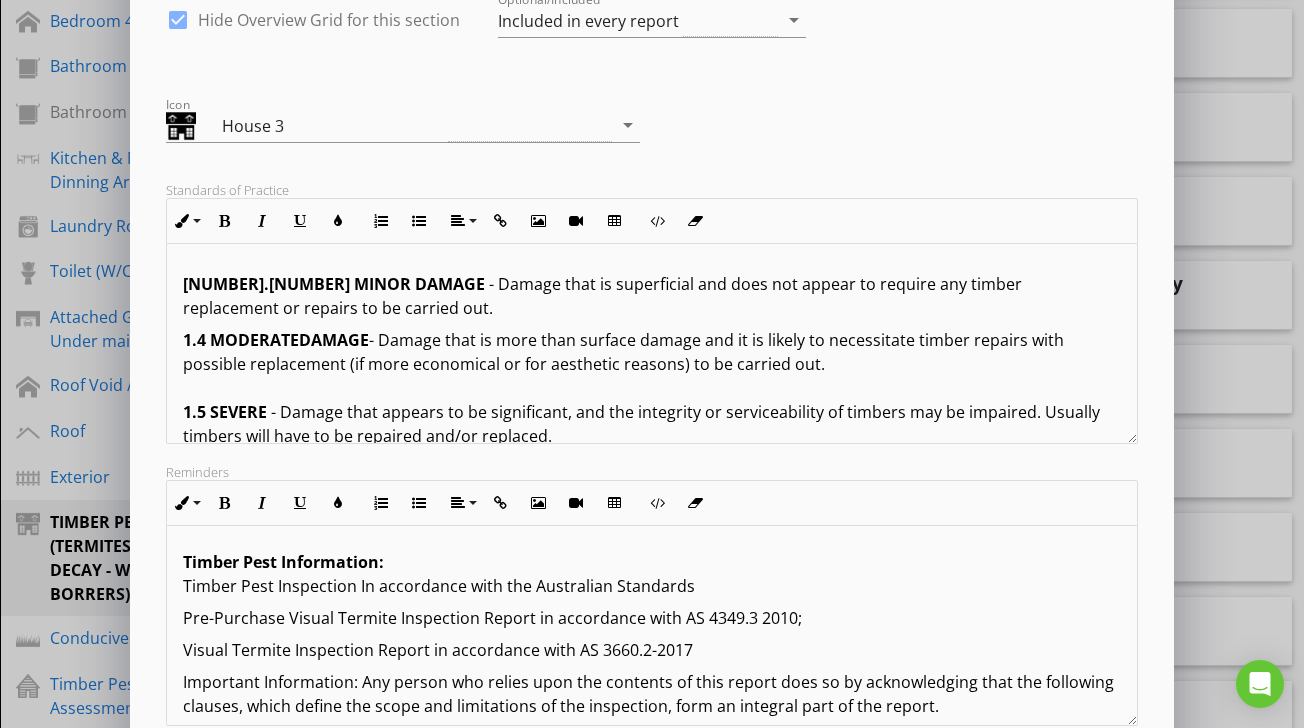 click on "1.4 MODERATE  DAMAGE - Damage that is more than surface damage and it is likely to necessitate timber repairs with possible replacement (if more economical or for aesthetic reasons) to be carried out. 1.5 SEVERE   - Damage that appears to be significant, and the integrity or serviceability of timbers may be impaired. Usually timbers will have to be repaired and/or replaced. 1.6 TIMBER DAMAGE 2.0 REASONABLE ACCESS:  Only areas where reasonable access was available were inspected. The Australian Standard AS3660 refers to AS4349.3-2010, which defines reasonable access. Access will not be available where there are safety concerns or obstructions or the space available is less than the following: ROOF SPACE  - the dimensions of the access hole must be at least 500mm x 400mm and reachable by a 3.6M ladder, and there is at least 600mm x 600mm of space to crawl. SUBFLOOR ROOF EXTERIOR 3.0 A MORE INVASIVE AND PHYSICAL INSPECTION IS AVAILABLE AND RECOMMENDED:  4.0 CONCRETE SLAB HOMES (Part or full slab):" at bounding box center [651, 1264] 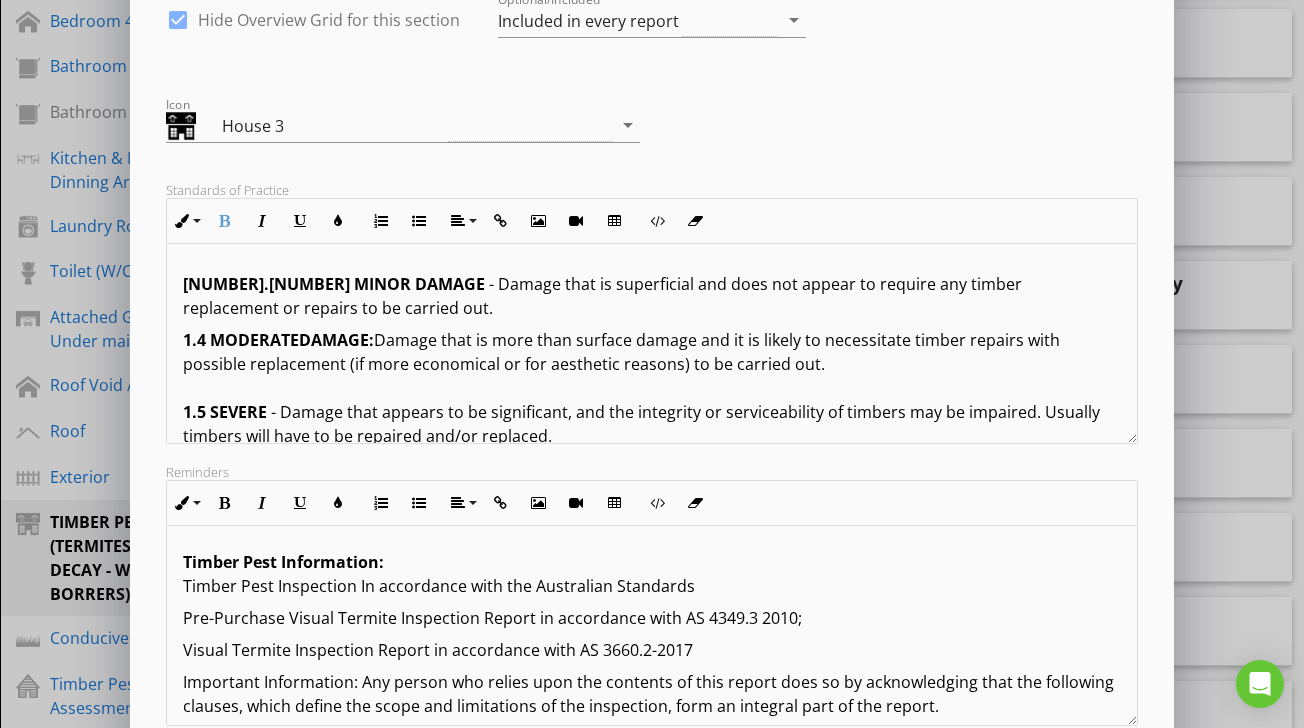 click on "NOTE: Where visual evidence of inactive termite workings and/or damage is located, it is possible that termites are still active in the immediate vicinity and may continue to cause further damage. It is not possible to ascertain whether any infestation is active or inactive without further investigation and inspections over a period of time. Regular inspections are essential. 1.3 MINOR DAMAGE - Damage that is superficial and does not appear to require any timber replacement or repairs to be carried out." at bounding box center [651, 236] 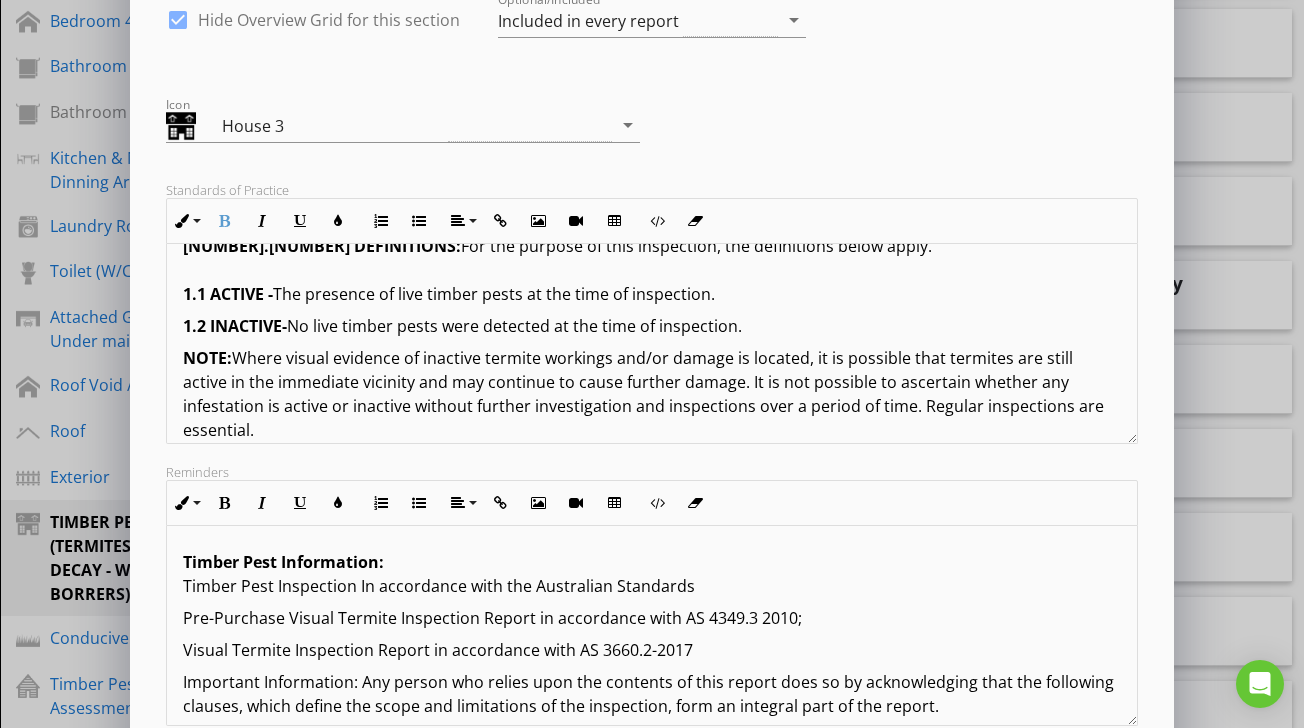 scroll, scrollTop: 384, scrollLeft: 0, axis: vertical 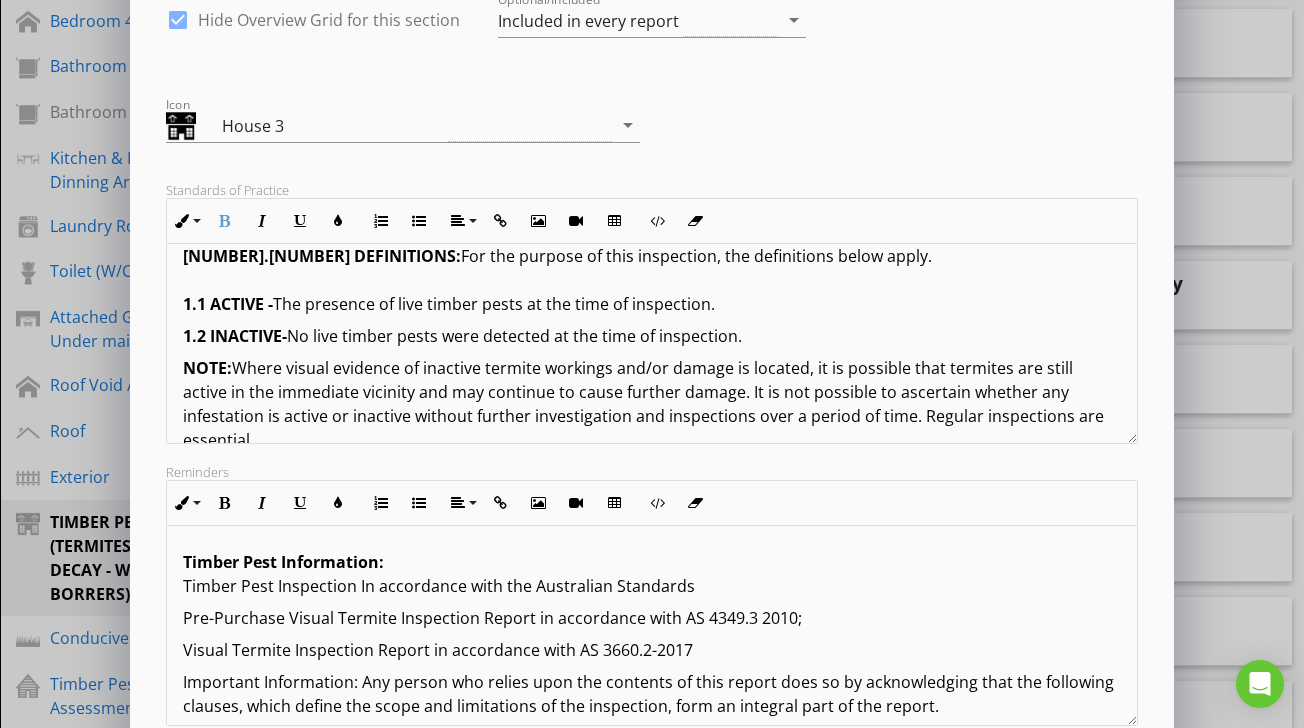 click on "1.1 ACTIVE -" at bounding box center (228, 304) 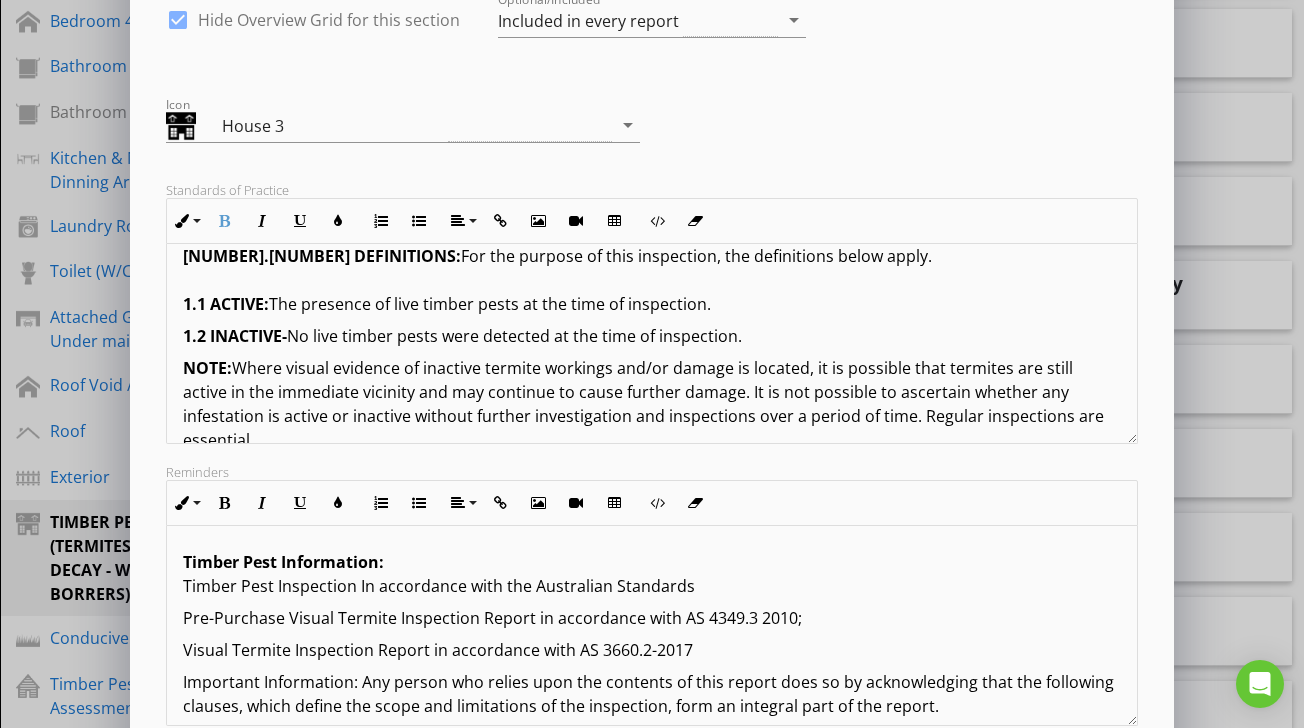click on "[NUMBER].[NUMBER] INACTIVE- No live timber pests were detected at the time of inspection." at bounding box center [651, 336] 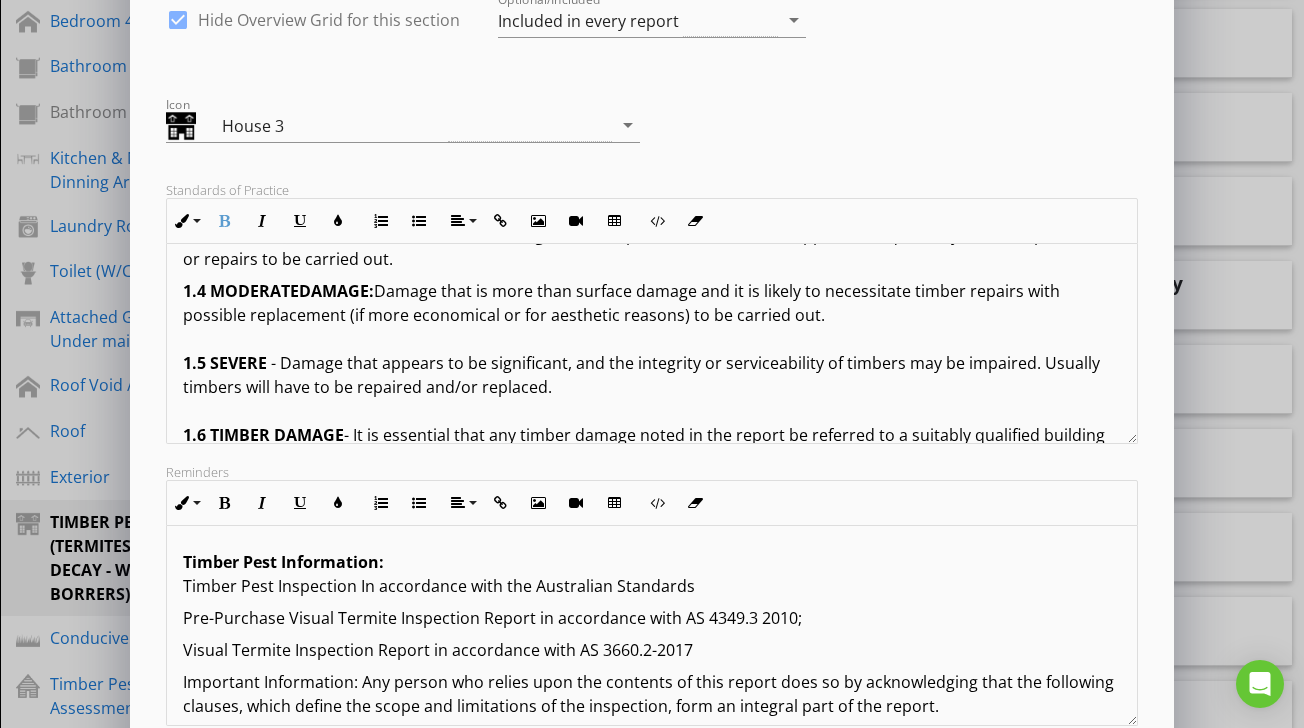 scroll, scrollTop: 641, scrollLeft: 0, axis: vertical 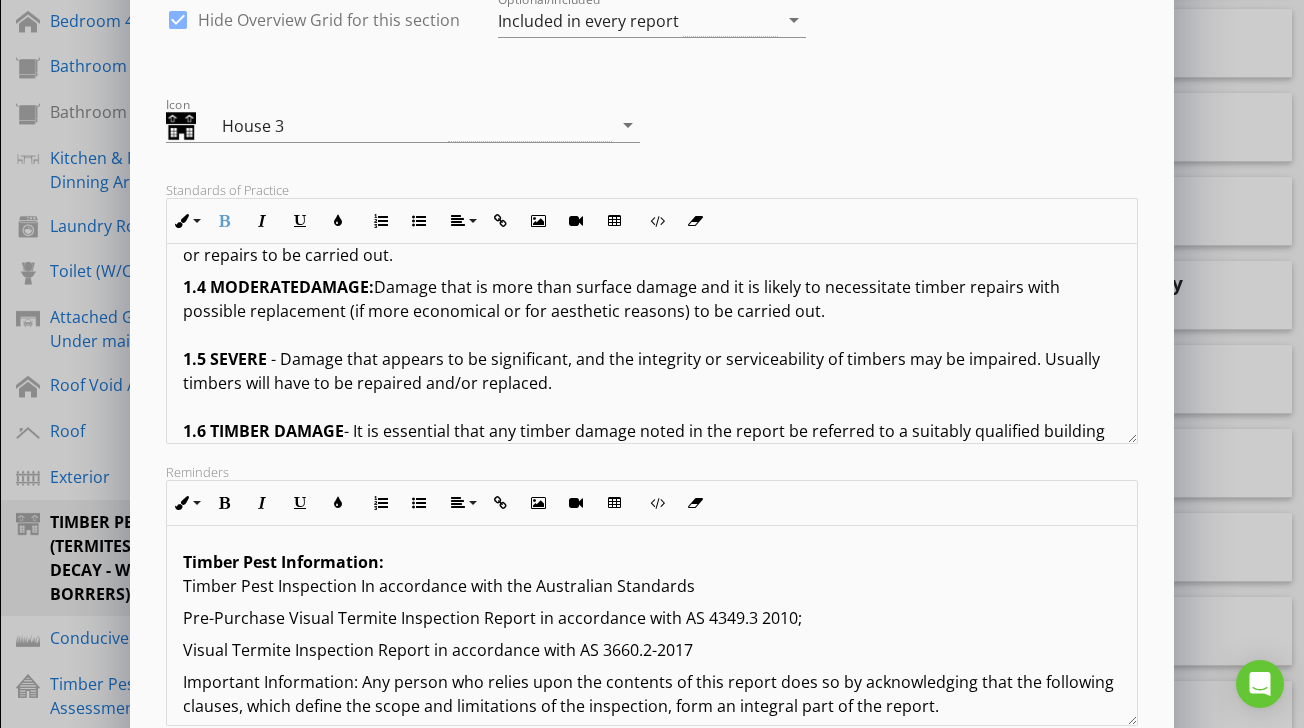 click on "1.4 MODERATE  DAMAGE:  Damage that is more than surface damage and it is likely to necessitate timber repairs with possible replacement (if more economical or for aesthetic reasons) to be carried out. 1.5 SEVERE   - Damage that appears to be significant, and the integrity or serviceability of timbers may be impaired. Usually timbers will have to be repaired and/or replaced. 1.6 TIMBER DAMAGE 2.0 REASONABLE ACCESS:  Only areas where reasonable access was available were inspected. The Australian Standard AS3660 refers to AS4349.3-2010, which defines reasonable access. Access will not be available where there are safety concerns or obstructions or the space available is less than the following: ROOF SPACE  - the dimensions of the access hole must be at least 500mm x 400mm and reachable by a 3.6M ladder, and there is at least 600mm x 600mm of space to crawl. SUBFLOOR ROOF EXTERIOR 3.0 A MORE INVASIVE AND PHYSICAL INSPECTION IS AVAILABLE AND RECOMMENDED:  4.0 CONCRETE SLAB HOMES (Part or full slab):" at bounding box center (651, 1211) 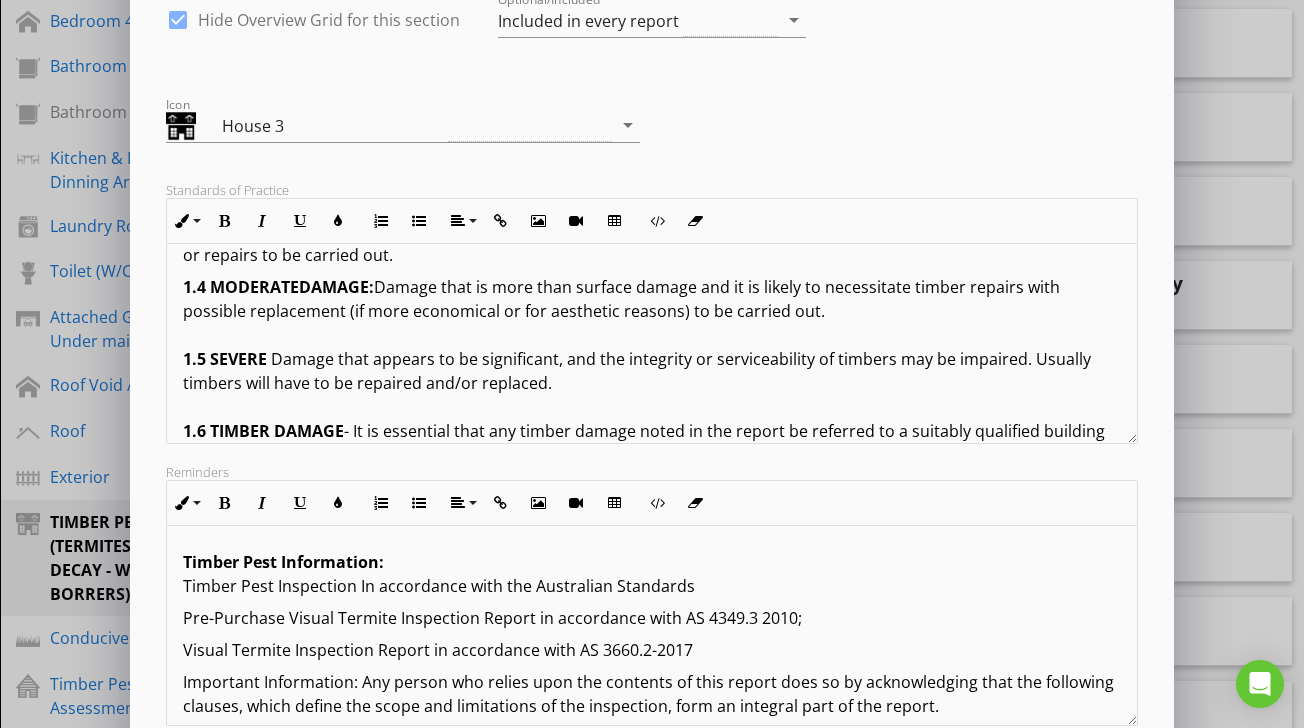 click on "1.5 SEVERE" at bounding box center [227, 359] 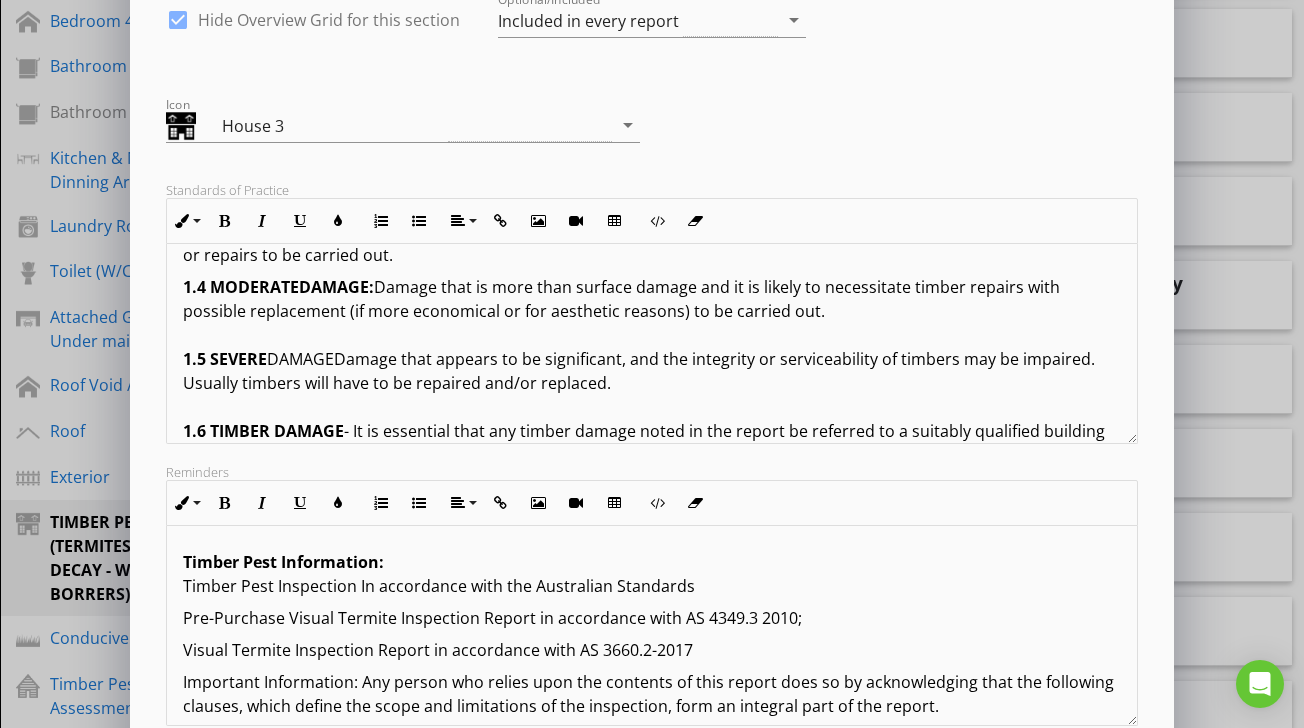 drag, startPoint x: 336, startPoint y: 333, endPoint x: 186, endPoint y: 332, distance: 150.00333 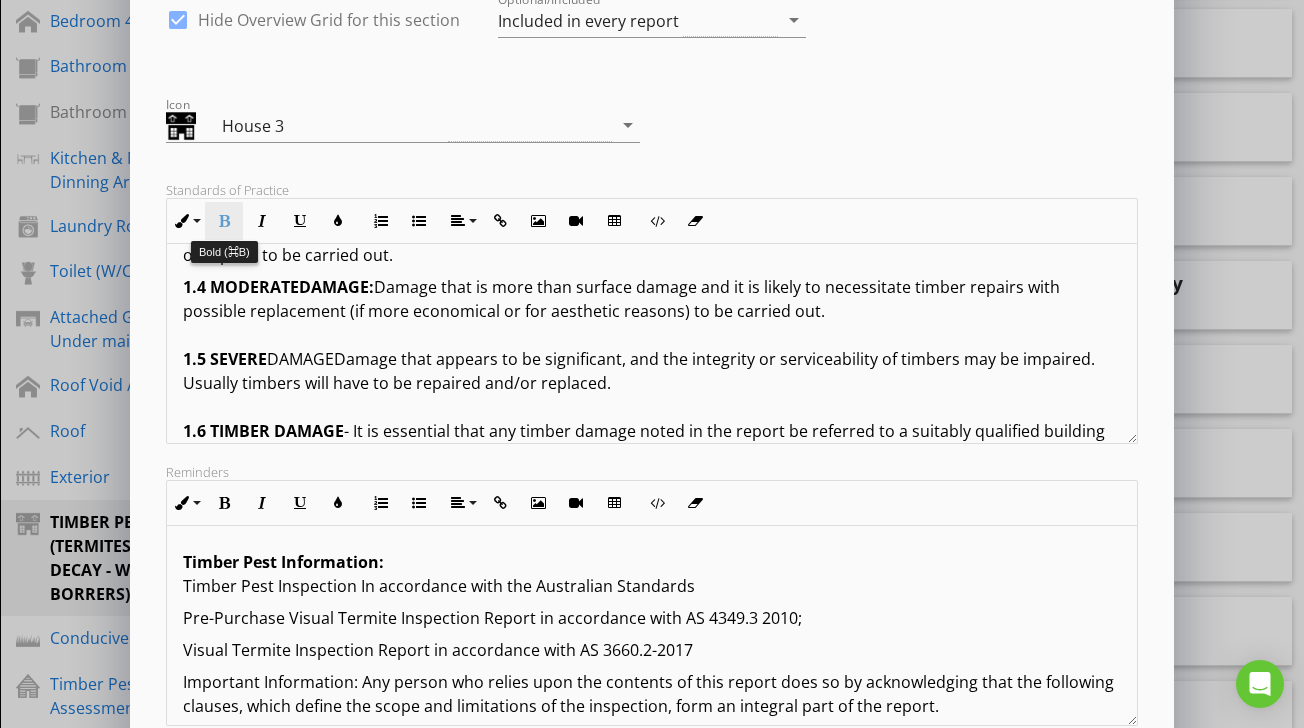 click at bounding box center (224, 221) 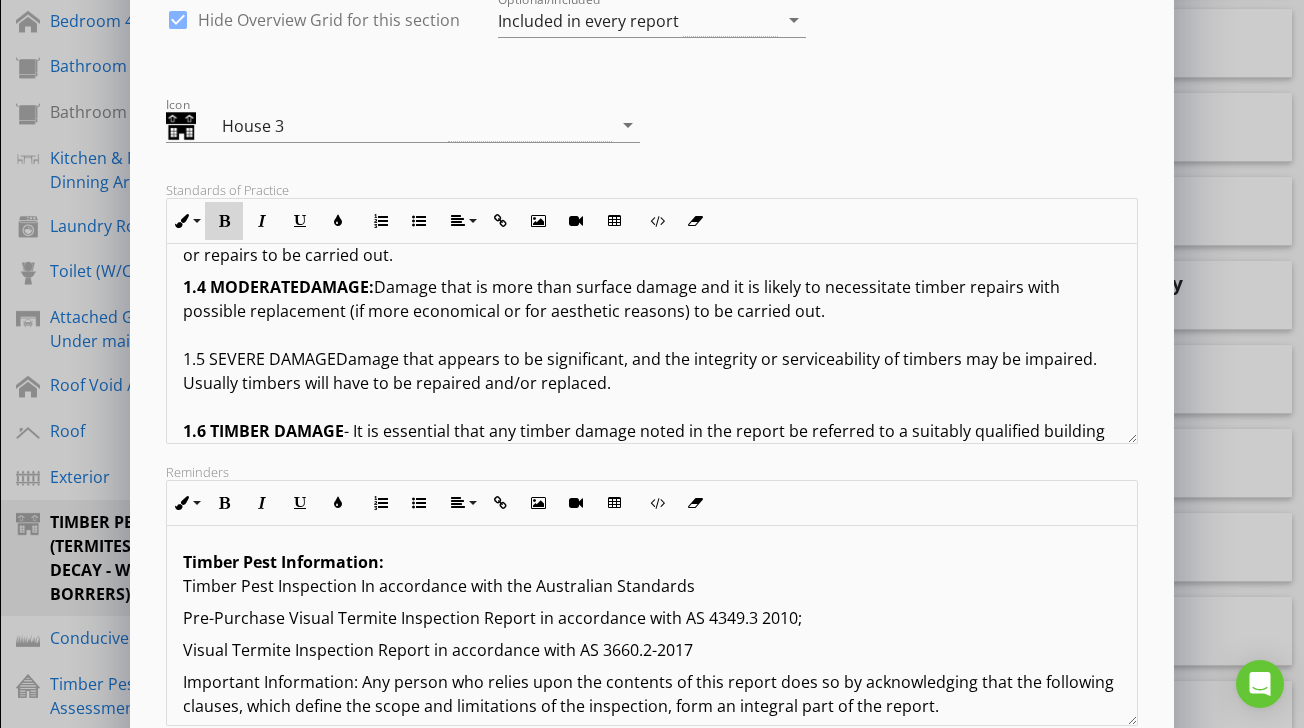 click at bounding box center [224, 221] 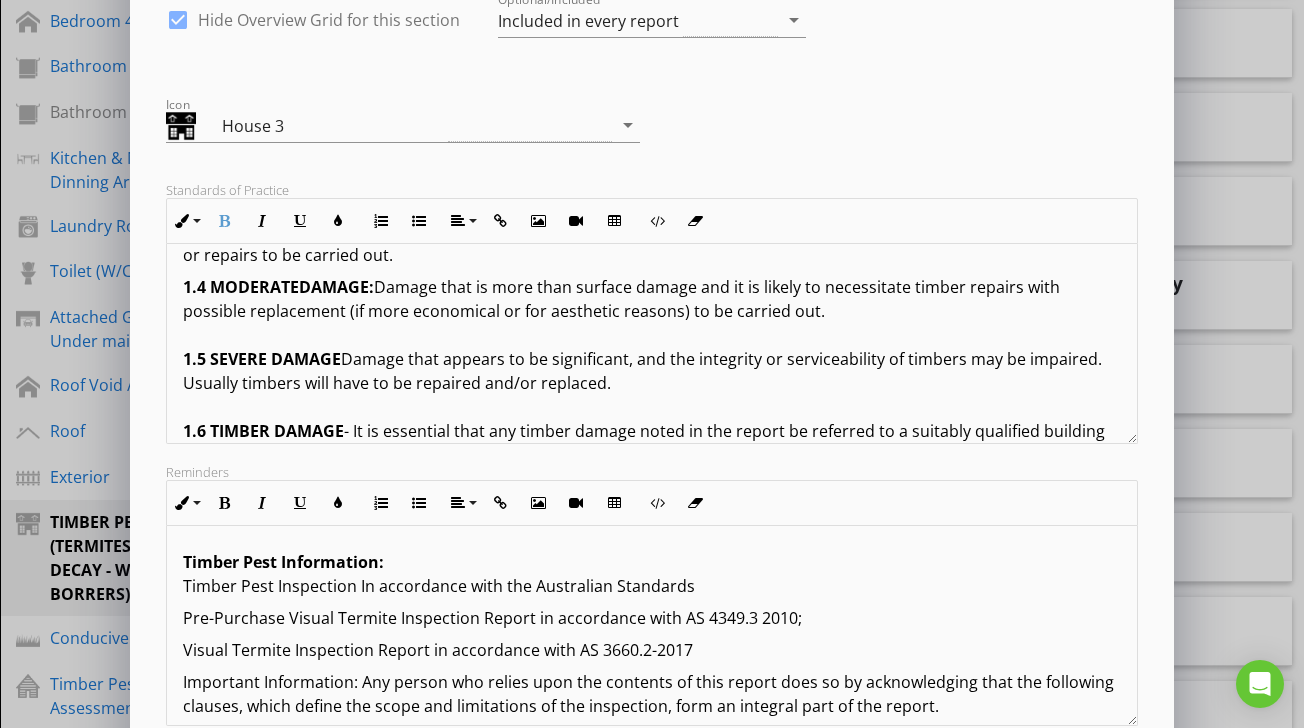 click on "[NUMBER].[NUMBER] MODERATE DAMAGE: Damage that is more than surface damage and it is likely to necessitate timber repairs with possible replacement (if more economical or for aesthetic reasons) to be carried out. [NUMBER].[NUMBER] SEVERE DAMAGE Damage that appears to be significant, and the integrity or serviceability of timbers may be impaired. Usually timbers will have to be repaired and/or replaced. [NUMBER].[NUMBER] TIMBER DAMAGE [NUMBER].[NUMBER] REASONABLE ACCESS: Only areas where reasonable access was available were inspected. The Australian Standard AS[NUMBER] refers to AS[NUMBER].[NUMBER]-[YEAR], which defines reasonable access. Access will not be available where there are safety concerns or obstructions or the space available is less than the following: ROOF SPACE - the dimensions of the access hole must be at least [NUMBER]mm x [NUMBER]mm and reachable by a [NUMBER].[NUMBER]M ladder, and there is at least [NUMBER]mm x [NUMBER]mm of space to crawl. SUBFLOOR ROOF EXTERIOR [NUMBER].[NUMBER] A MORE INVASIVE AND PHYSICAL INSPECTION IS AVAILABLE AND RECOMMENDED: [NUMBER].[NUMBER] CONCRETE SLAB HOMES (Part or full slab):" at bounding box center (651, 1211) 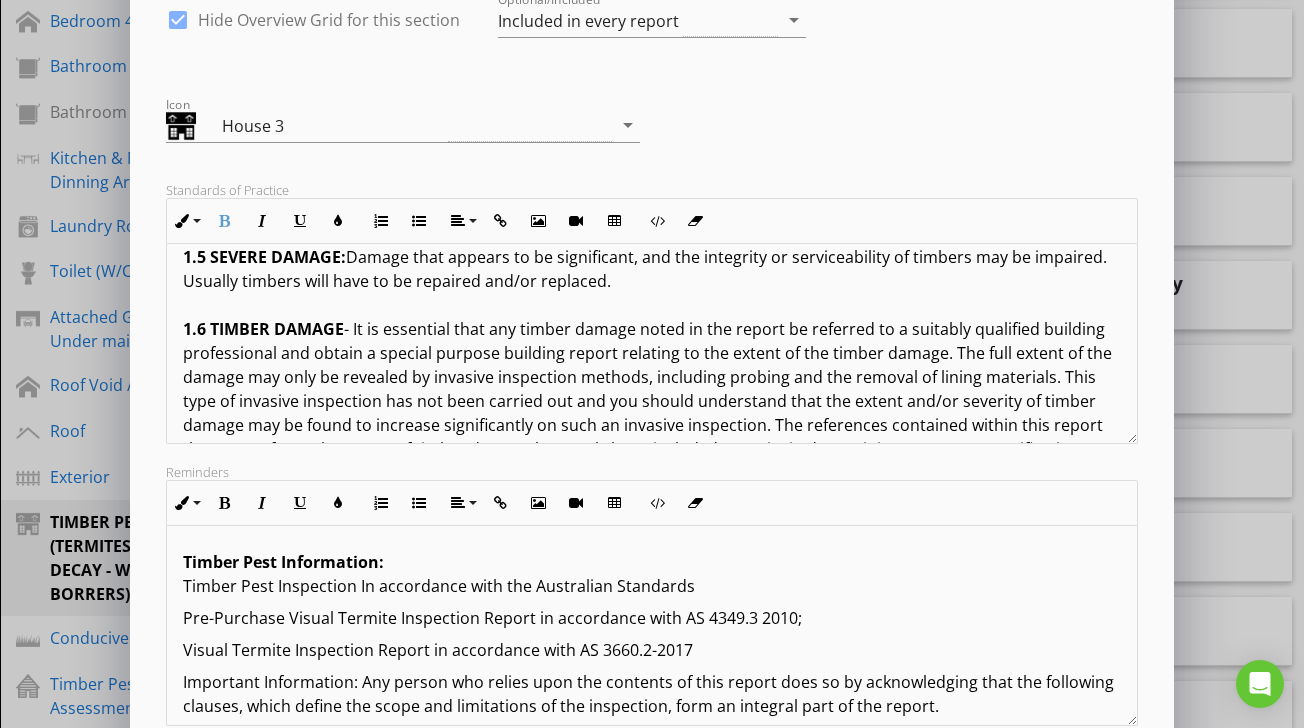 scroll, scrollTop: 747, scrollLeft: 0, axis: vertical 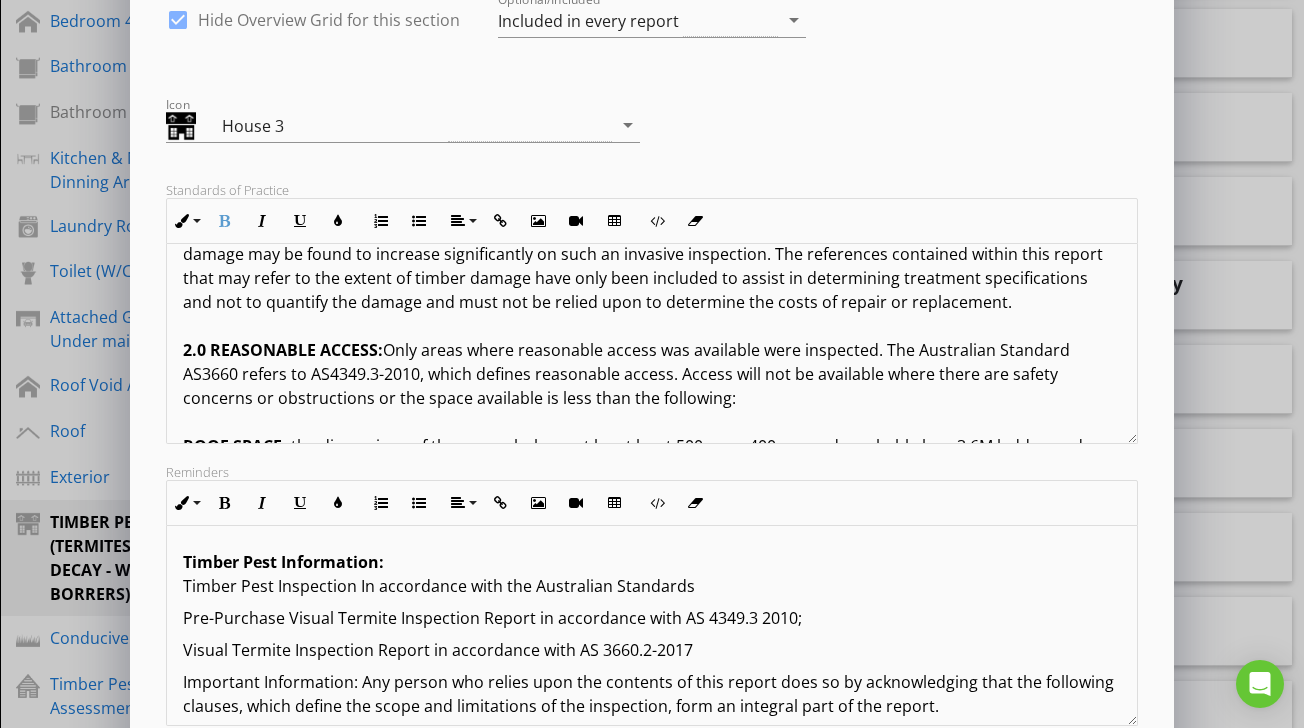 drag, startPoint x: 390, startPoint y: 325, endPoint x: 743, endPoint y: 371, distance: 355.98456 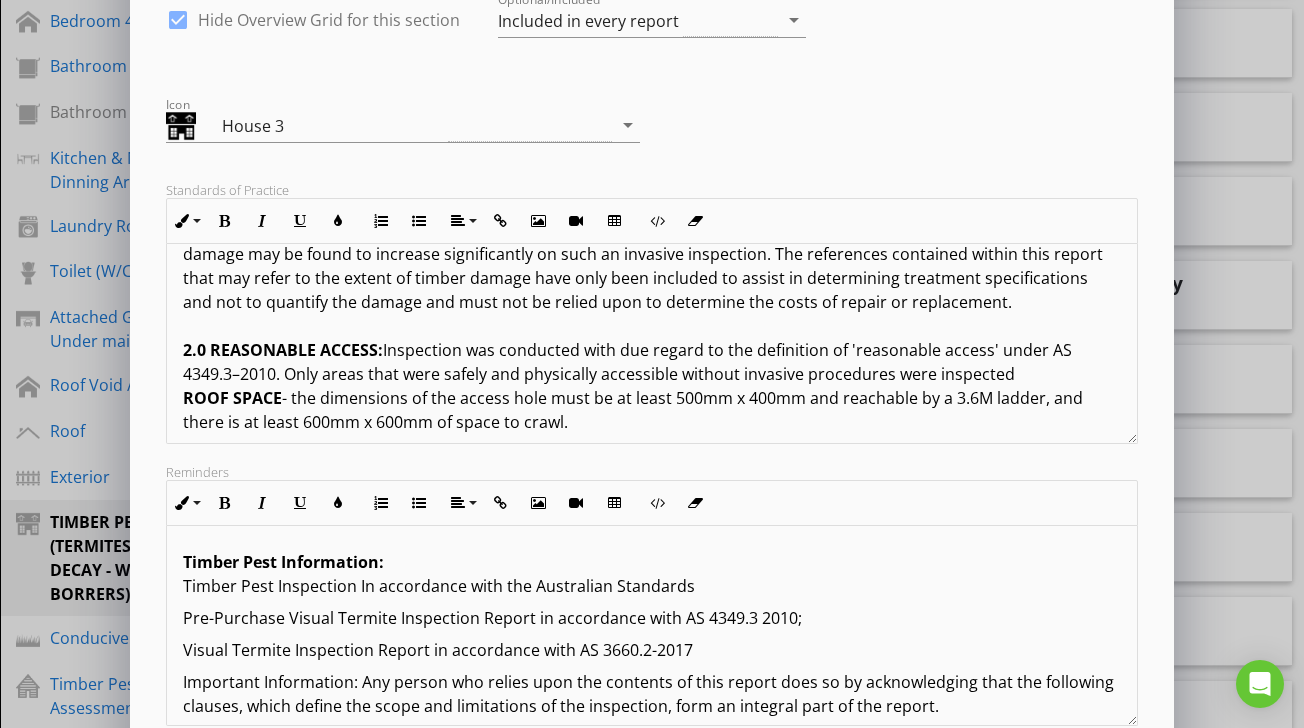 click on "ROOF SPACE" at bounding box center [232, 398] 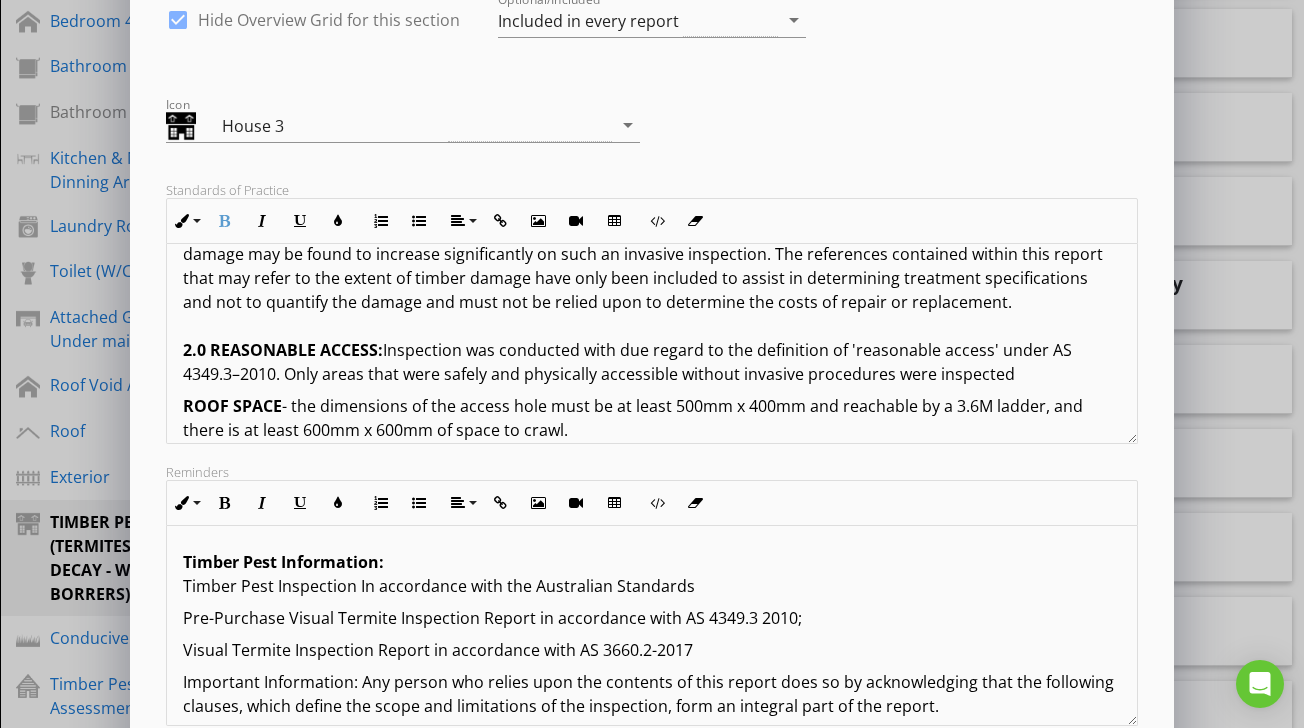 click on "1.4 MODERATE DAMAGE: Damage that is more than surface damage and it is likely to necessitate timber repairs with possible replacement (if more economical or for aesthetic reasons) to be carried out. 1.5 SEVERE DAMAGE: Damage that appears to be significant, and the integrity or serviceability of timbers may be impaired. Usually timbers will have to be repaired and/or replaced. 1.6 TIMBER DAMAGE 2.0 REASONABLE ACCESS: Inspection was conducted with due regard to the definition of 'reasonable access' under AS 4349.3–2010. Only areas that were safely and physically accessible without invasive procedures were inspected" at bounding box center (651, 194) 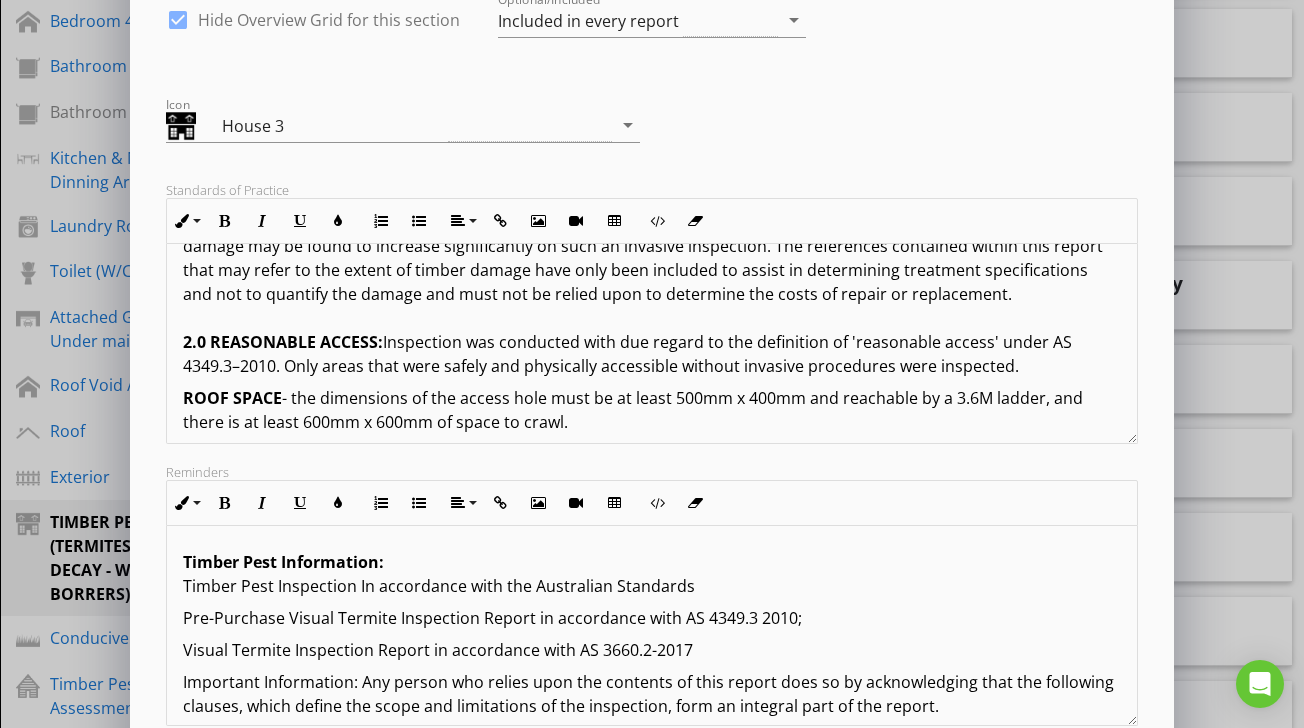 scroll, scrollTop: 924, scrollLeft: 0, axis: vertical 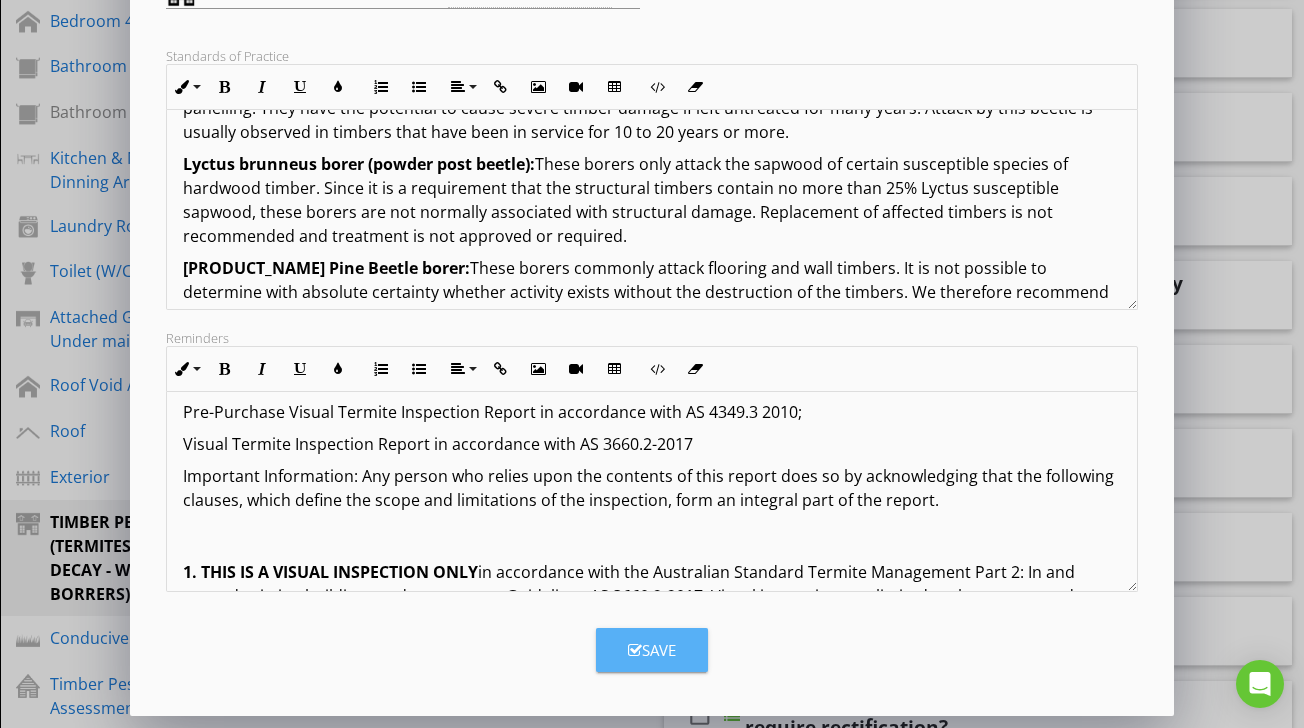 click on "Save" at bounding box center [652, 650] 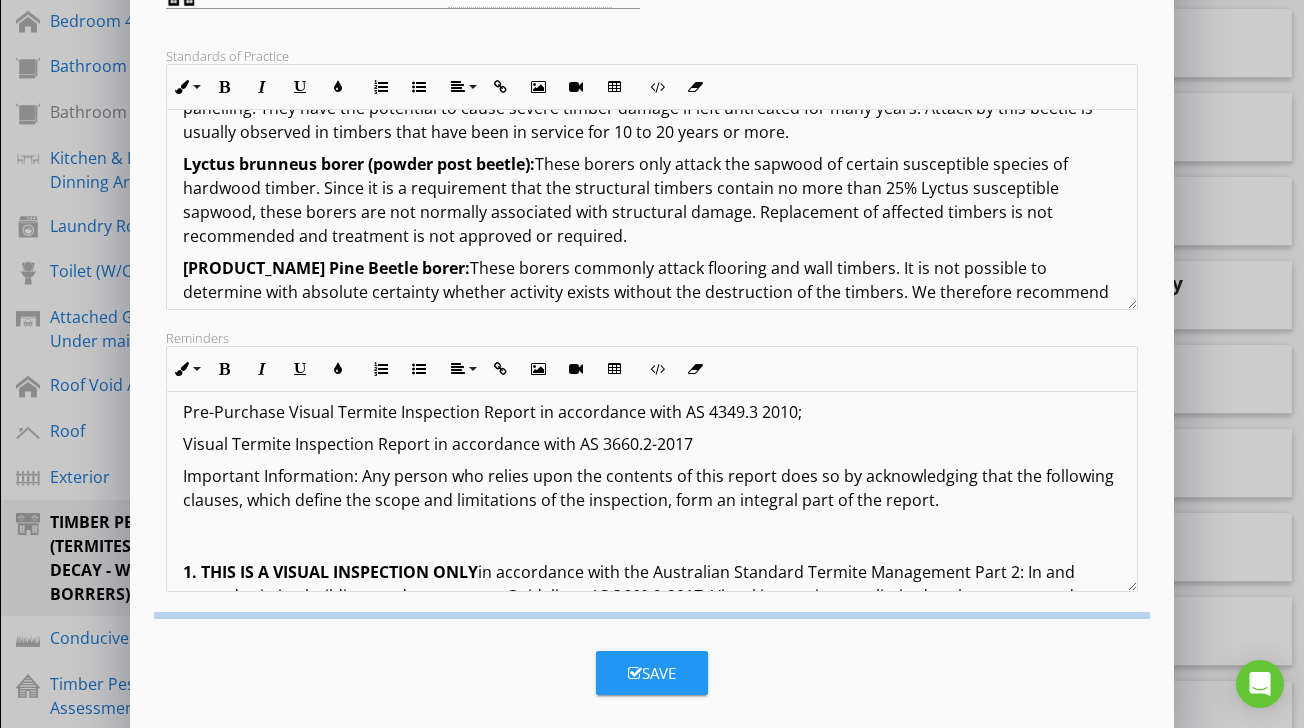 scroll, scrollTop: 114, scrollLeft: 0, axis: vertical 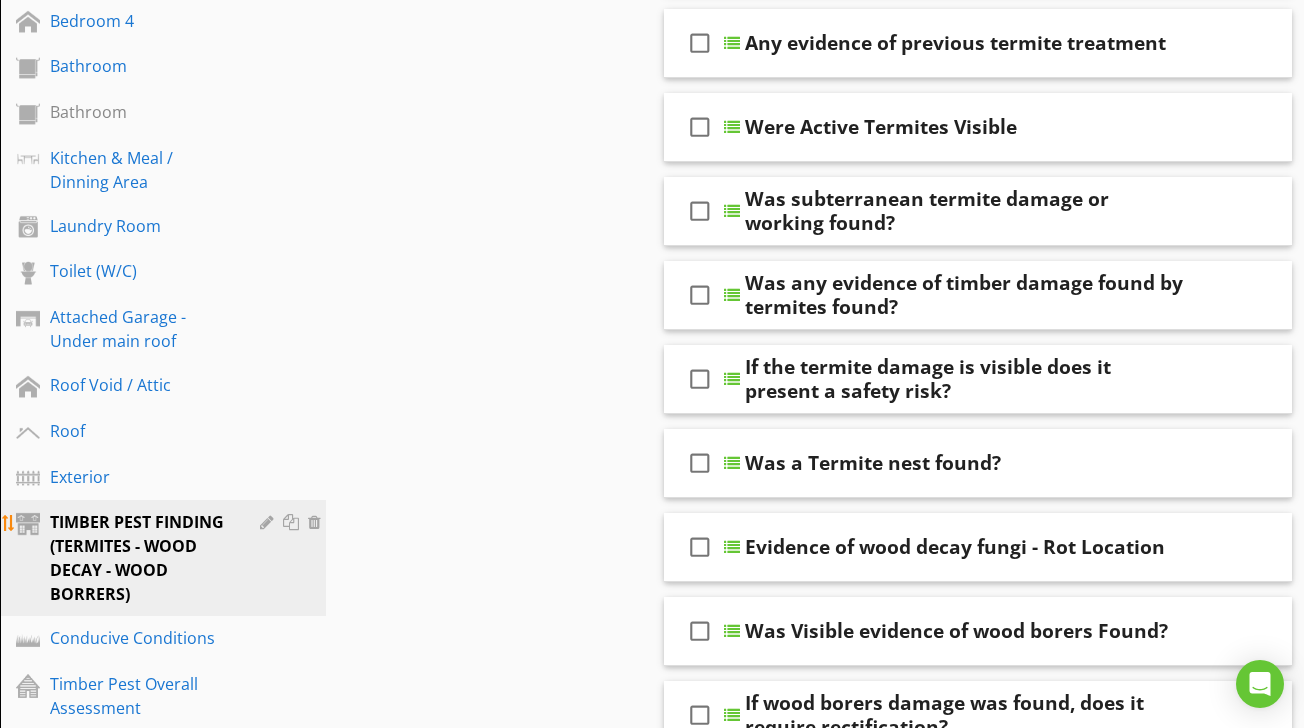 click at bounding box center [269, 522] 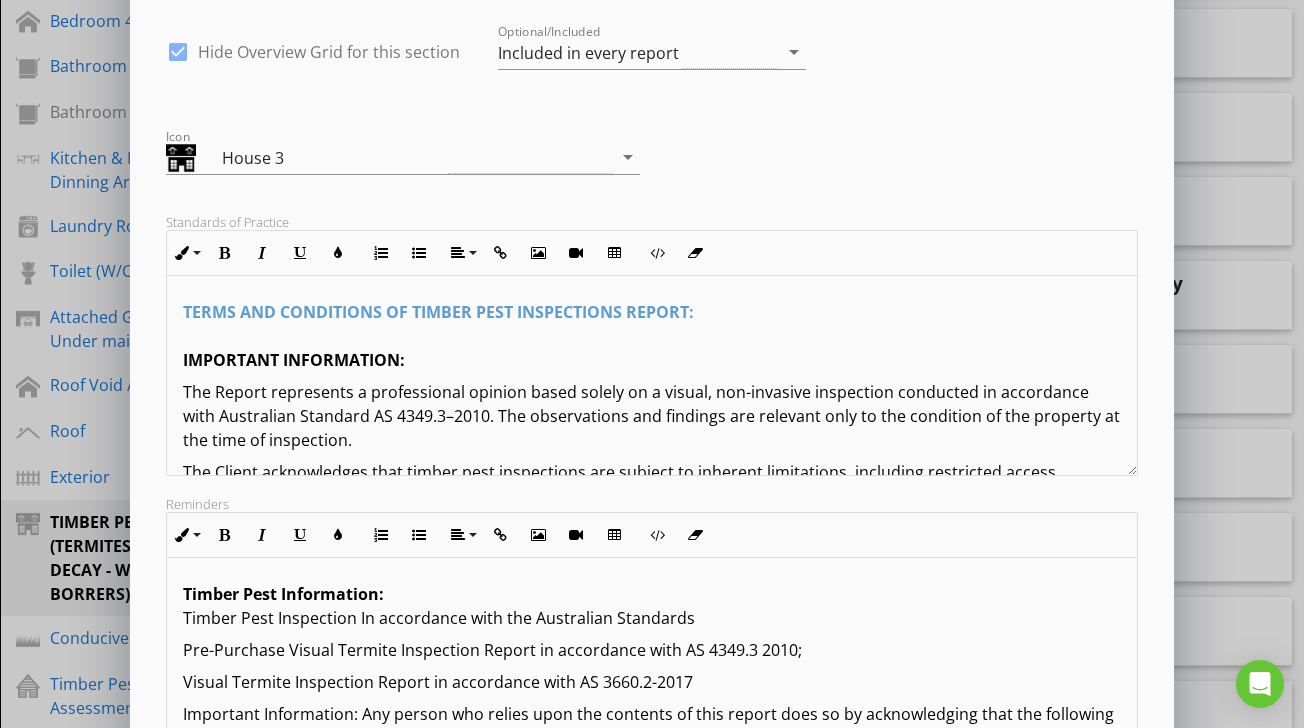 scroll, scrollTop: 183, scrollLeft: 0, axis: vertical 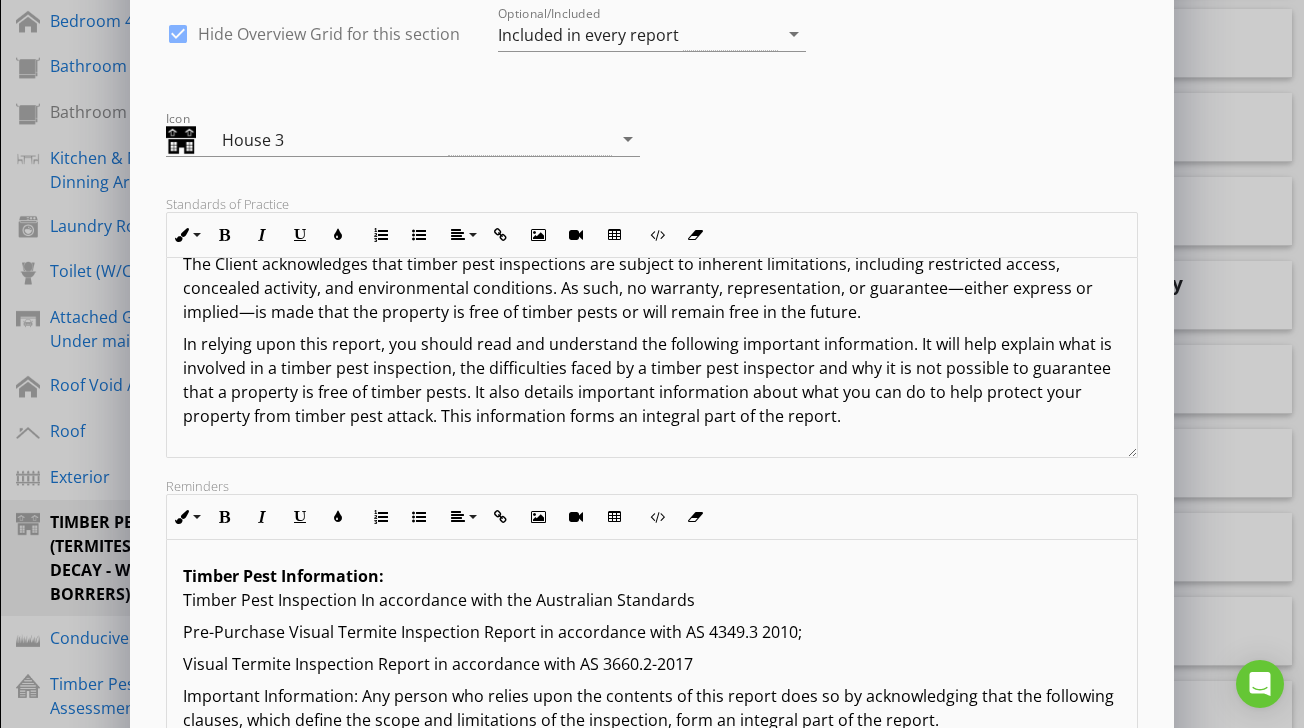 click on "The Client acknowledges that timber pest inspections are subject to inherent limitations, including restricted access, concealed activity, and environmental conditions. As such, no warranty, representation, or guarantee—either express or implied—is made that the property is free of timber pests or will remain free in the future." at bounding box center [651, 288] 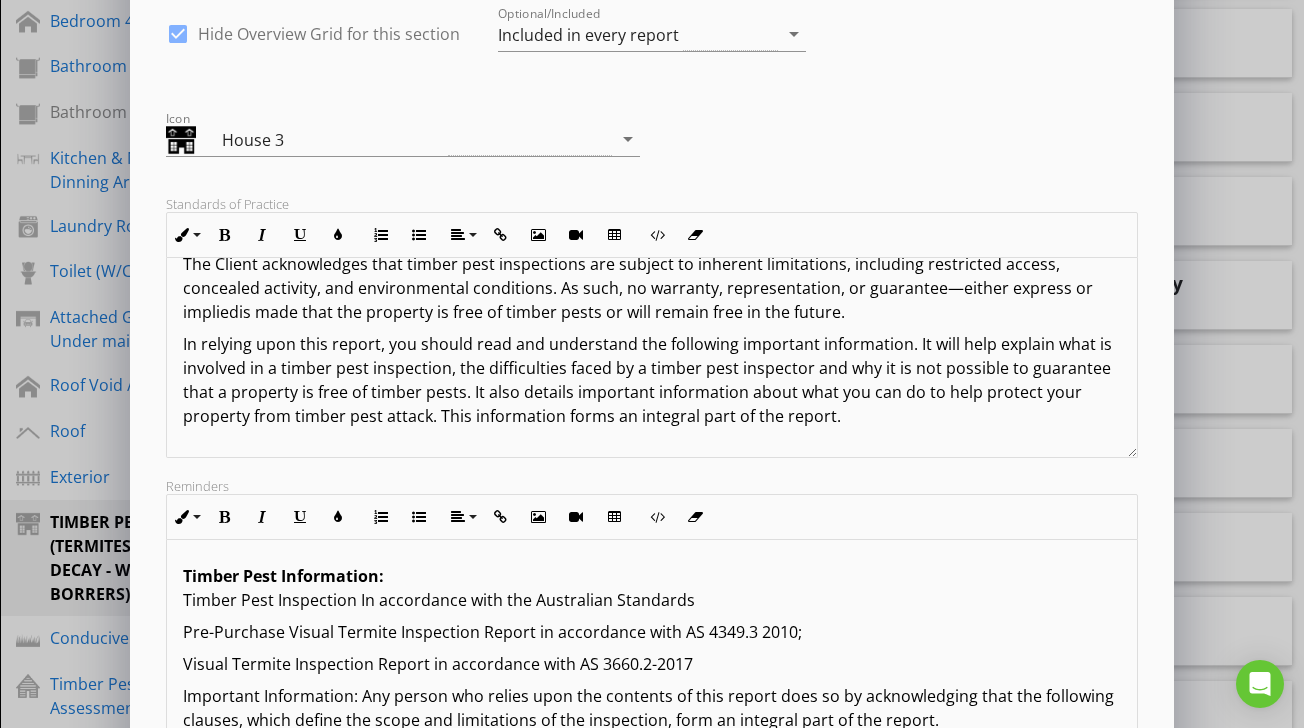 type 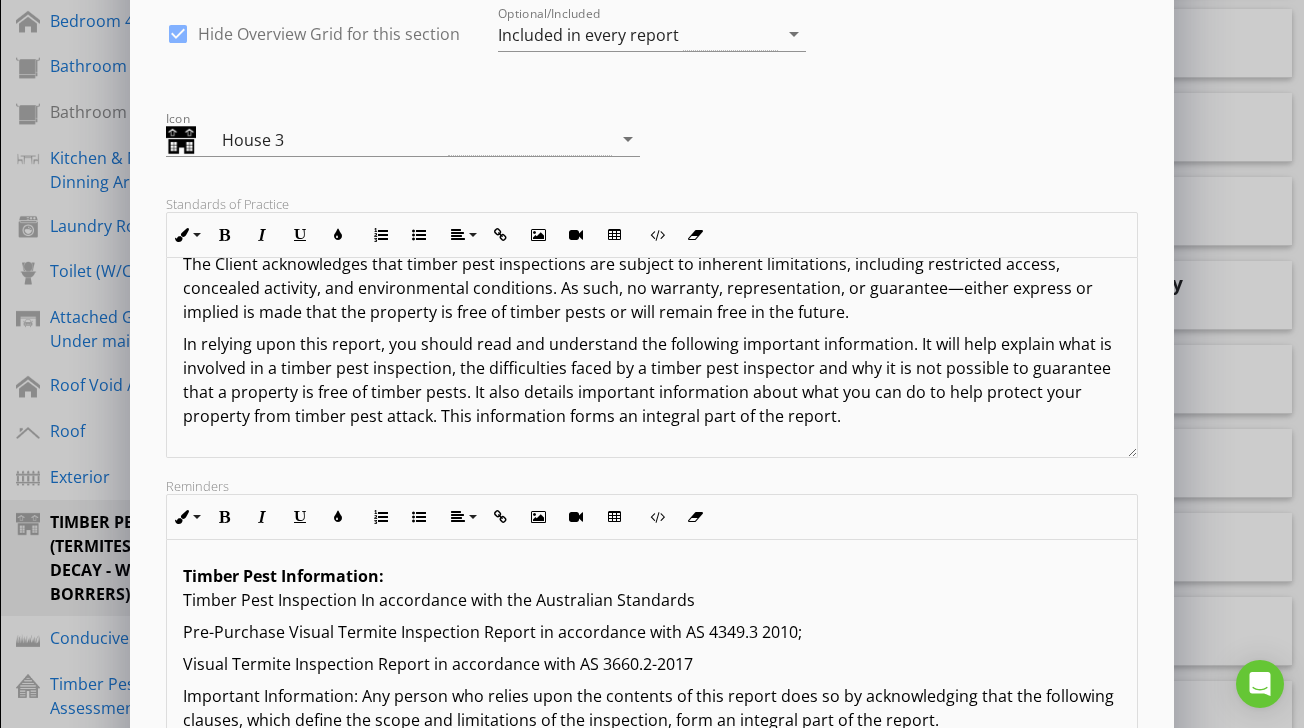 click on "The Client acknowledges that timber pest inspections are subject to inherent limitations, including restricted access, concealed activity, and environmental conditions. As such, no warranty, representation, or guarantee—either express or implied is made that the property is free of timber pests or will remain free in the future." at bounding box center (651, 288) 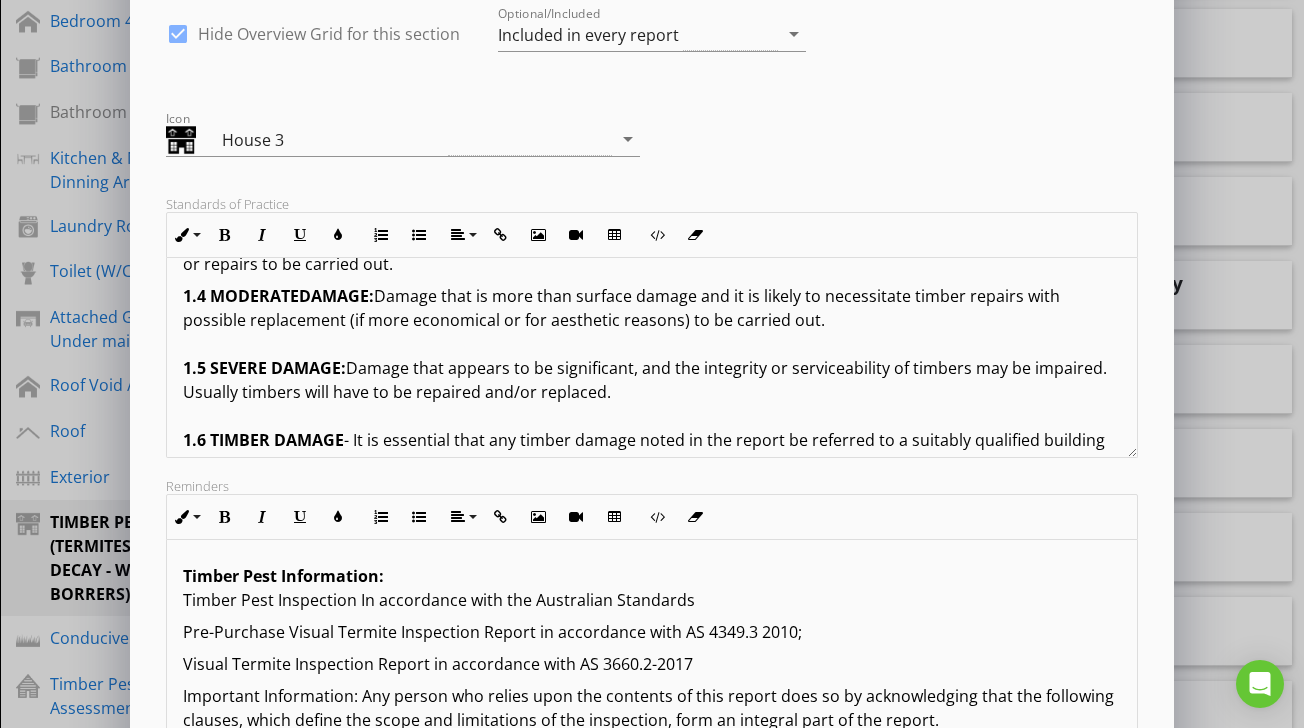 scroll, scrollTop: 864, scrollLeft: 0, axis: vertical 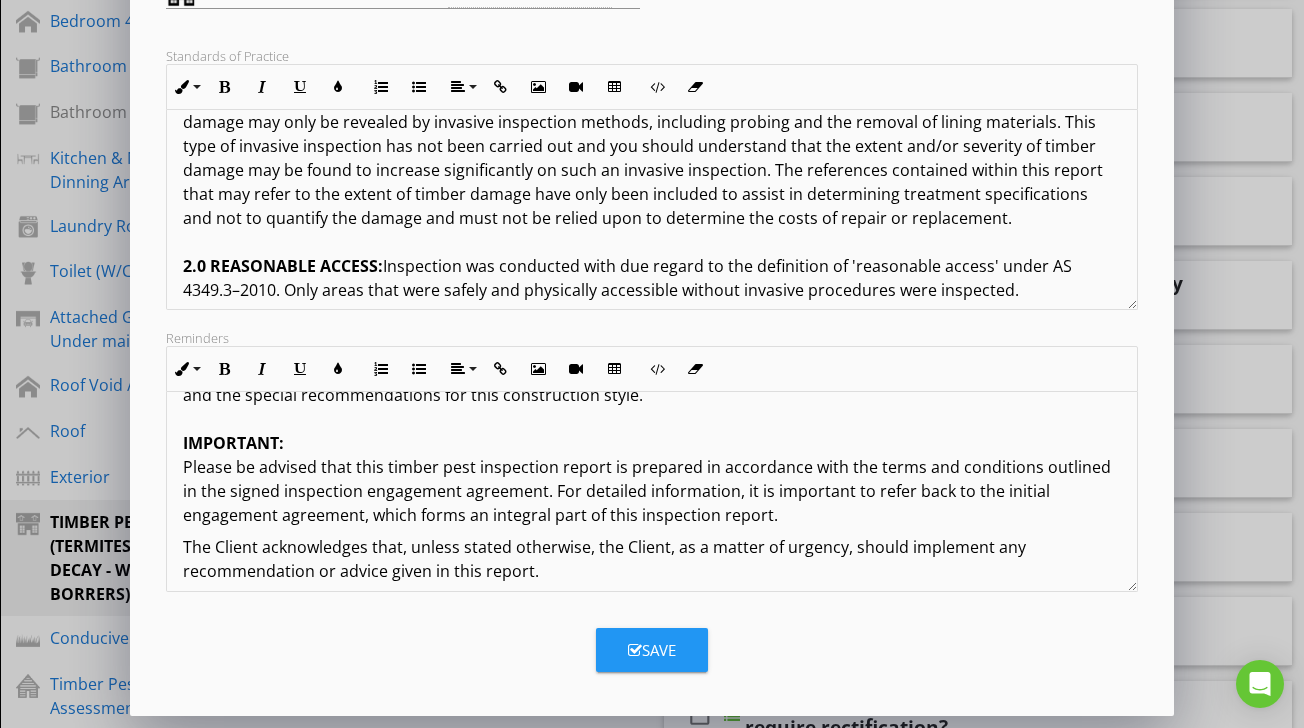 click on "Save" at bounding box center (652, 650) 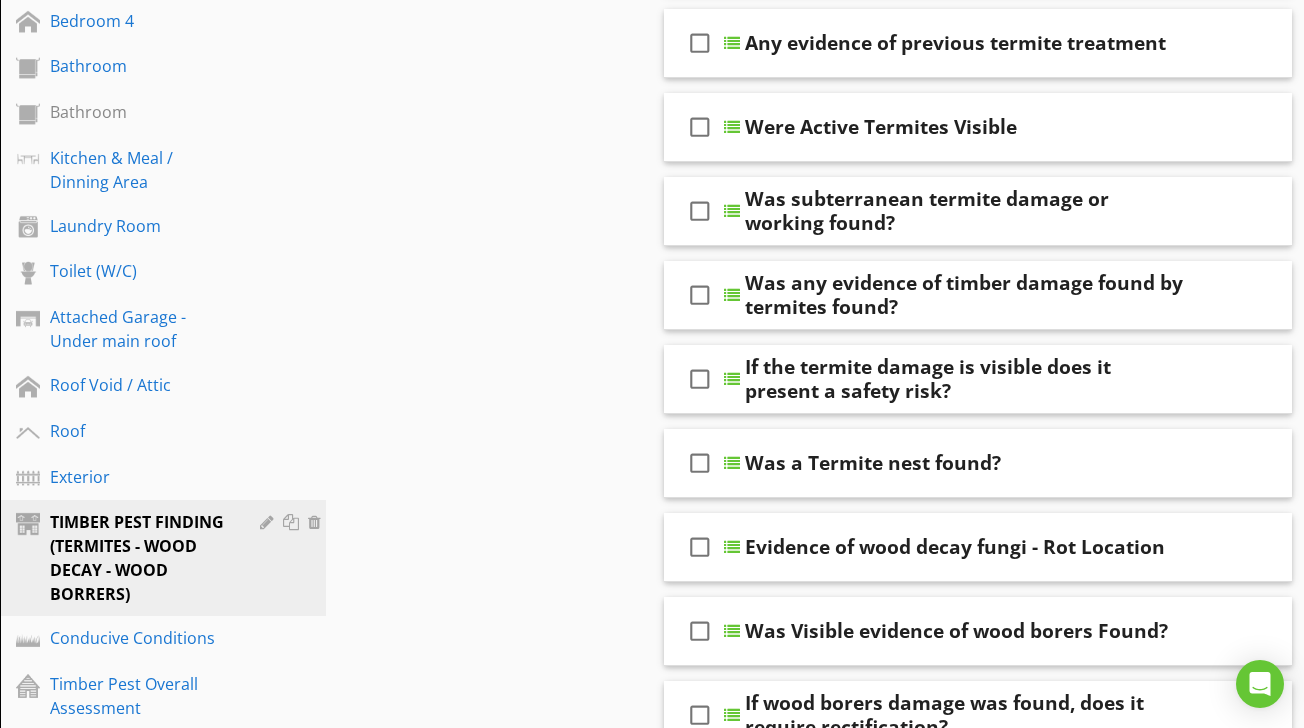 scroll, scrollTop: 114, scrollLeft: 0, axis: vertical 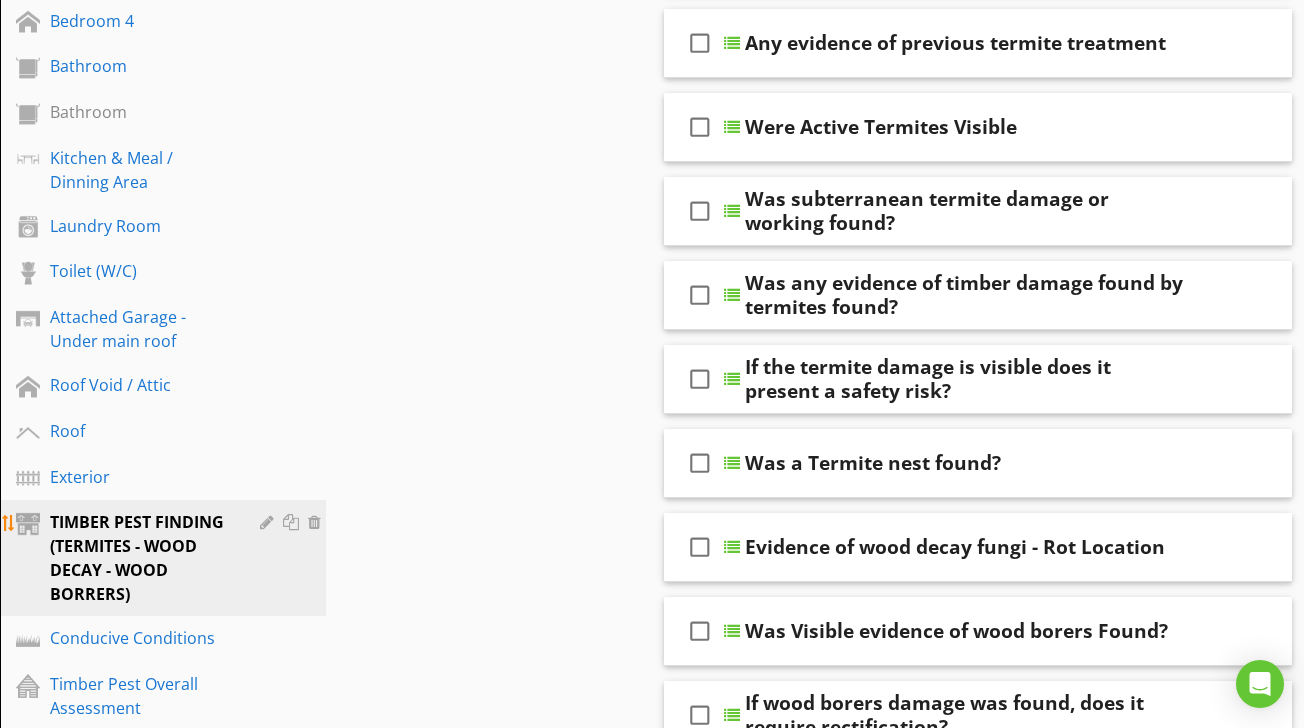 click at bounding box center (269, 522) 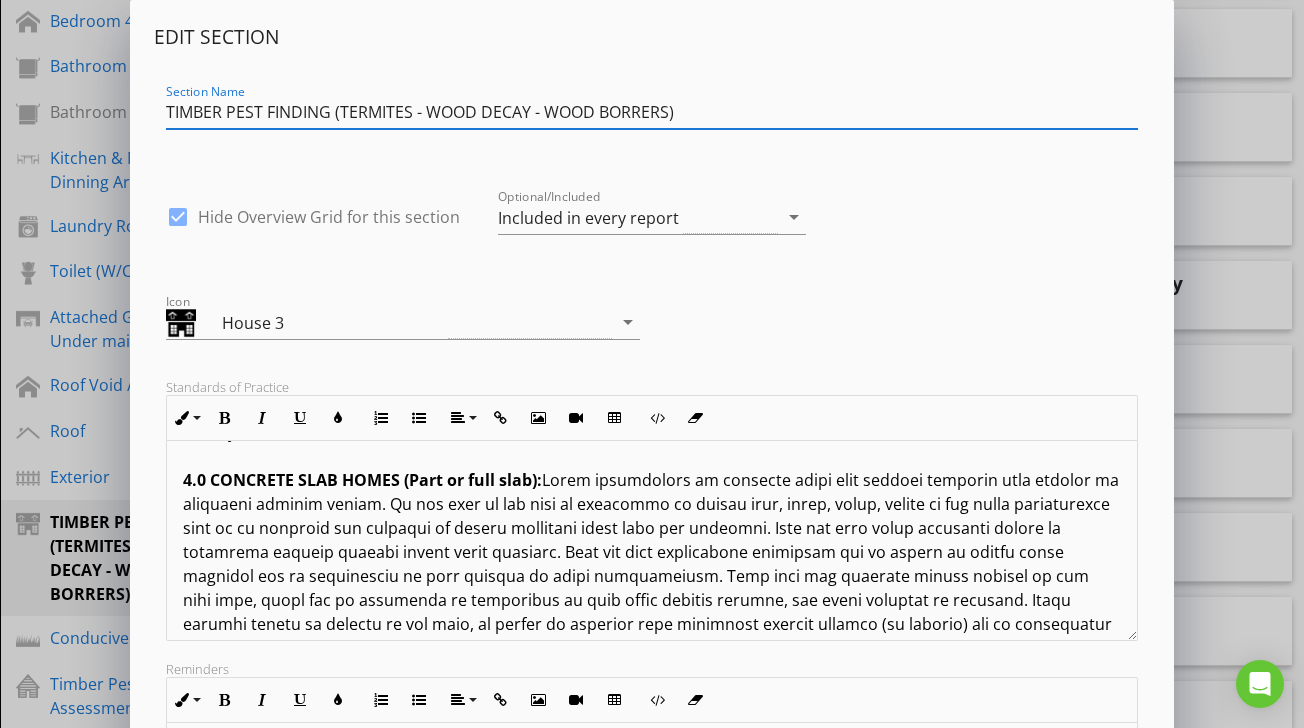 scroll, scrollTop: 1577, scrollLeft: 0, axis: vertical 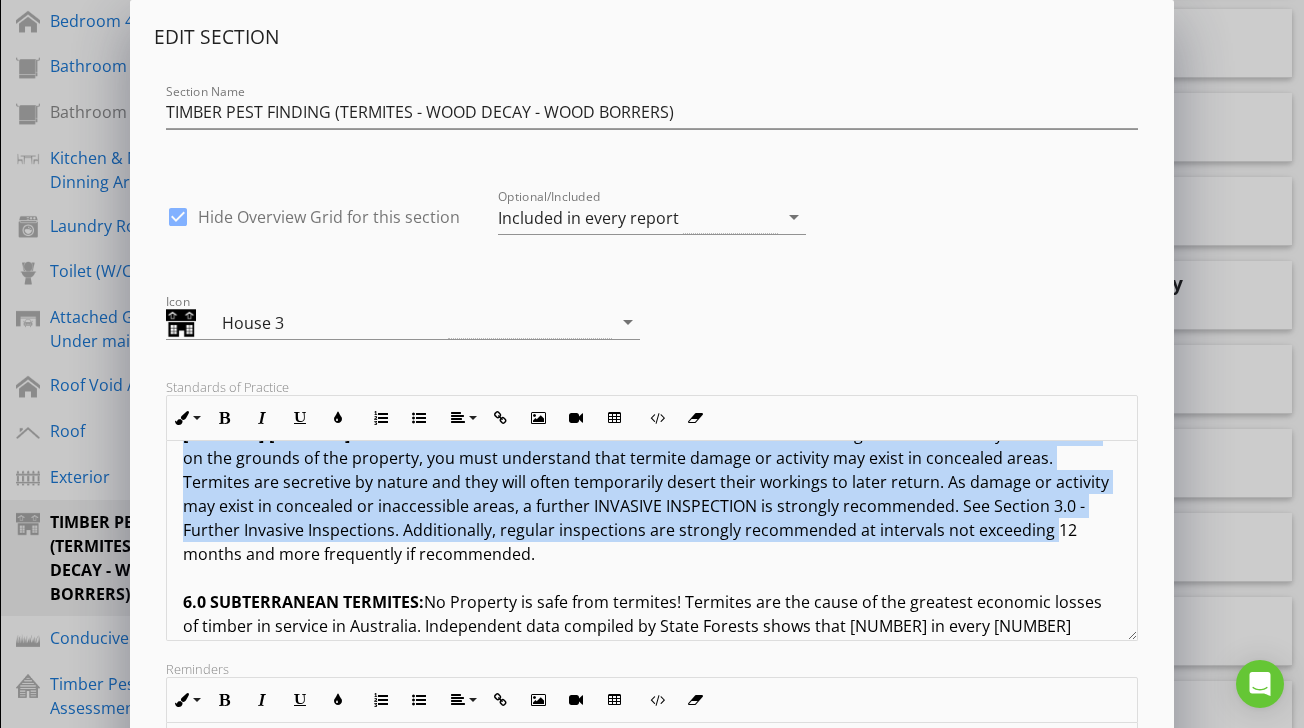 drag, startPoint x: 545, startPoint y: 465, endPoint x: 822, endPoint y: 502, distance: 279.4602 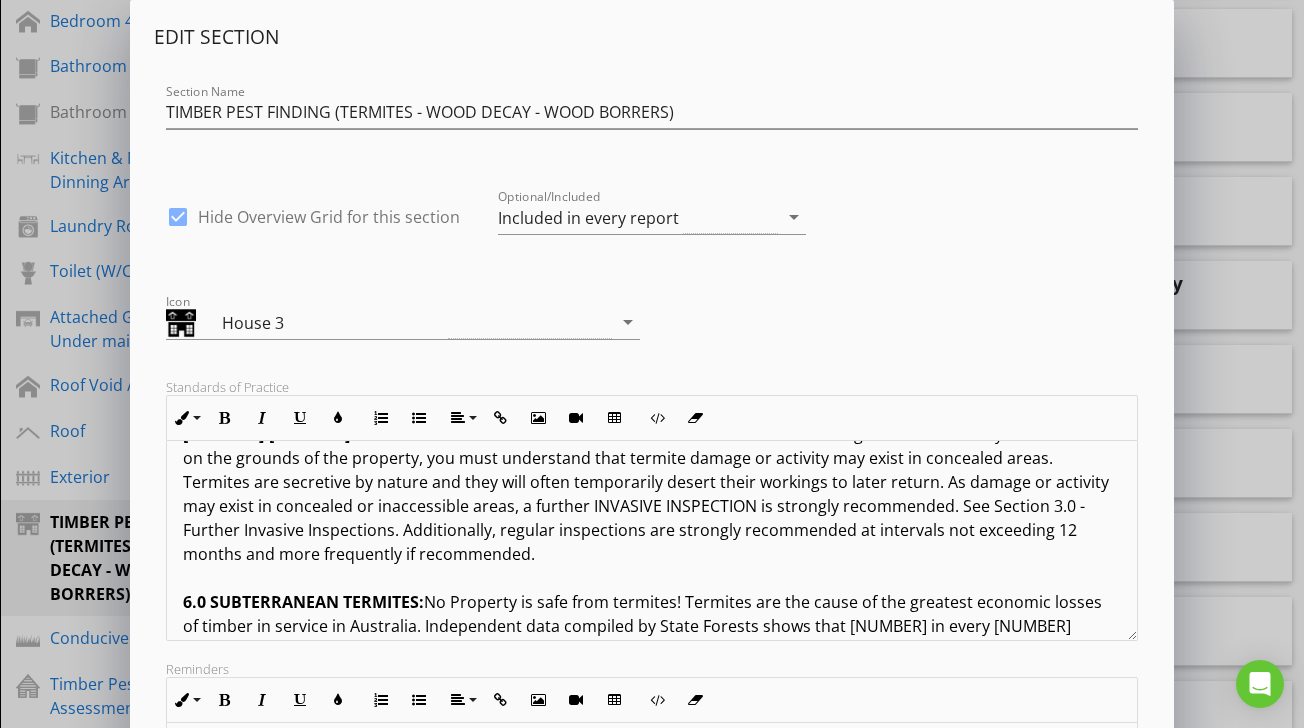 click on "ROOF SPACE - the dimensions of the access hole must be at least [NUMBER]mm x [NUMBER]mm and reachable by a [NUMBER].[NUMBER]M ladder, and there is at least [NUMBER]mm x [NUMBER]mm of space to crawl. SUBFLOOR - the dimensions of the access hole must be at least [NUMBER]mm x [NUMBER]mm and there is at least [NUMBER]mm of space to crawl beneath the lowest part of any bearer and at least [NUMBER]mm below any concrete member. ROOF EXTERIOR - must be accessible by a [NUMBER].[NUMBER]M ladder placed safely on the ground. Reasonable access does not include the use of destructive or invasive inspection methods. Nor does reasonable access include cutting or making access traps or moving heavy furniture or stored goods. [NUMBER].[NUMBER] A MORE INVASIVE AND PHYSICAL INSPECTION IS AVAILABLE AND RECOMMENDED: It is also recommended that prior to settlement, you get all documentation regarding previous treatments and termite history from the vendors. [NUMBER].[NUMBER] CONCRETE SLAB HOMES (Part or full slab): [NUMBER].[NUMBER] EVIDENCE OF TERMITE DAMAGE: [NUMBER].[NUMBER] SUBTERRANEAN TERMITES: [NUMBER].[NUMBER] BORERS OF DRY SEASONED TIMBERS:" at bounding box center [651, 302] 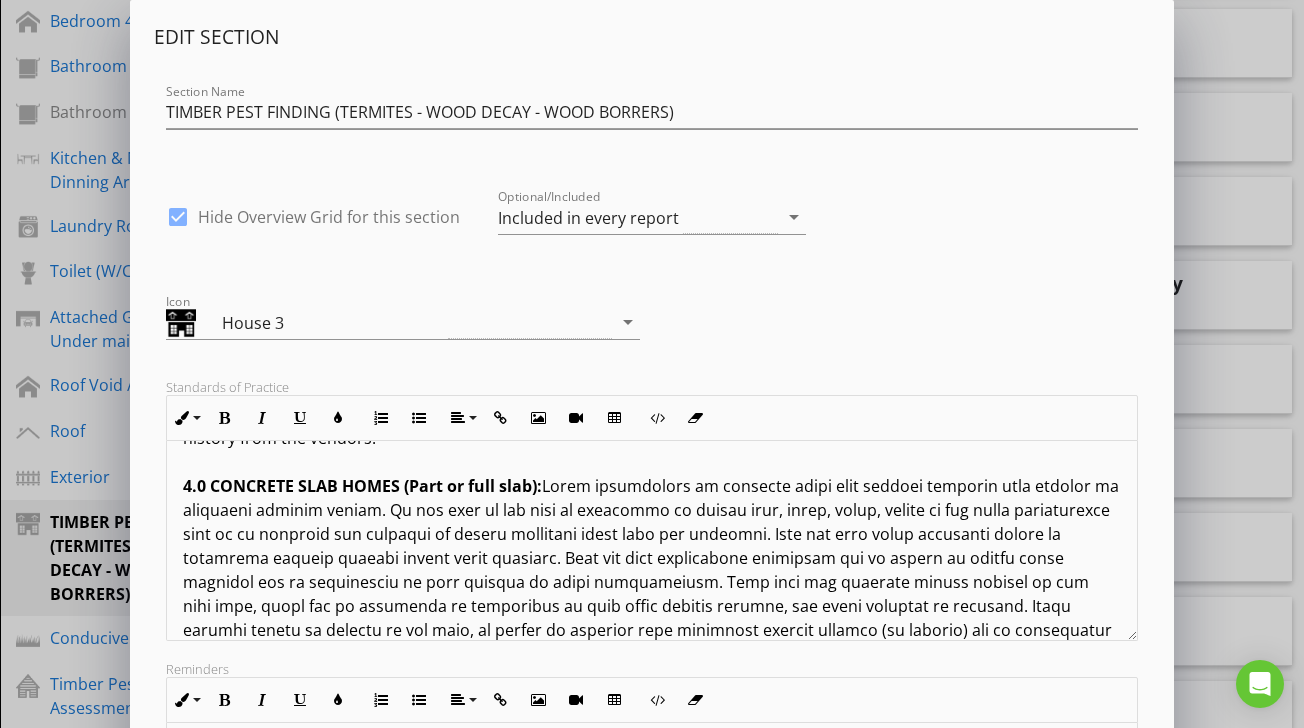 scroll, scrollTop: 1591, scrollLeft: 0, axis: vertical 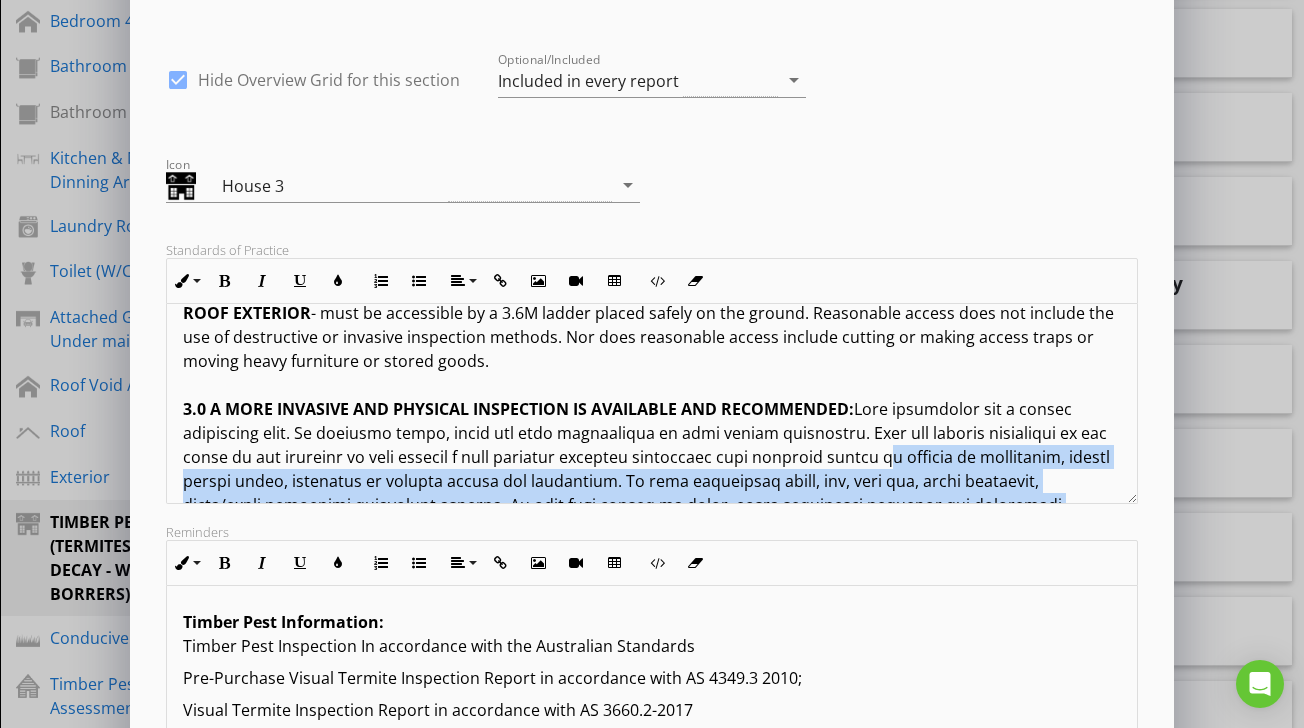 drag, startPoint x: 550, startPoint y: 315, endPoint x: 910, endPoint y: 426, distance: 376.72403 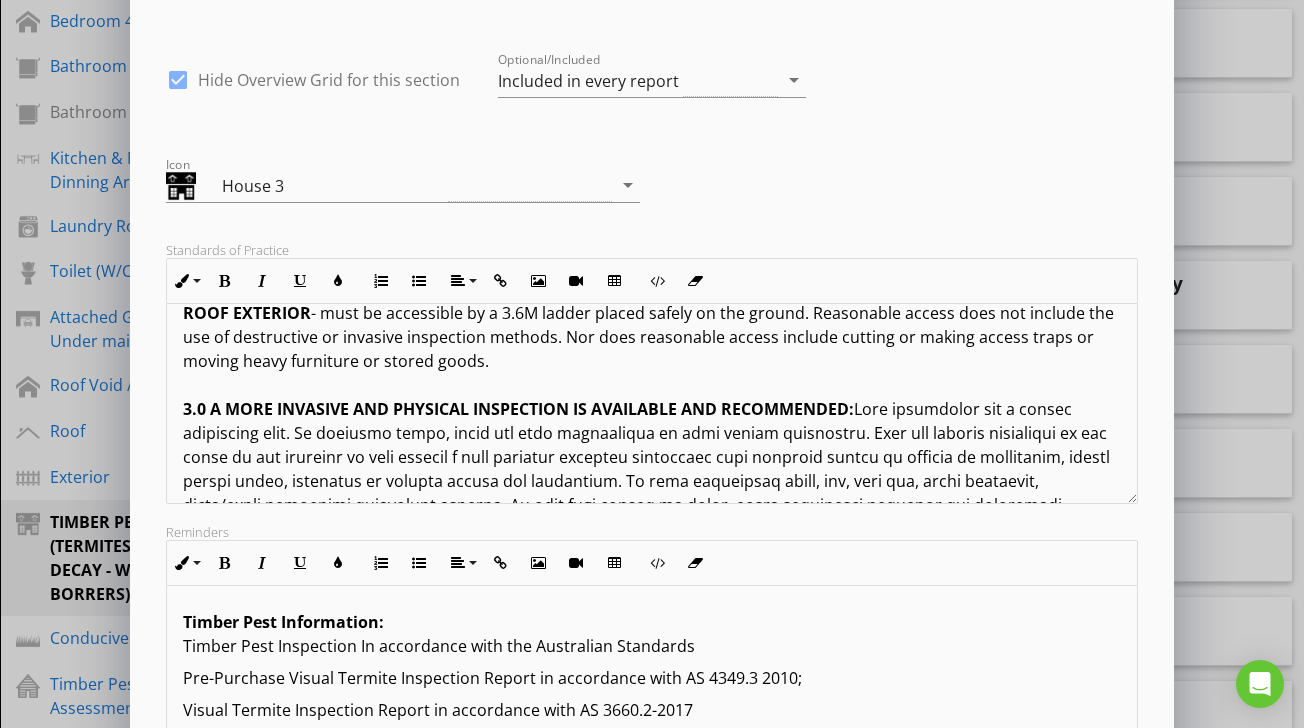 click on "ROOF SPACE - the dimensions of the access hole must be at least [NUMBER]mm x [NUMBER]mm and reachable by a [NUMBER].[NUMBER]M ladder, and there is at least [NUMBER]mm x [NUMBER]mm of space to crawl. SUBFLOOR - the dimensions of the access hole must be at least [NUMBER]mm x [NUMBER]mm and there is at least [NUMBER]mm of space to crawl beneath the lowest part of any bearer and at least [NUMBER]mm below any concrete member. ROOF EXTERIOR - must be accessible by a [NUMBER].[NUMBER]M ladder placed safely on the ground. Reasonable access does not include the use of destructive or invasive inspection methods. Nor does reasonable access include cutting or making access traps or moving heavy furniture or stored goods. [NUMBER].[NUMBER] A MORE INVASIVE AND PHYSICAL INSPECTION IS AVAILABLE AND RECOMMENDED: It is also recommended that prior to settlement, you get all documentation regarding previous treatments and termite history from the vendors. [NUMBER].[NUMBER] CONCRETE SLAB HOMES (Part or full slab): [NUMBER].[NUMBER] EVIDENCE OF TERMITE DAMAGE: [NUMBER].[NUMBER] SUBTERRANEAN TERMITES: [NUMBER].[NUMBER] BORERS OF DRY SEASONED TIMBERS:" at bounding box center (651, 877) 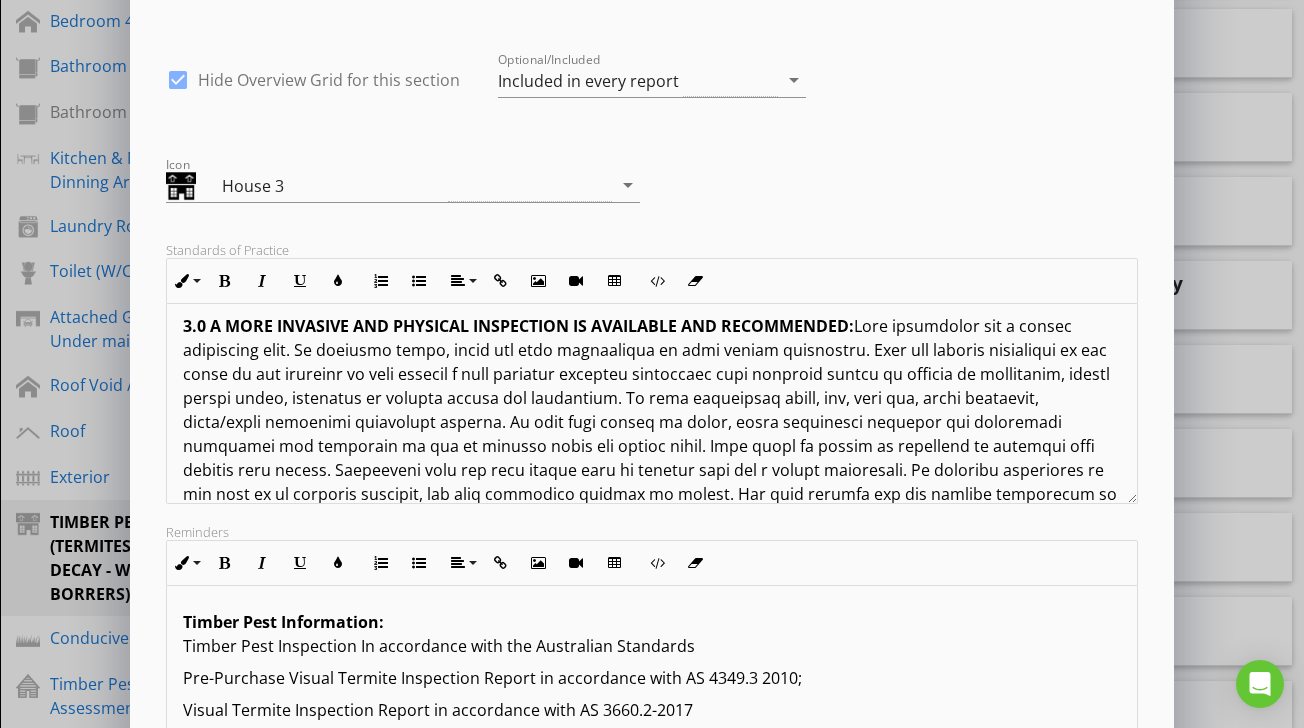 scroll, scrollTop: 1256, scrollLeft: 0, axis: vertical 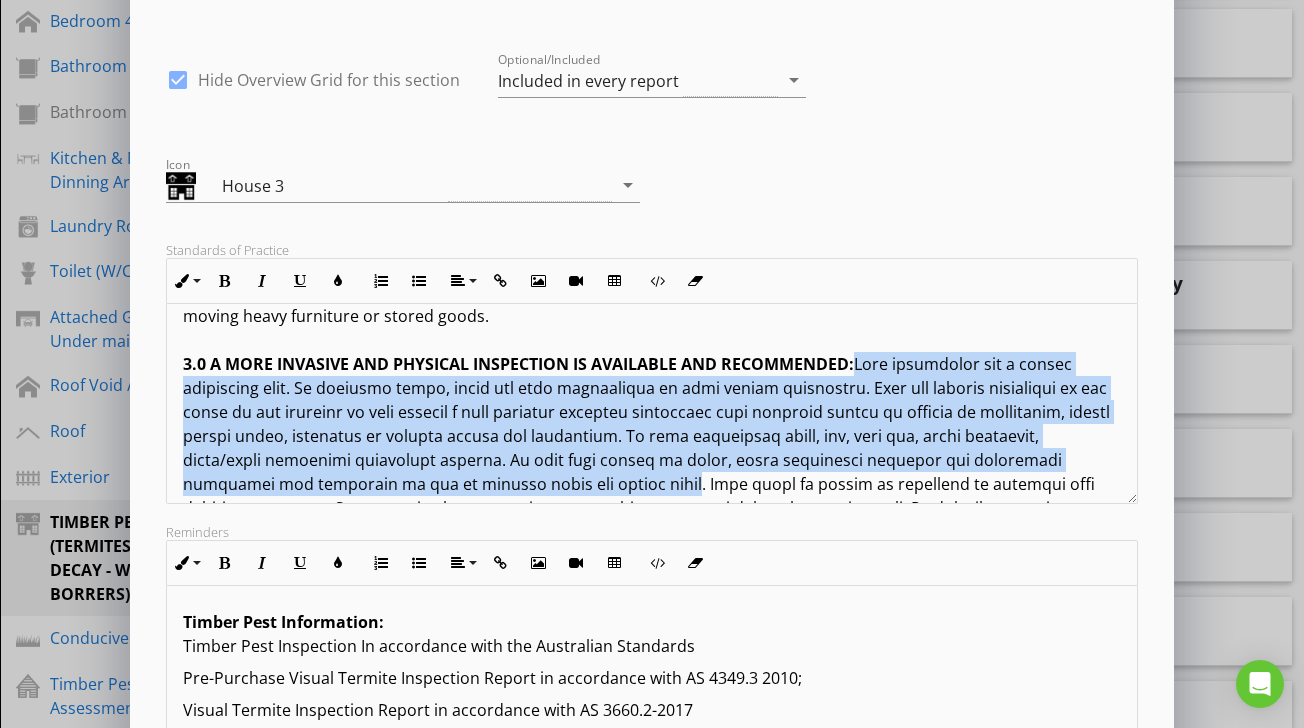 drag, startPoint x: 865, startPoint y: 333, endPoint x: 594, endPoint y: 459, distance: 298.8595 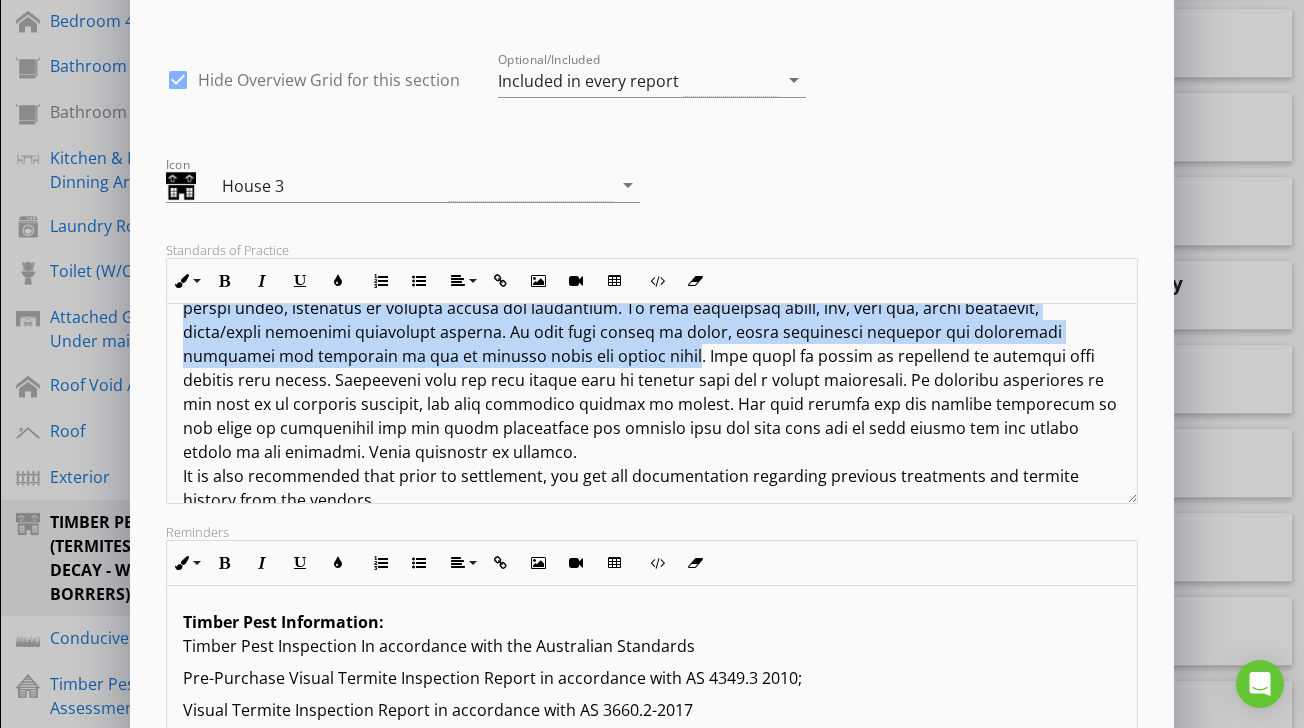 scroll, scrollTop: 1397, scrollLeft: 0, axis: vertical 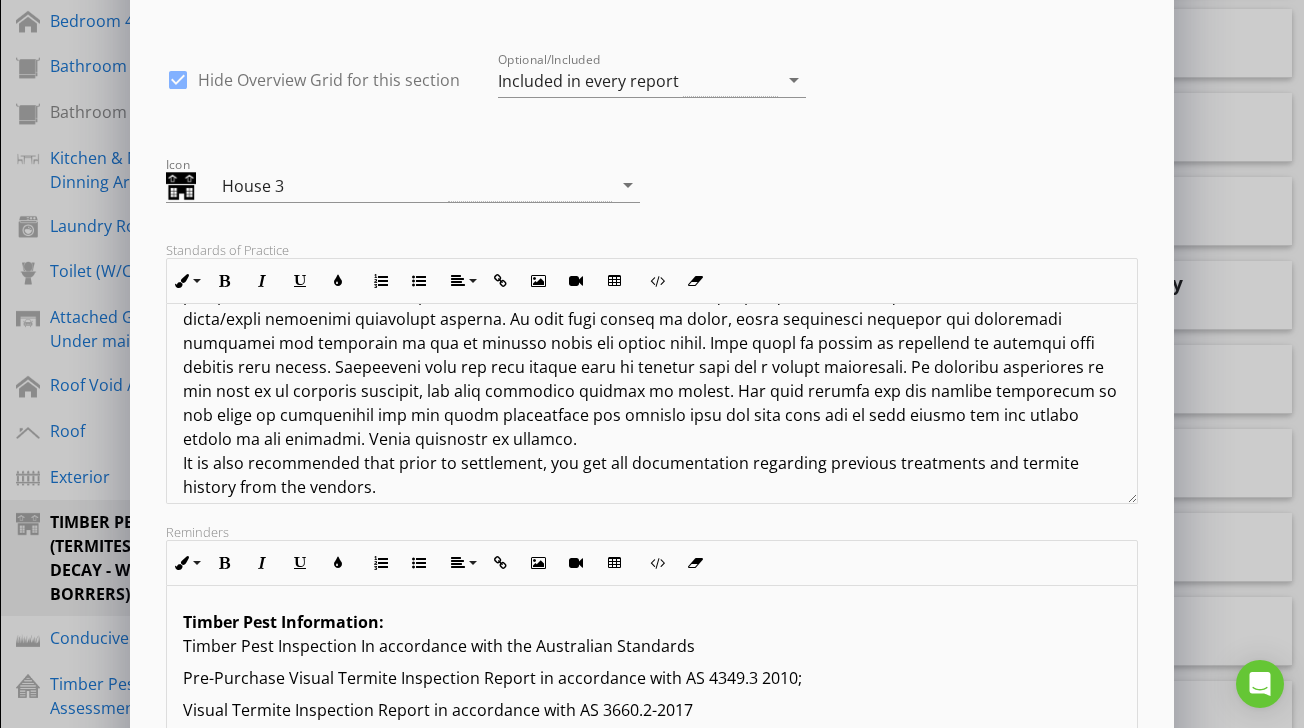 click on "ROOF SPACE - the dimensions of the access hole must be at least [NUMBER]mm x [NUMBER]mm and reachable by a [NUMBER].[NUMBER]M ladder, and there is at least [NUMBER]mm x [NUMBER]mm of space to crawl. SUBFLOOR - the dimensions of the access hole must be at least [NUMBER]mm x [NUMBER]mm and there is at least [NUMBER]mm of space to crawl beneath the lowest part of any bearer and at least [NUMBER]mm below any concrete member. ROOF EXTERIOR - must be accessible by a [NUMBER].[NUMBER]M ladder placed safely on the ground. Reasonable access does not include the use of destructive or invasive inspection methods. Nor does reasonable access include cutting or making access traps or moving heavy furniture or stored goods. [NUMBER].[NUMBER] A MORE INVASIVE AND PHYSICAL INSPECTION IS AVAILABLE AND RECOMMENDED: It is also recommended that prior to settlement, you get all documentation regarding previous treatments and termite history from the vendors. [NUMBER].[NUMBER] CONCRETE SLAB HOMES (Part or full slab): [NUMBER].[NUMBER] EVIDENCE OF TERMITE DAMAGE: [NUMBER].[NUMBER] SUBTERRANEAN TERMITES: [NUMBER].[NUMBER] BORERS OF DRY SEASONED TIMBERS:" at bounding box center [651, 691] 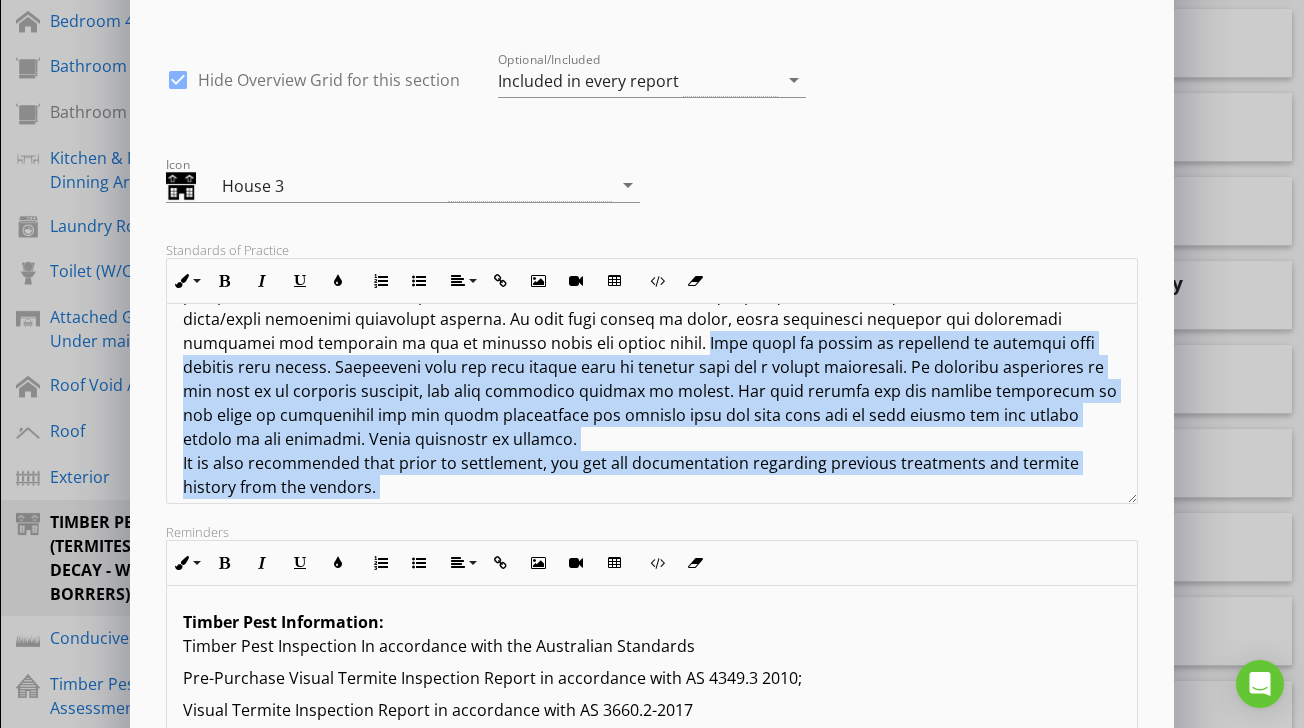 drag, startPoint x: 603, startPoint y: 315, endPoint x: 929, endPoint y: 457, distance: 355.584 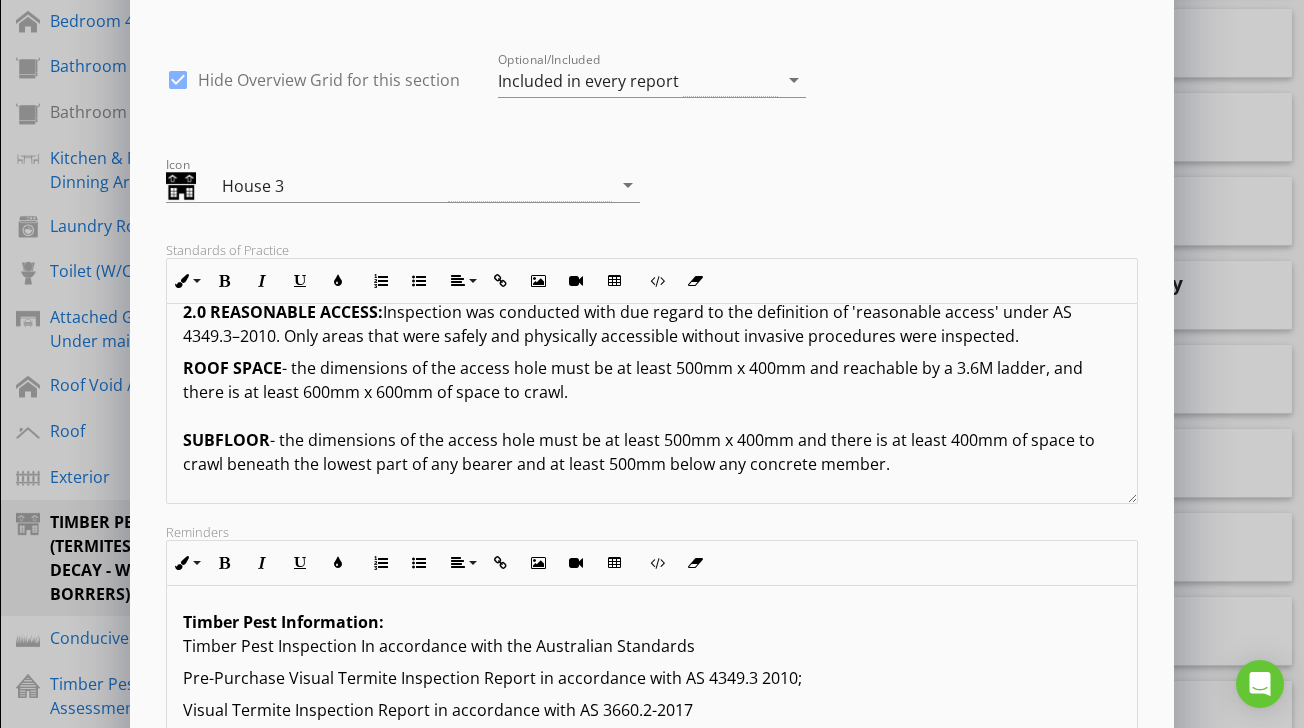 scroll, scrollTop: 1015, scrollLeft: 0, axis: vertical 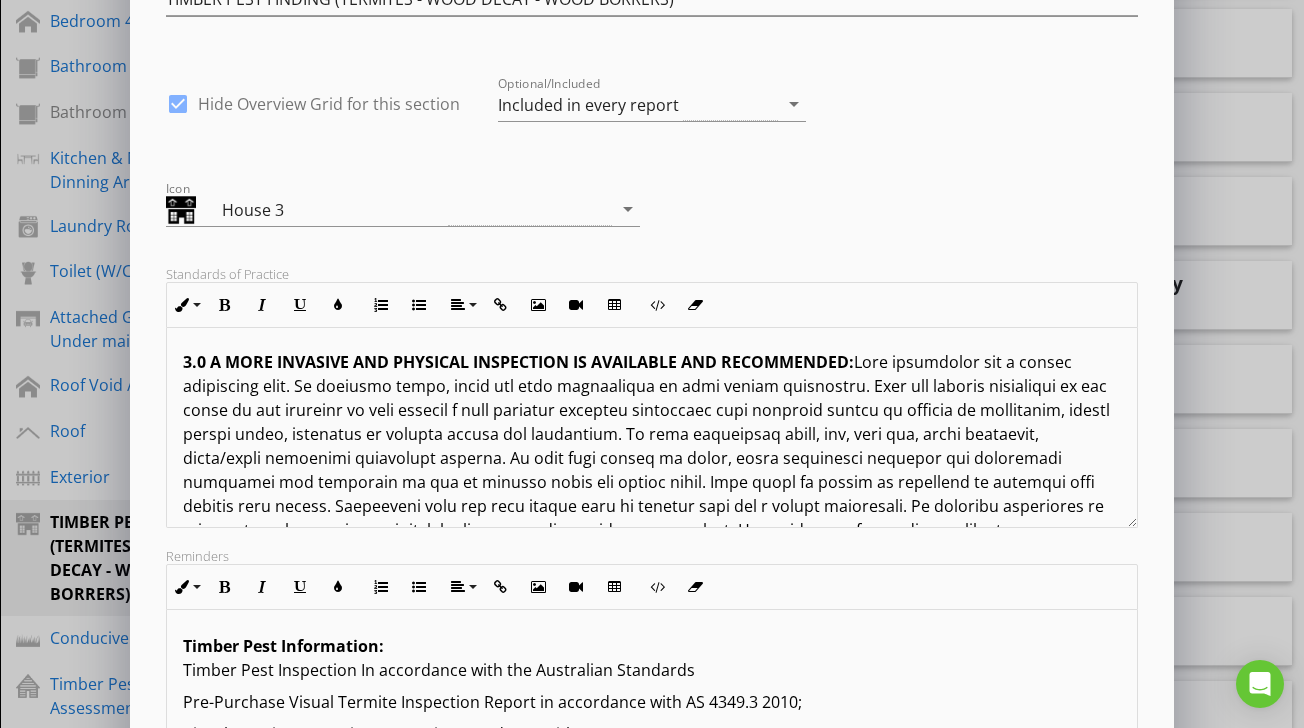 click on "Edit Section Section Name TIMBER PEST FINDING (TERMITES - WOOD DECAY - WOOD BORRERS) check_box Hide Overview Grid for this section Optional/Included Included in every report arrow_drop_down Icon House 3 arrow_drop_down Standards of Practice Inline Style XLarge Large Normal Small Light Small/Light Bold Italic Underline Colors Ordered List Unordered List Align Align Left Align Center Align Right Align Justify Insert Link Insert Image Insert Video Insert Table Code View Clear Formatting TERMS AND CONDITIONS OF TIMBER PEST INSPECTIONS REPORT: IMPORTANT INFORMATION: The Report represents a professional opinion based solely on a visual, non-invasive inspection conducted in accordance with Australian Standard AS 4349.3–2010. The observations and findings are relevant only to the condition of the property at the time of inspection. 1.0 DEFINITIONS: For the purpose of this inspection, the definitions below apply. 1.1 ACTIVE: 1.2 INACTIVE: NOTE: 1.3 MINOR DAMAGE: 1.4 MODERATE" at bounding box center (652, 416) 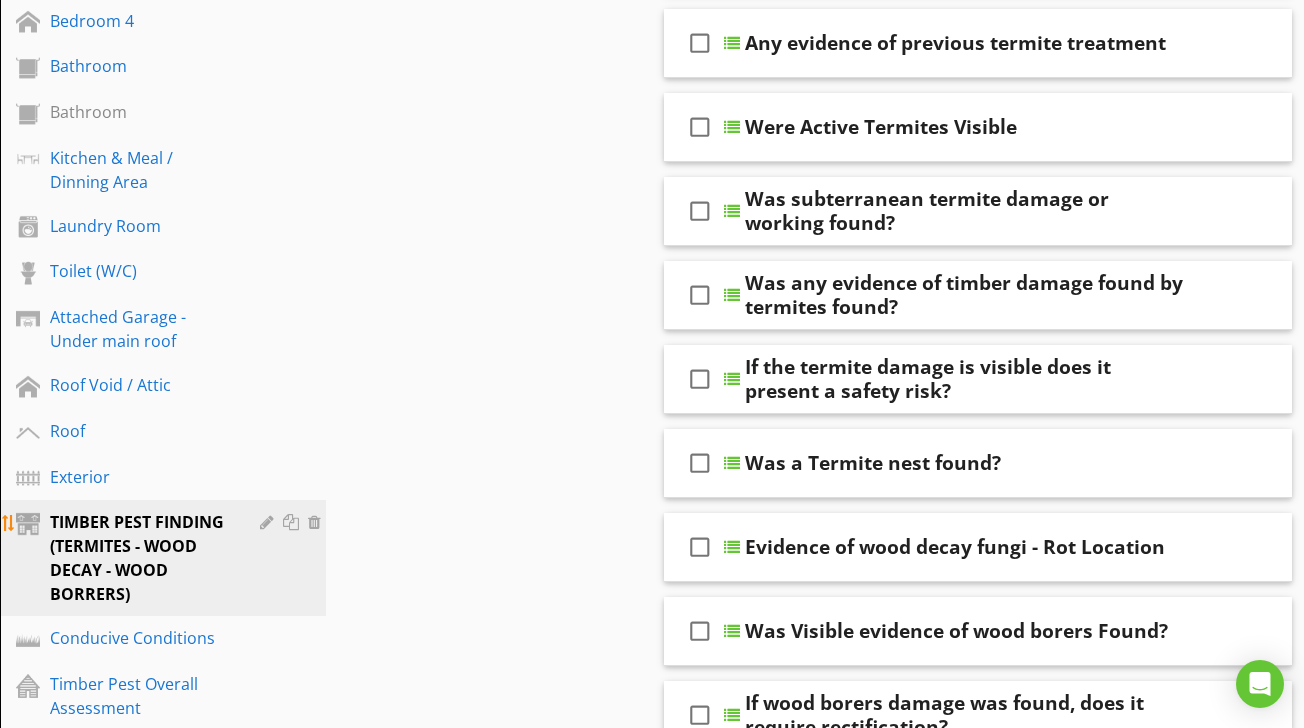 click at bounding box center (269, 522) 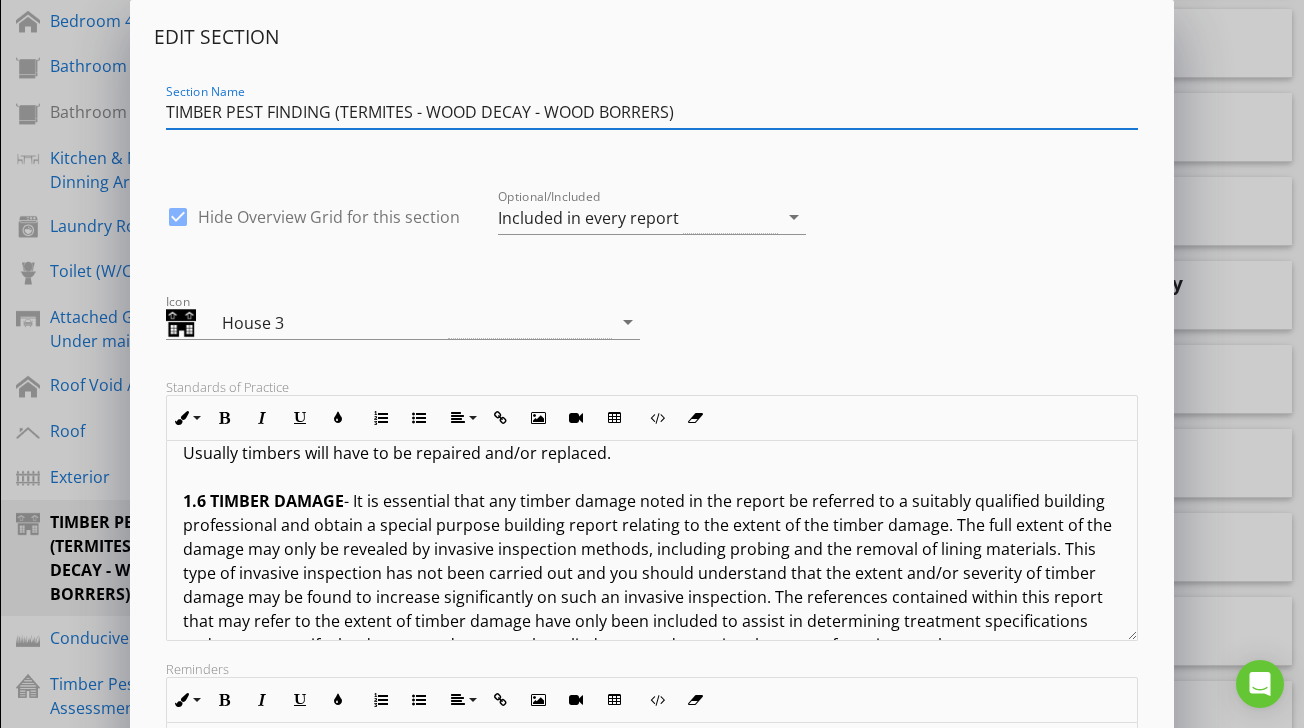 scroll, scrollTop: 846, scrollLeft: 0, axis: vertical 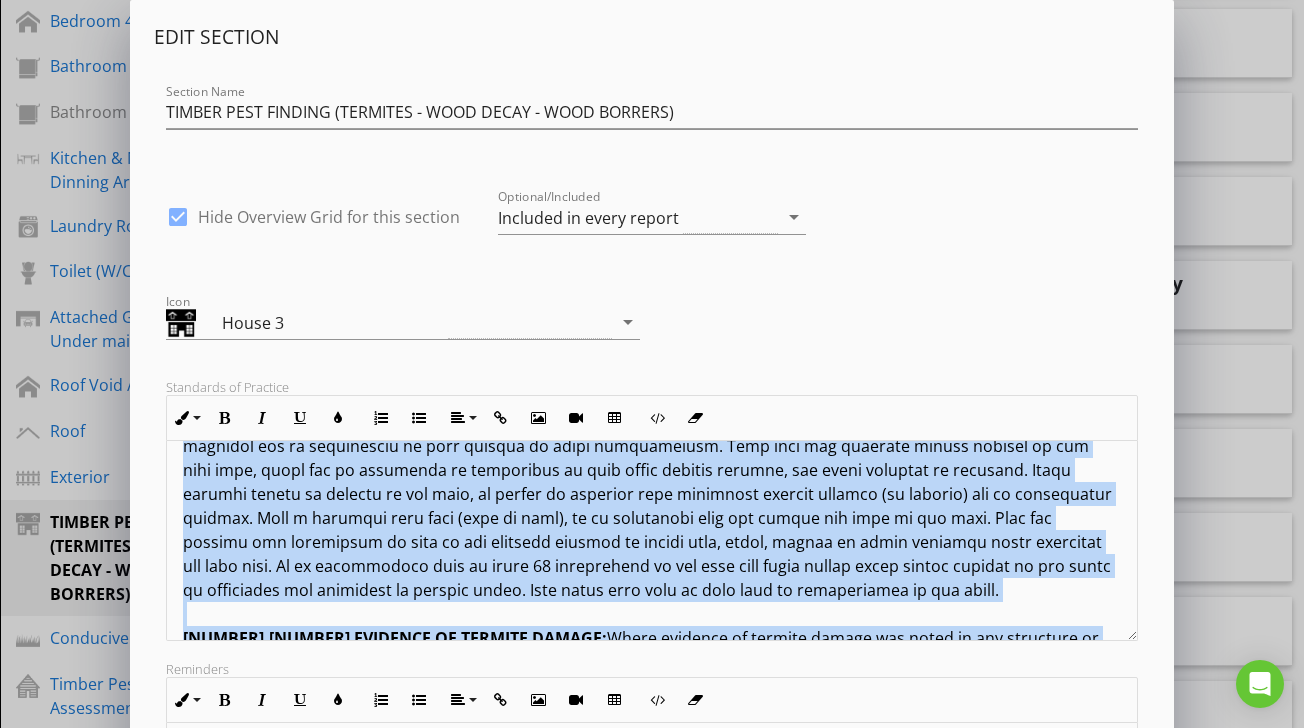 drag, startPoint x: 549, startPoint y: 462, endPoint x: 868, endPoint y: 574, distance: 338.0902 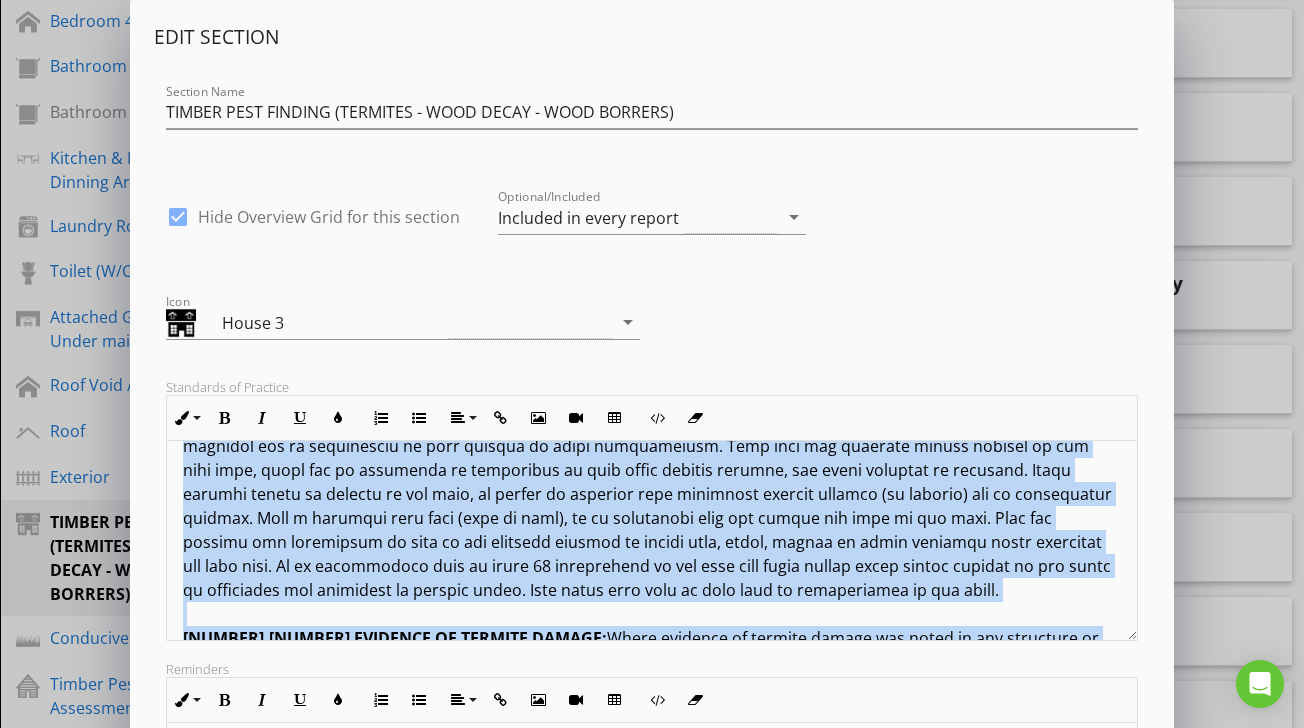 copy on "Homes constructed on concrete slabs pose special problems with respect to detecting termite attack. If the edge of the slab is concealed by garden beds, lawns, paths, pavers or any other obstructions then it is possible for termites to effect concealed entry into the property. They can then cause extensive damage to concealed framing timbers before being detected. Even the most experienced inspector may be unable to detect their presence due to concealment by wall linings or other obstructions. Only when the termites attack timbers in the roof void, which may be concealed by insulation or some other visible timbers, can their presence be detected. Where termite damage is located in the roof, it should be expected that concealed framing timbers (if present) may be extensively damaged. With a concrete slab home (part or full), it is imperative that you expose the edge of the slab. This may involve the excavation of soil or the complete removal of garden beds, paths, pavers or other features which concealed t..." 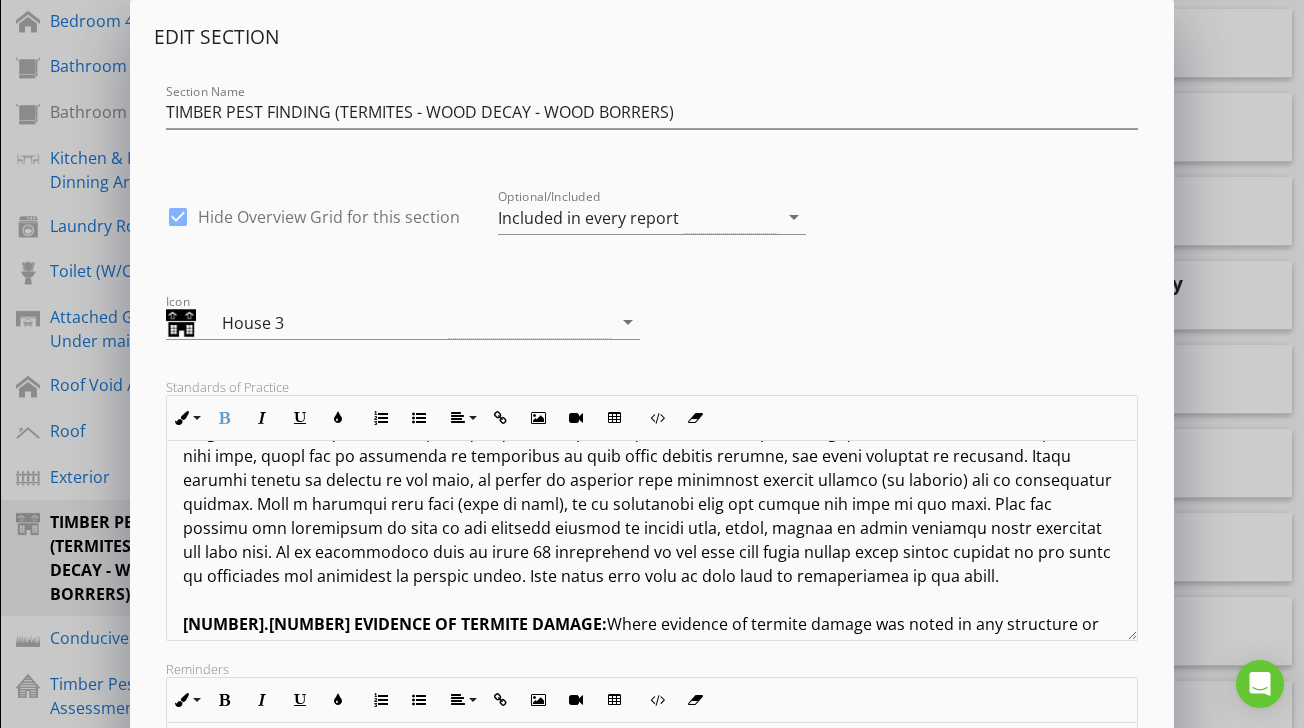 scroll, scrollTop: 1729, scrollLeft: 0, axis: vertical 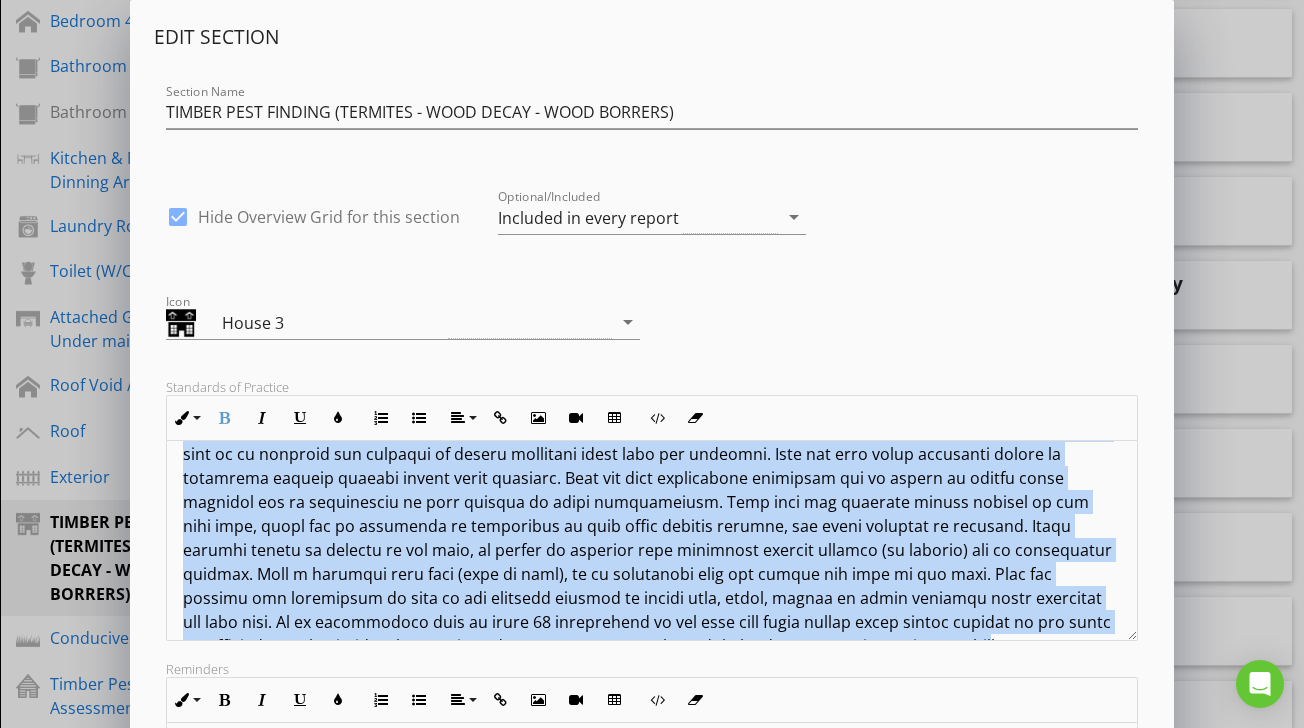 drag, startPoint x: 548, startPoint y: 510, endPoint x: 751, endPoint y: 614, distance: 228.08989 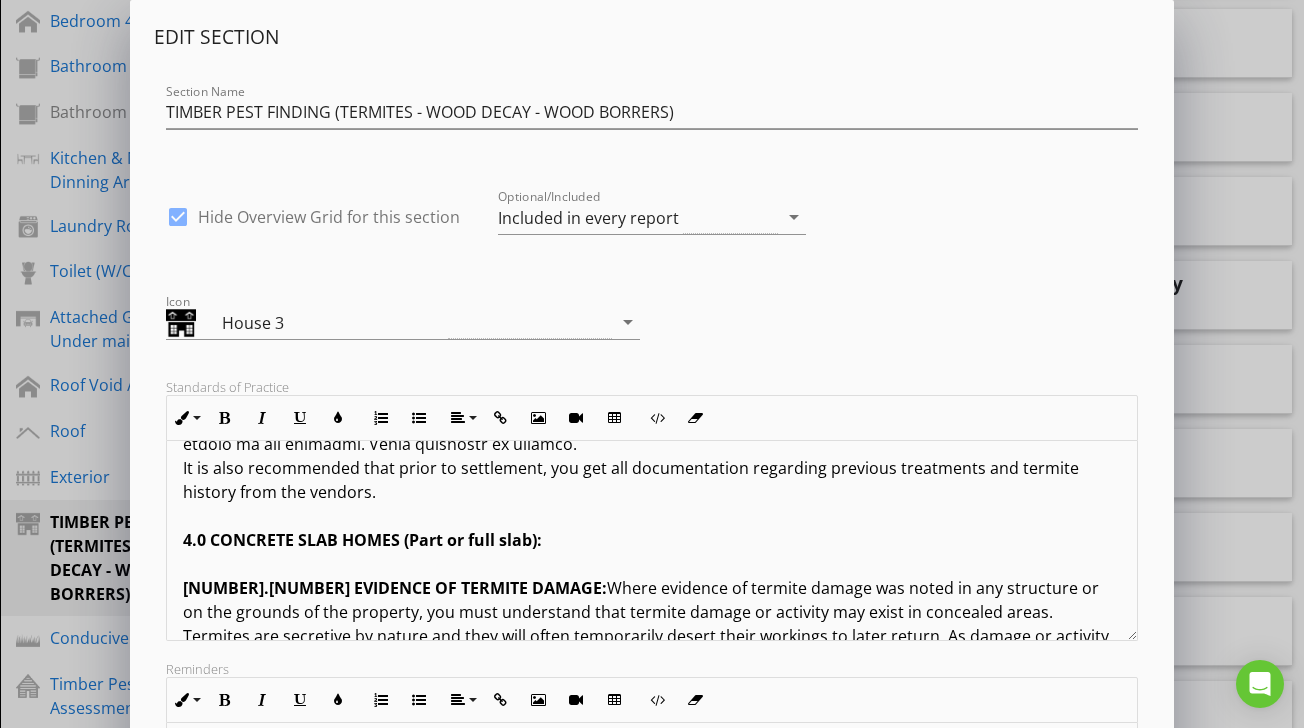 scroll, scrollTop: 1528, scrollLeft: 0, axis: vertical 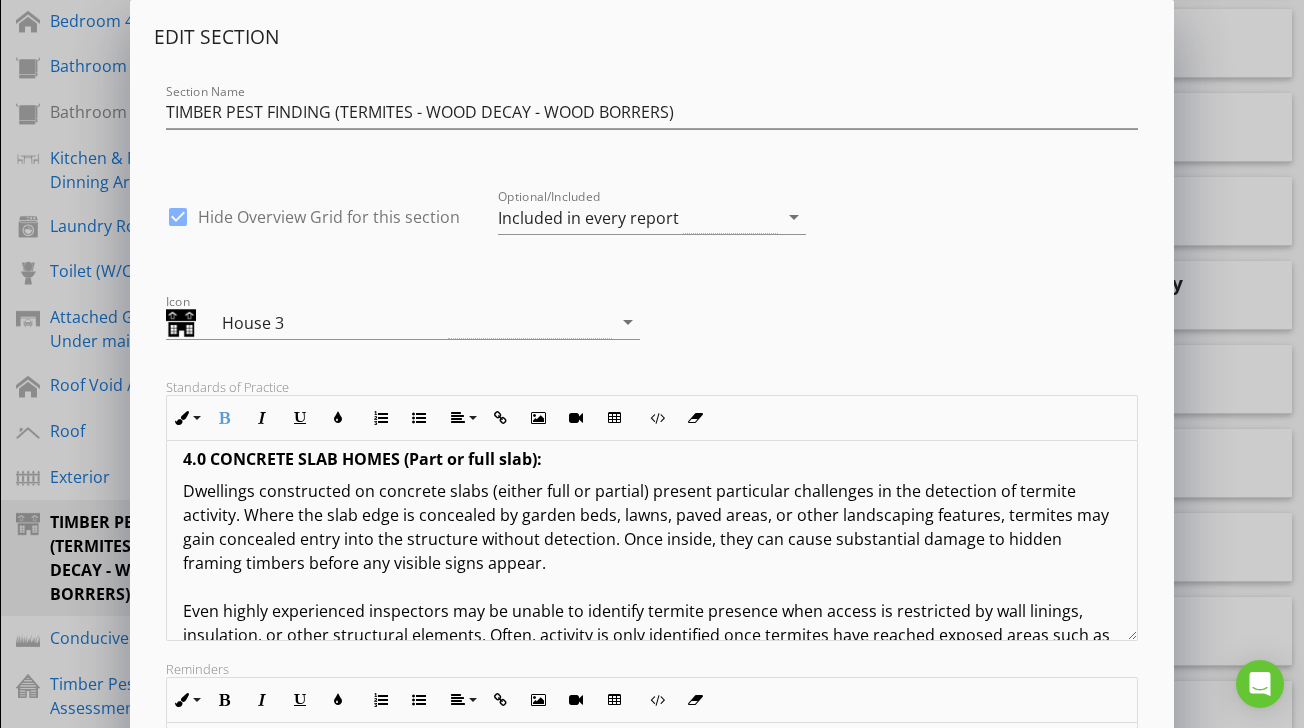 click on "TERMS AND CONDITIONS OF TIMBER PEST INSPECTIONS REPORT: IMPORTANT INFORMATION: The Report represents a professional opinion based solely on a visual, non-invasive inspection conducted in accordance with Australian Standard AS 4349.3–2010. The observations and findings are relevant only to the condition of the property at the time of inspection. The Client acknowledges that timber pest inspections are subject to inherent limitations, including restricted access, concealed activity, and environmental conditions. As such, no warranty, representation, or guarantee either express or implied is made that the property is free of timber pests or will remain free in the future. 1.0 DEFINITIONS:  For the purpose of this inspection, the definitions below apply. 1.1 ACTIVE:  The presence of live timber pests at the time of inspection. 1.2 INACTIVE:  No live timber pests were detected at the time of inspection. NOTE:  1.3 MINOR DAMAGE:  1.4 MODERATE  DAMAGE:  1.5 SEVERE DAMAGE:  1.6 TIMBER DAMAGE ROOF SPACE" at bounding box center [651, 987] 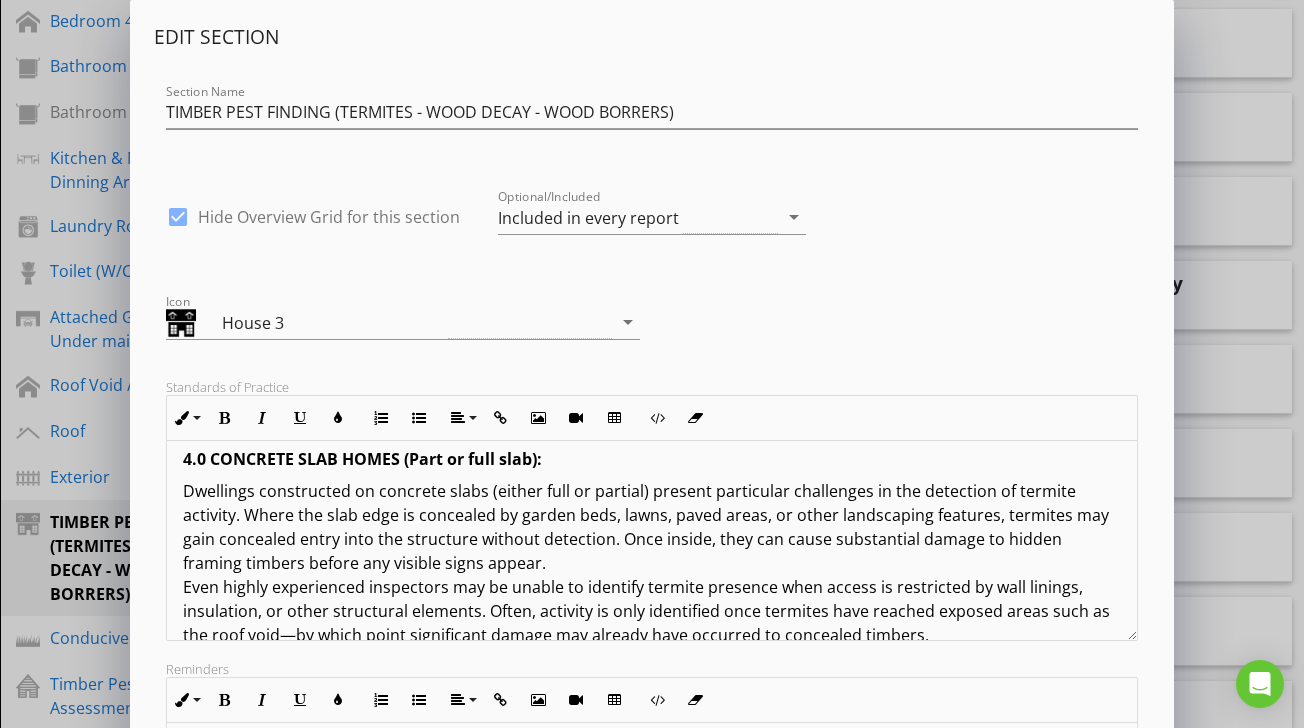 scroll, scrollTop: 1707, scrollLeft: 0, axis: vertical 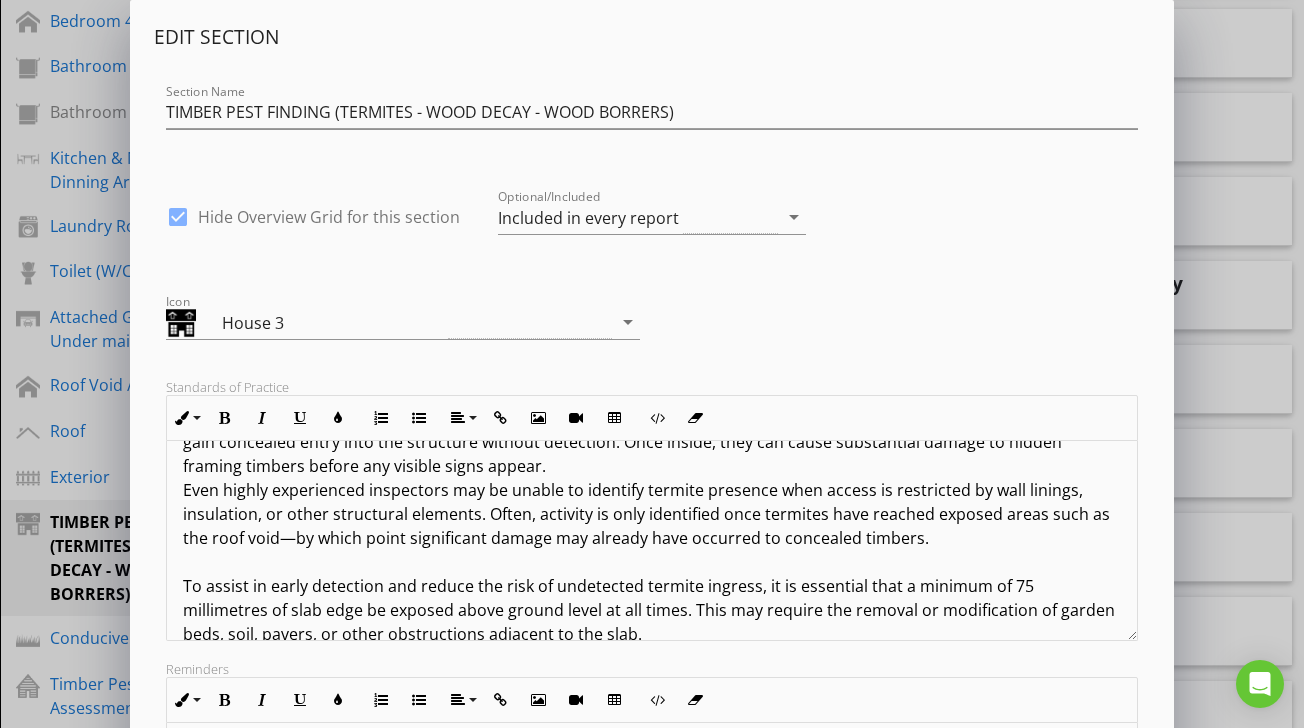 click on "Dwellings constructed on concrete slabs (either full or partial) present particular challenges in the detection of termite activity. Where the slab edge is concealed by garden beds, lawns, paved areas, or other landscaping features, termites may gain concealed entry into the structure without detection. Once inside, they can cause substantial damage to hidden framing timbers before any visible signs appear. Even highly experienced inspectors may be unable to identify termite presence when access is restricted by wall linings, insulation, or other structural elements. Often, activity is only identified once termites have reached exposed areas such as the roof void—by which point significant damage may already have occurred to concealed timbers. In addition, weep holes must remain unobstructed to allow for proper ventilation and visible monitoring. Ensuring slab edge visibility and maintaining clear weep holes are critical components of an effective termite management strategy for slab-on-ground construction." at bounding box center (651, 862) 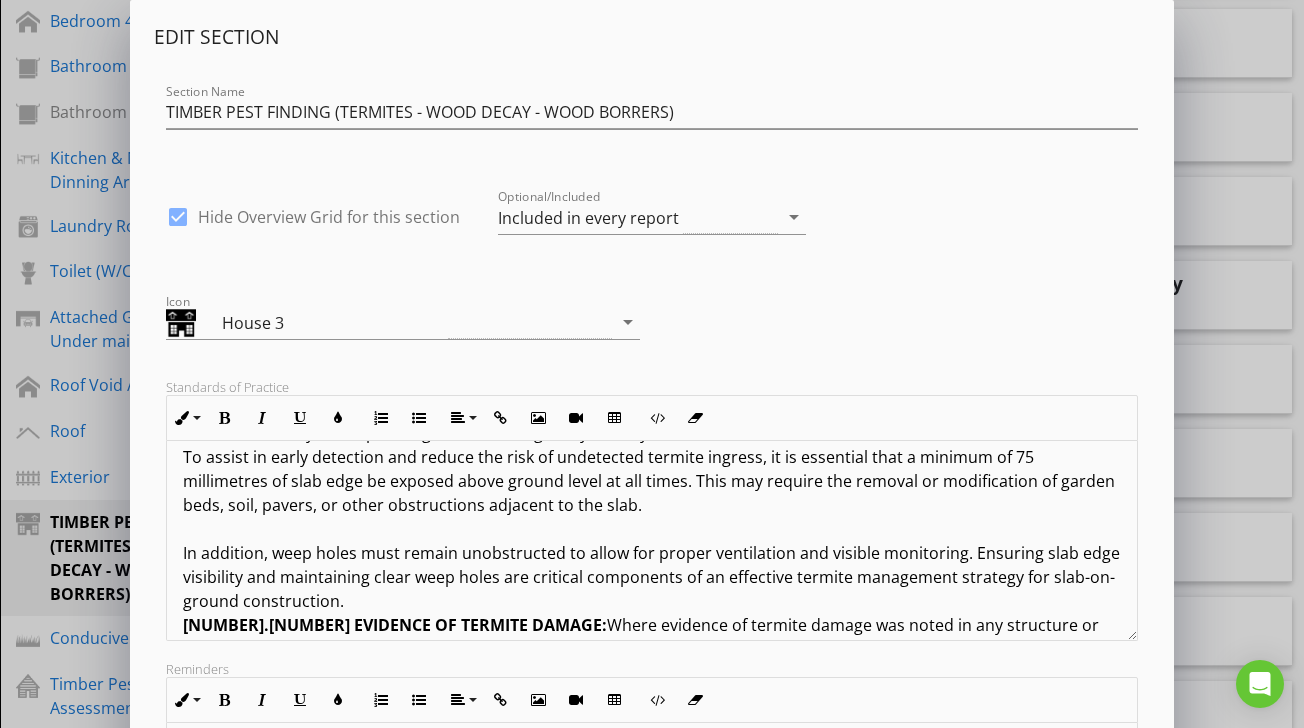 scroll, scrollTop: 1840, scrollLeft: 0, axis: vertical 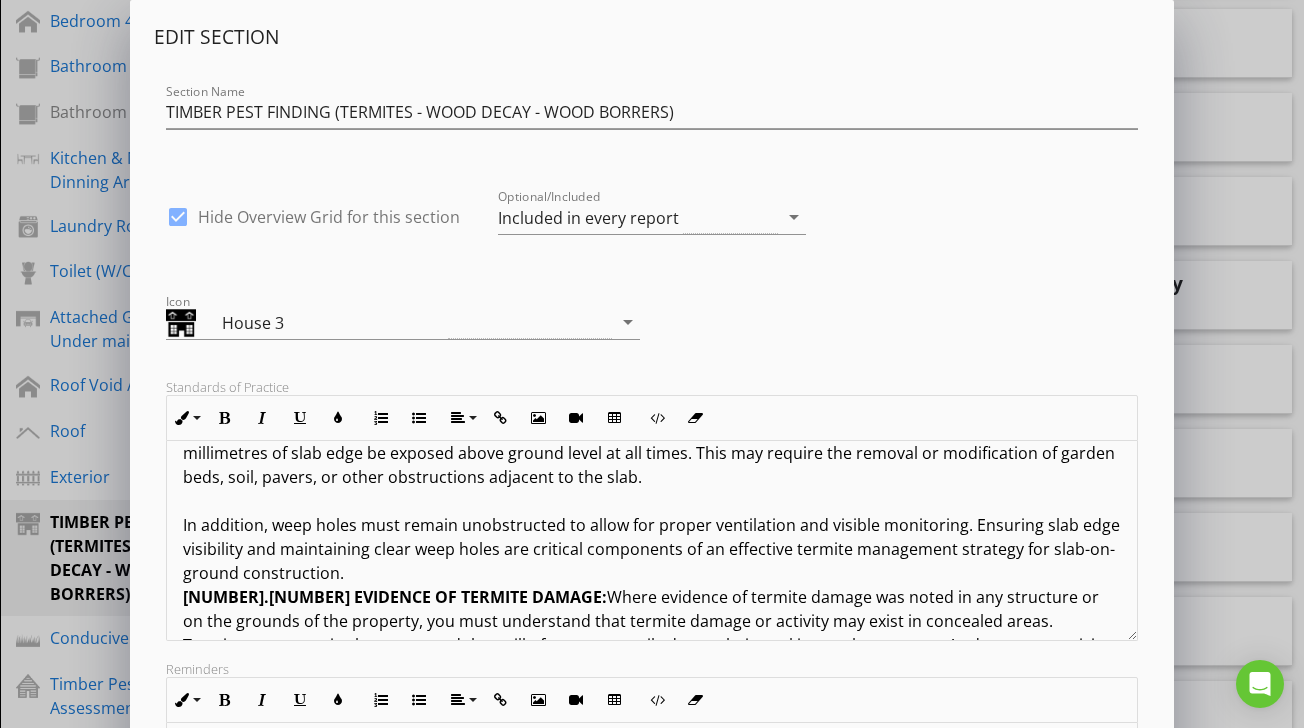 click on "TERMS AND CONDITIONS OF TIMBER PEST INSPECTIONS REPORT: IMPORTANT INFORMATION: The Report represents a professional opinion based solely on a visual, non-invasive inspection conducted in accordance with Australian Standard AS 4349.3–2010. The observations and findings are relevant only to the condition of the property at the time of inspection. The Client acknowledges that timber pest inspections are subject to inherent limitations, including restricted access, concealed activity, and environmental conditions. As such, no warranty, representation, or guarantee either express or implied is made that the property is free of timber pests or will remain free in the future. 1.0 DEFINITIONS:  For the purpose of this inspection, the definitions below apply. 1.1 ACTIVE:  The presence of live timber pests at the time of inspection. 1.2 INACTIVE:  No live timber pests were detected at the time of inspection. NOTE:  1.3 MINOR DAMAGE:  1.4 MODERATE  DAMAGE:  1.5 SEVERE DAMAGE:  1.6 TIMBER DAMAGE ROOF SPACE" at bounding box center (651, 733) 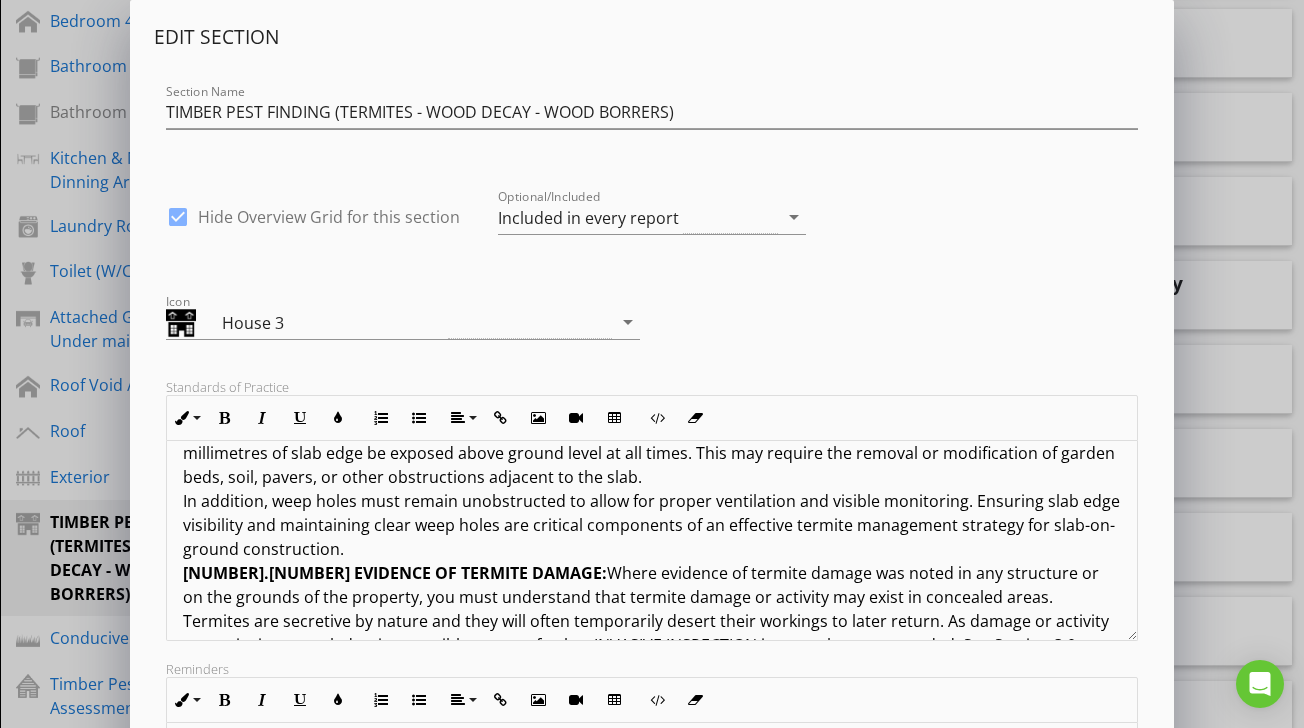 click on "TERMS AND CONDITIONS OF TIMBER PEST INSPECTIONS REPORT: IMPORTANT INFORMATION: The Report represents a professional opinion based solely on a visual, non-invasive inspection conducted in accordance with Australian Standard AS 4349.3–2010. The observations and findings are relevant only to the condition of the property at the time of inspection. The Client acknowledges that timber pest inspections are subject to inherent limitations, including restricted access, concealed activity, and environmental conditions. As such, no warranty, representation, or guarantee either express or implied is made that the property is free of timber pests or will remain free in the future. 1.0 DEFINITIONS:  For the purpose of this inspection, the definitions below apply. 1.1 ACTIVE:  The presence of live timber pests at the time of inspection. 1.2 INACTIVE:  No live timber pests were detected at the time of inspection. NOTE:  1.3 MINOR DAMAGE:  1.4 MODERATE  DAMAGE:  1.5 SEVERE DAMAGE:  1.6 TIMBER DAMAGE ROOF SPACE" at bounding box center [651, 721] 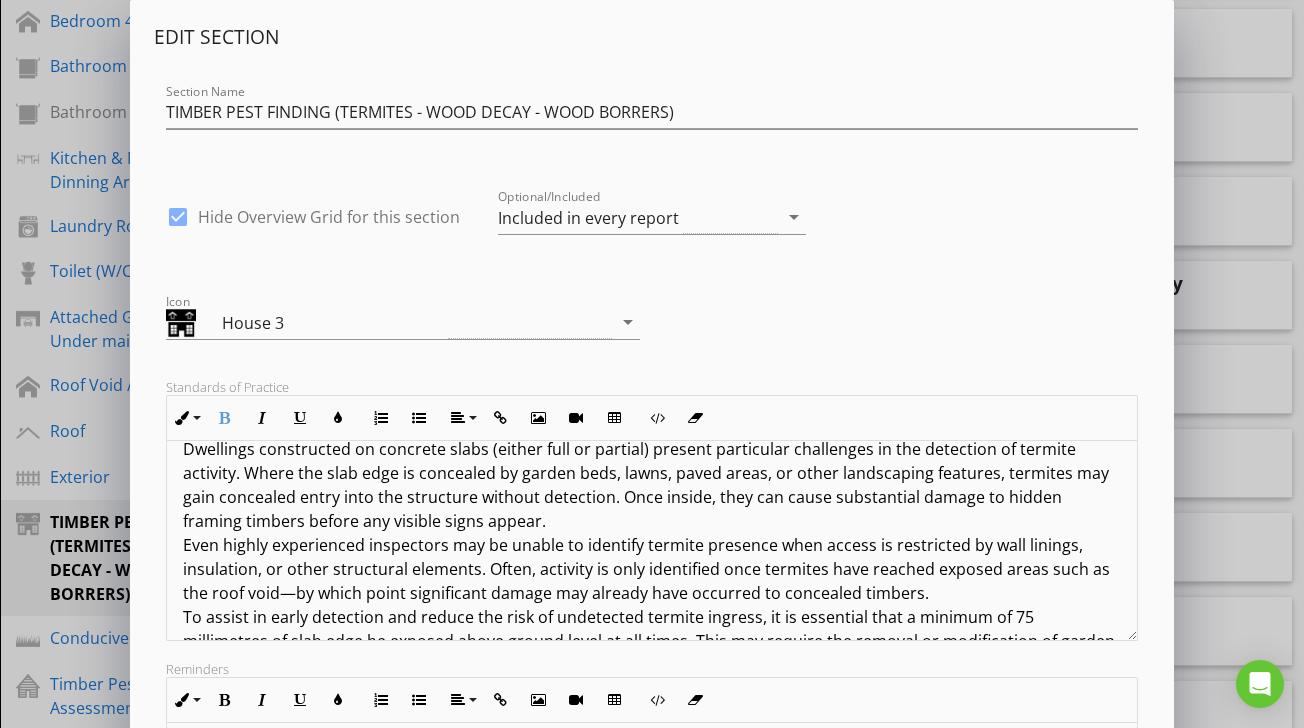 scroll, scrollTop: 1659, scrollLeft: 0, axis: vertical 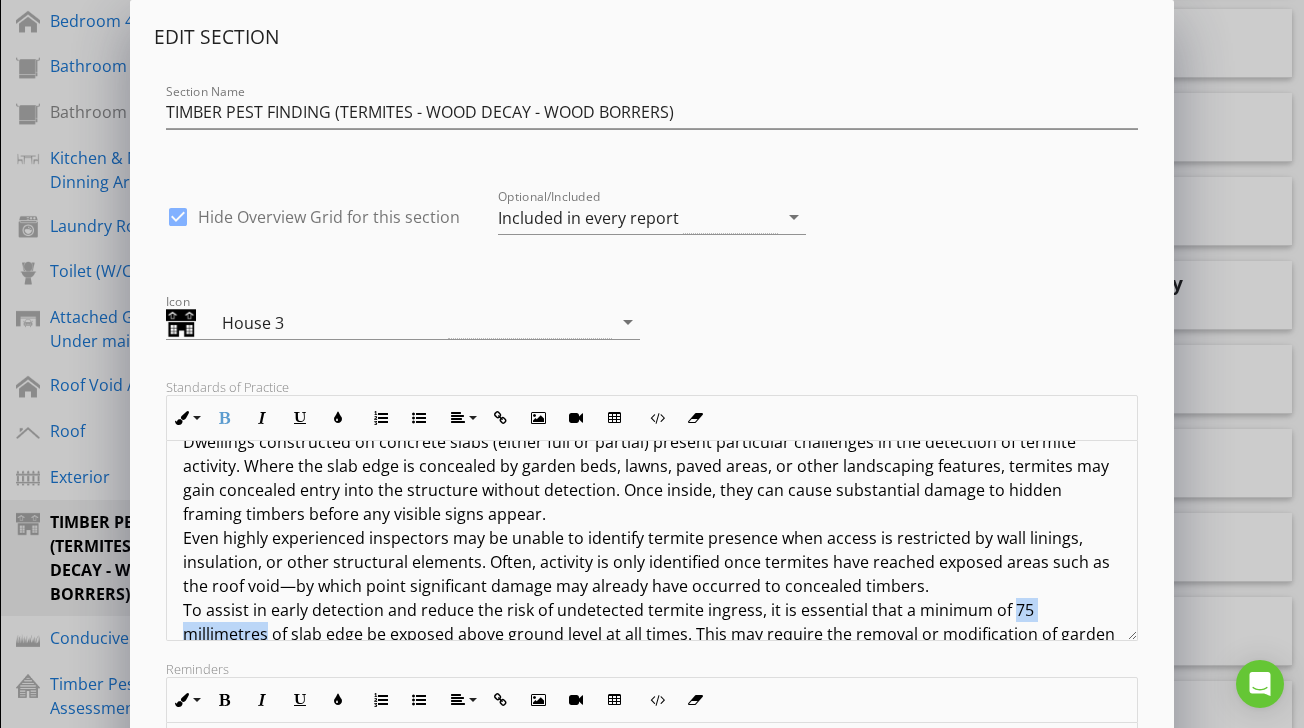 drag, startPoint x: 1006, startPoint y: 585, endPoint x: 1111, endPoint y: 586, distance: 105.00476 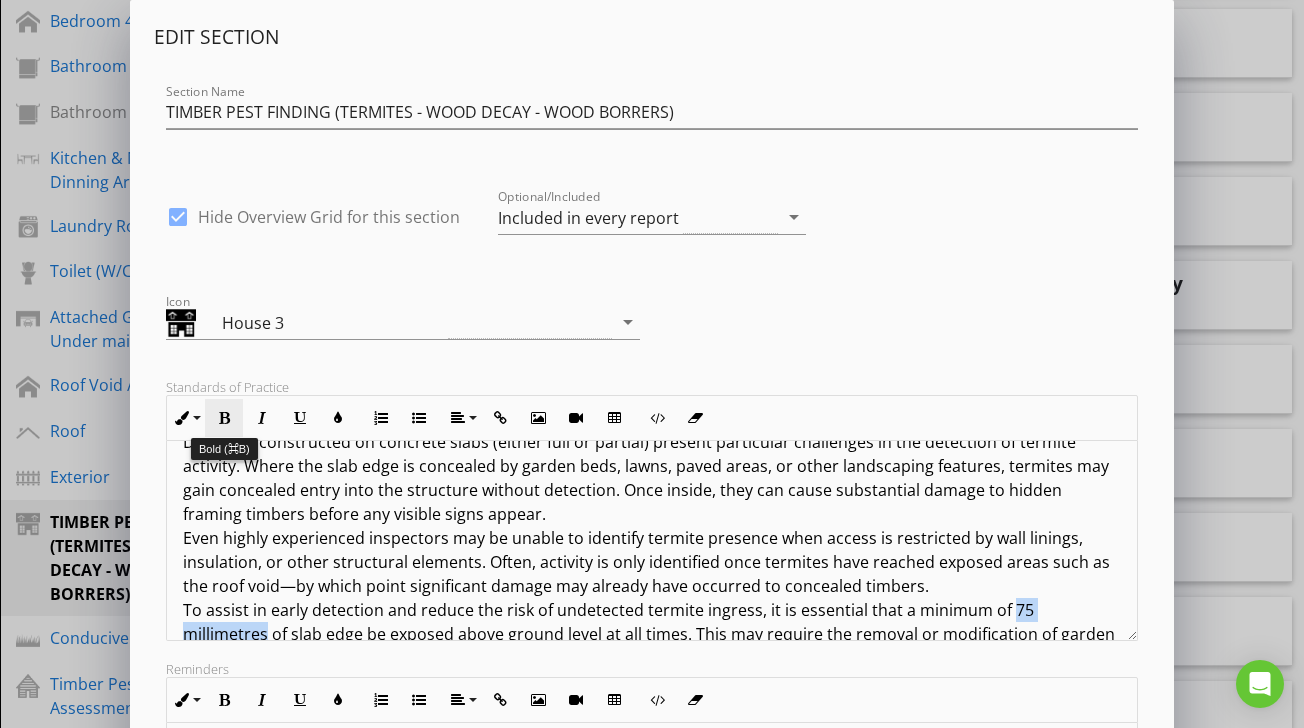 click at bounding box center [224, 418] 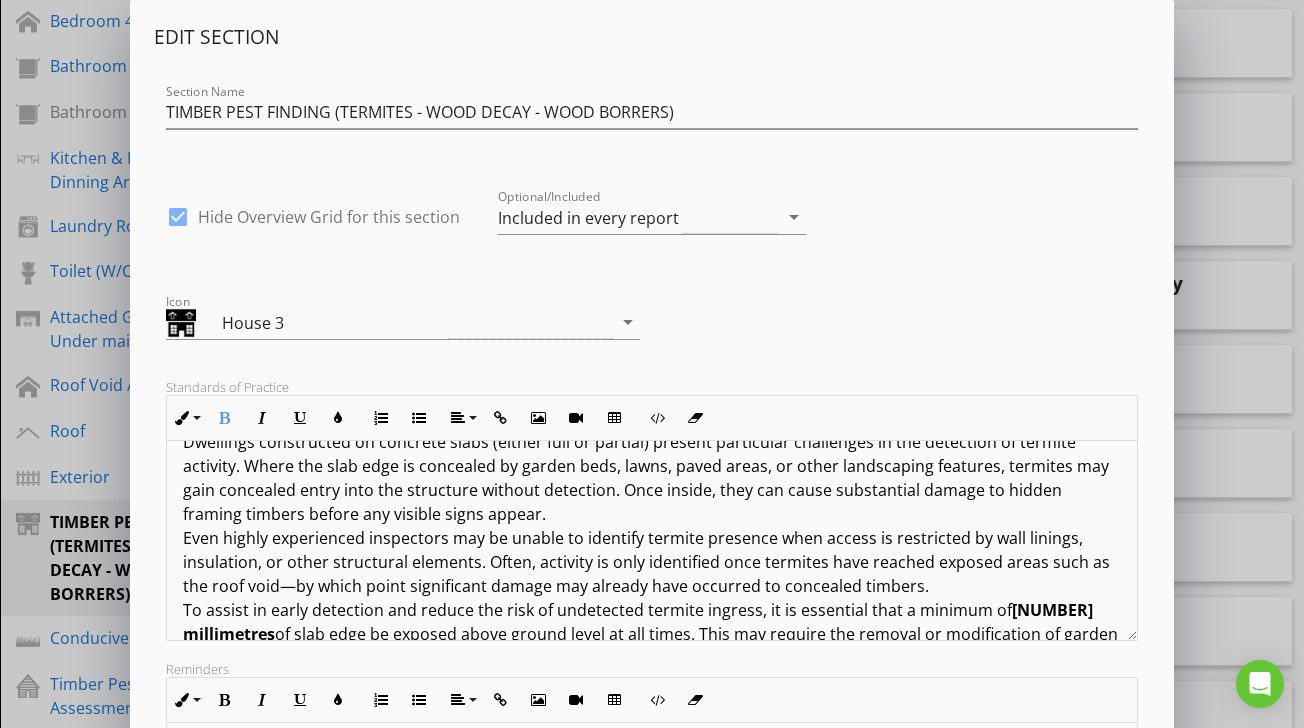 click on "Dwellings constructed on concrete slabs (either full or partial) present particular challenges in the detection of termite activity. Where the slab edge is concealed by garden beds, lawns, paved areas, or other landscaping features, termites may gain concealed entry into the structure without detection. Once inside, they can cause substantial damage to hidden framing timbers before any visible signs appear. Even highly experienced inspectors may be unable to identify termite presence when access is restricted by wall linings, insulation, or other structural elements. Often, activity is only identified once termites have reached exposed areas such as the roof void—by which point significant damage may already have occurred to concealed timbers. To assist in early detection and reduce the risk of undetected termite ingress, it is essential that a minimum of 75 millimetres" at bounding box center [651, 586] 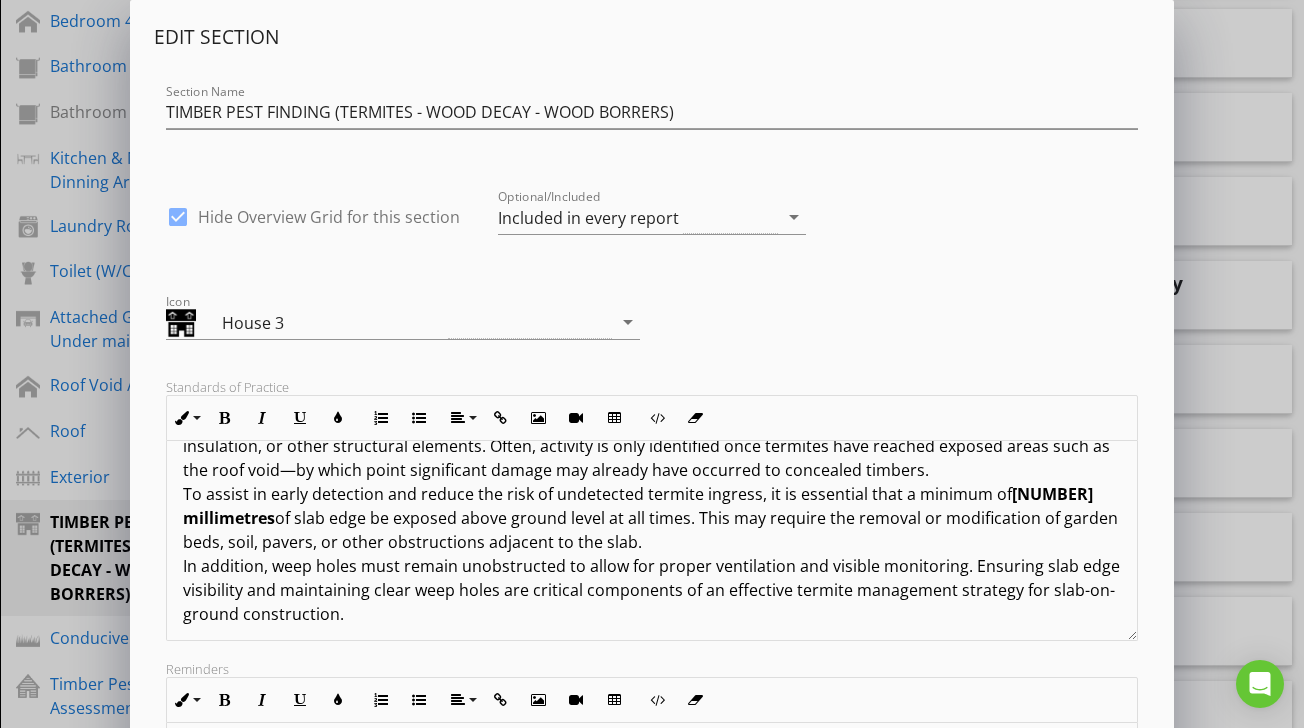 scroll, scrollTop: 1780, scrollLeft: 0, axis: vertical 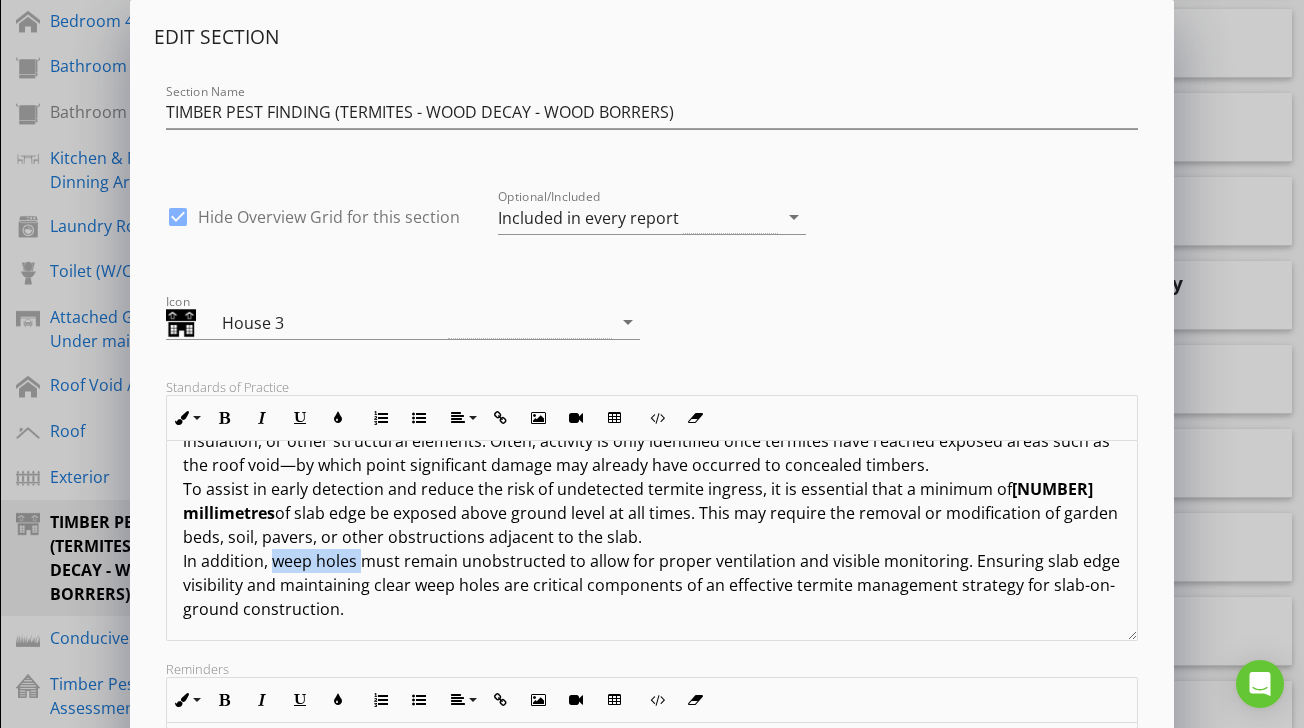drag, startPoint x: 273, startPoint y: 538, endPoint x: 359, endPoint y: 538, distance: 86 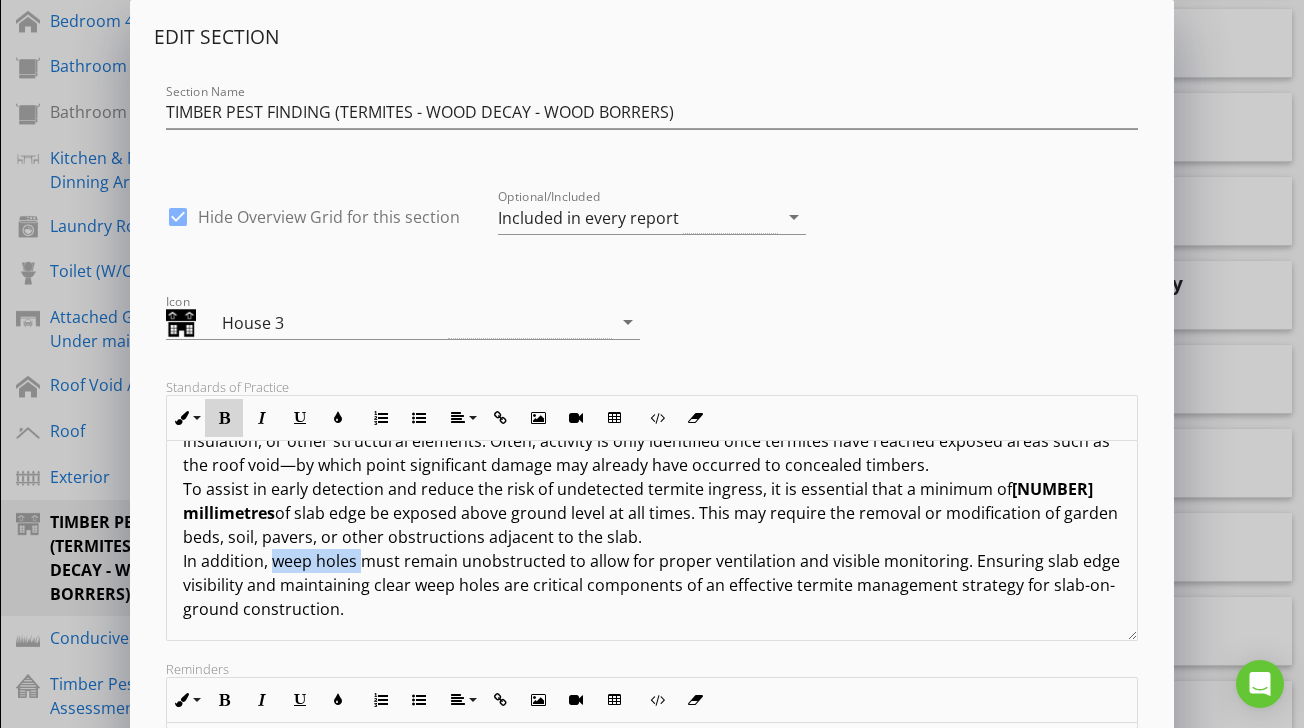 click at bounding box center [224, 418] 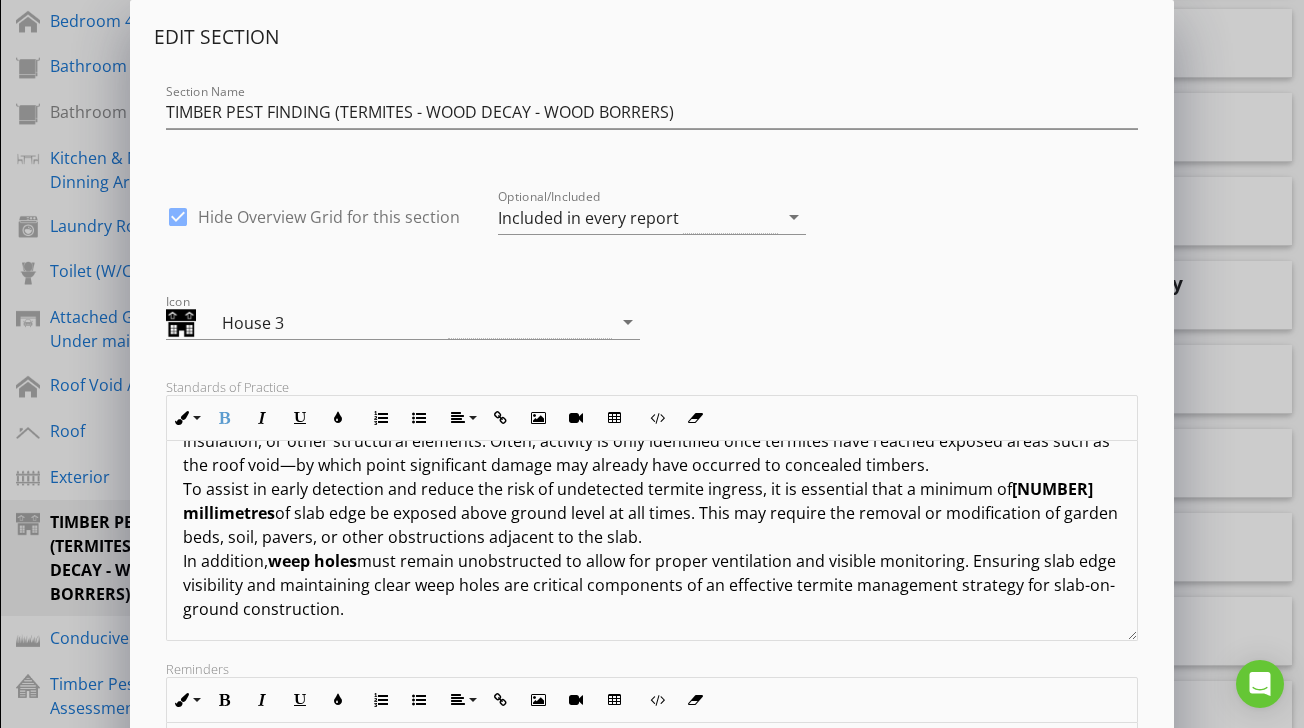 click on "Dwellings constructed on concrete slabs (either full or partial) present particular challenges in the detection of termite activity. Where the slab edge is concealed by garden beds, lawns, paved areas, or other landscaping features, termites may gain concealed entry into the structure without detection. Once inside, they can cause substantial damage to hidden framing timbers before any visible signs appear. Even highly experienced inspectors may be unable to identify termite presence when access is restricted by wall linings, insulation, or other structural elements. Often, activity is only identified once termites have reached exposed areas such as the roof void—by which point significant damage may already have occurred to concealed timbers. To assist in early detection and reduce the risk of undetected termite ingress, it is essential that a minimum of  75 millimetres In addition,  weep holes" at bounding box center (651, 465) 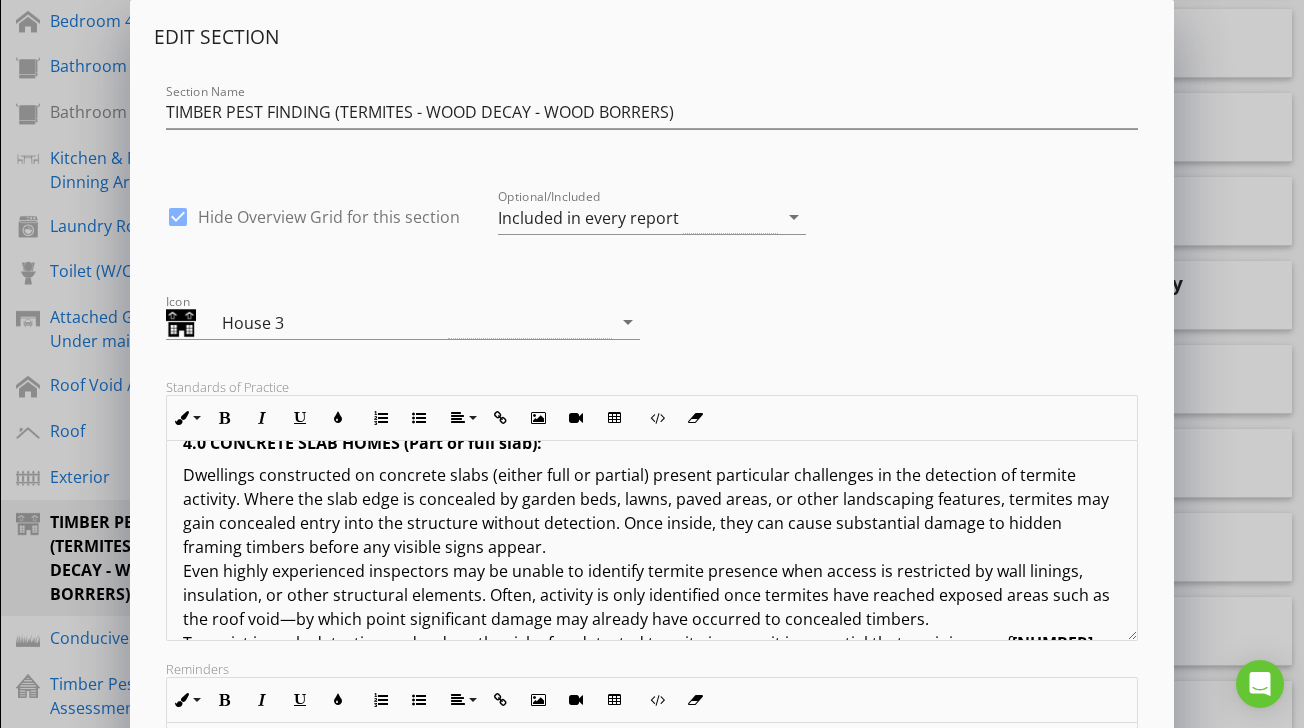 scroll, scrollTop: 1623, scrollLeft: 0, axis: vertical 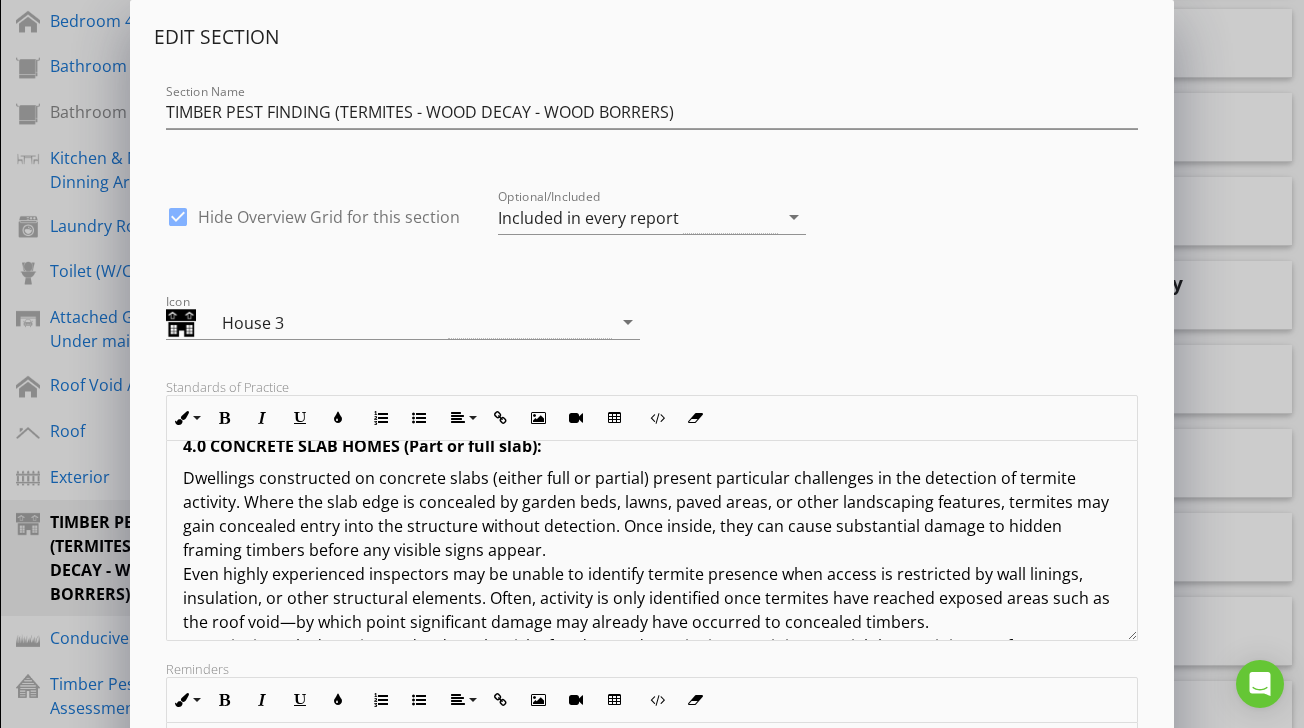 click on "Dwellings constructed on concrete slabs (either full or partial) present particular challenges in the detection of termite activity. Where the slab edge is concealed by garden beds, lawns, paved areas, or other landscaping features, termites may gain concealed entry into the structure without detection. Once inside, they can cause substantial damage to hidden framing timbers before any visible signs appear. Even highly experienced inspectors may be unable to identify termite presence when access is restricted by wall linings, insulation, or other structural elements. Often, activity is only identified once termites have reached exposed areas such as the roof void—by which point significant damage may already have occurred to concealed timbers. To assist in early detection and reduce the risk of undetected termite ingress, it is essential that a minimum of  75 millimetres In addition,  weep holes" at bounding box center [651, 622] 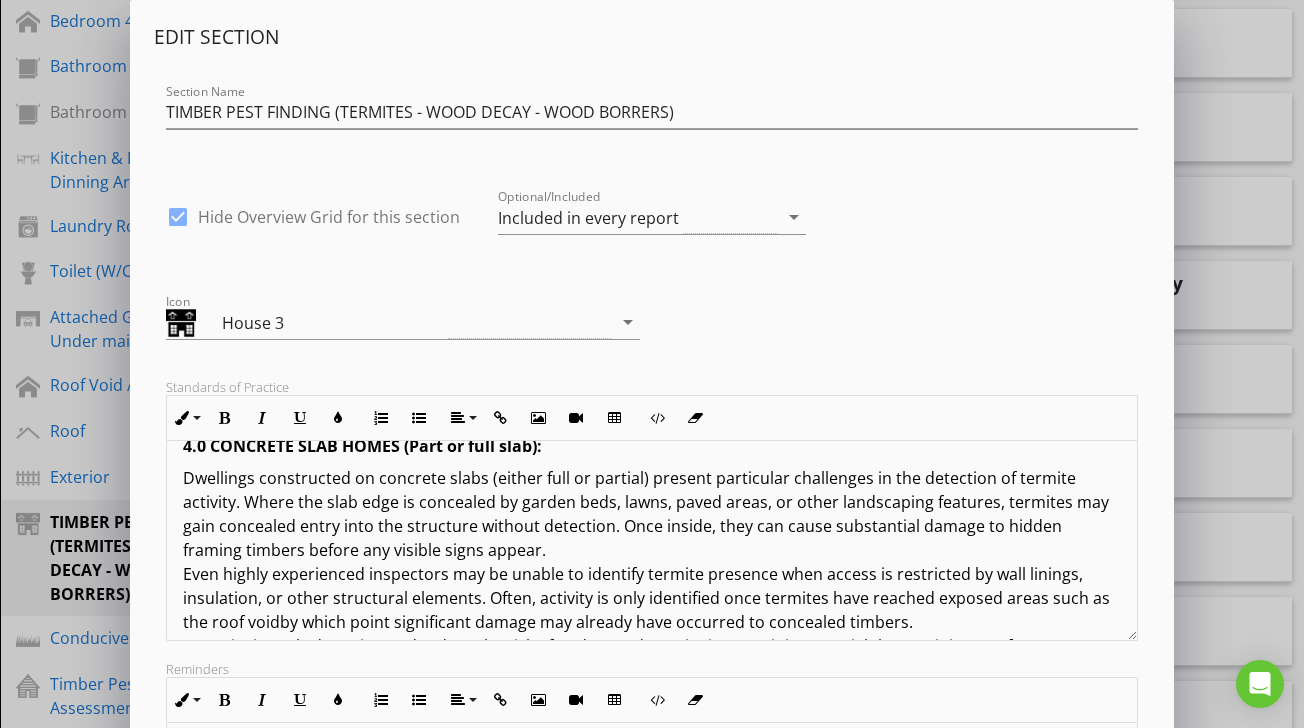 type 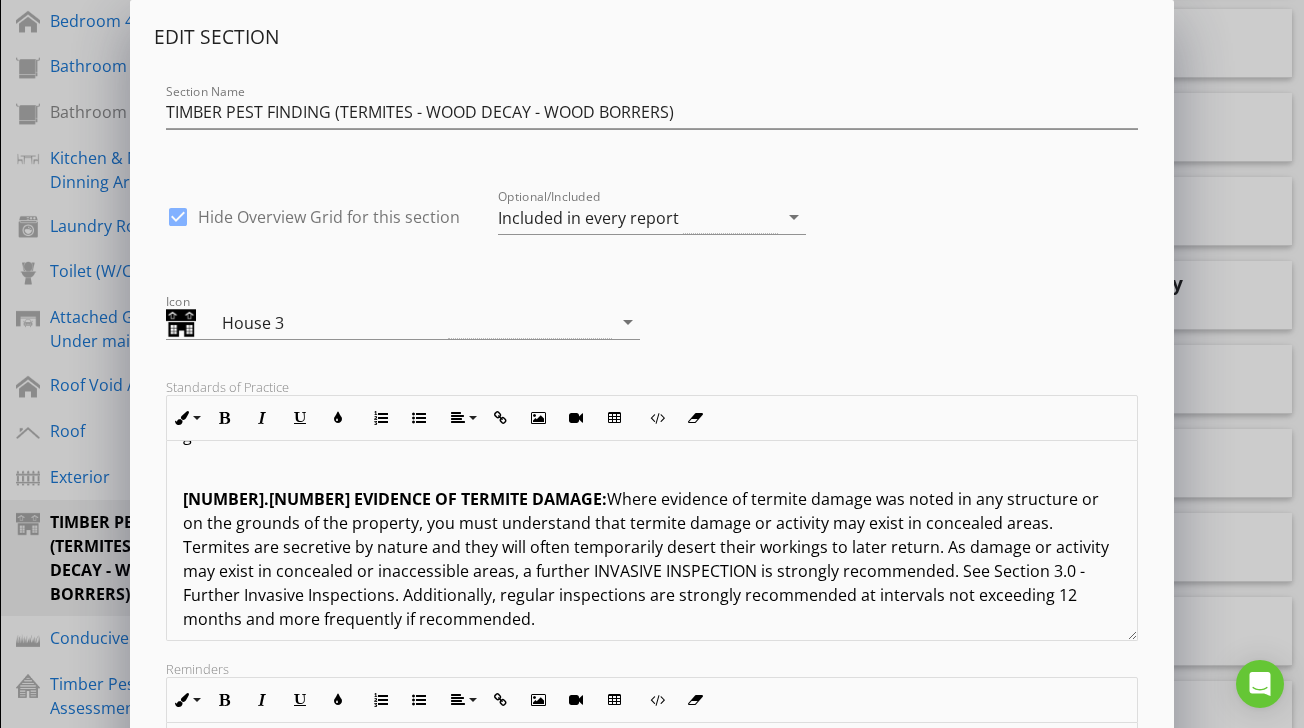 scroll, scrollTop: 1952, scrollLeft: 0, axis: vertical 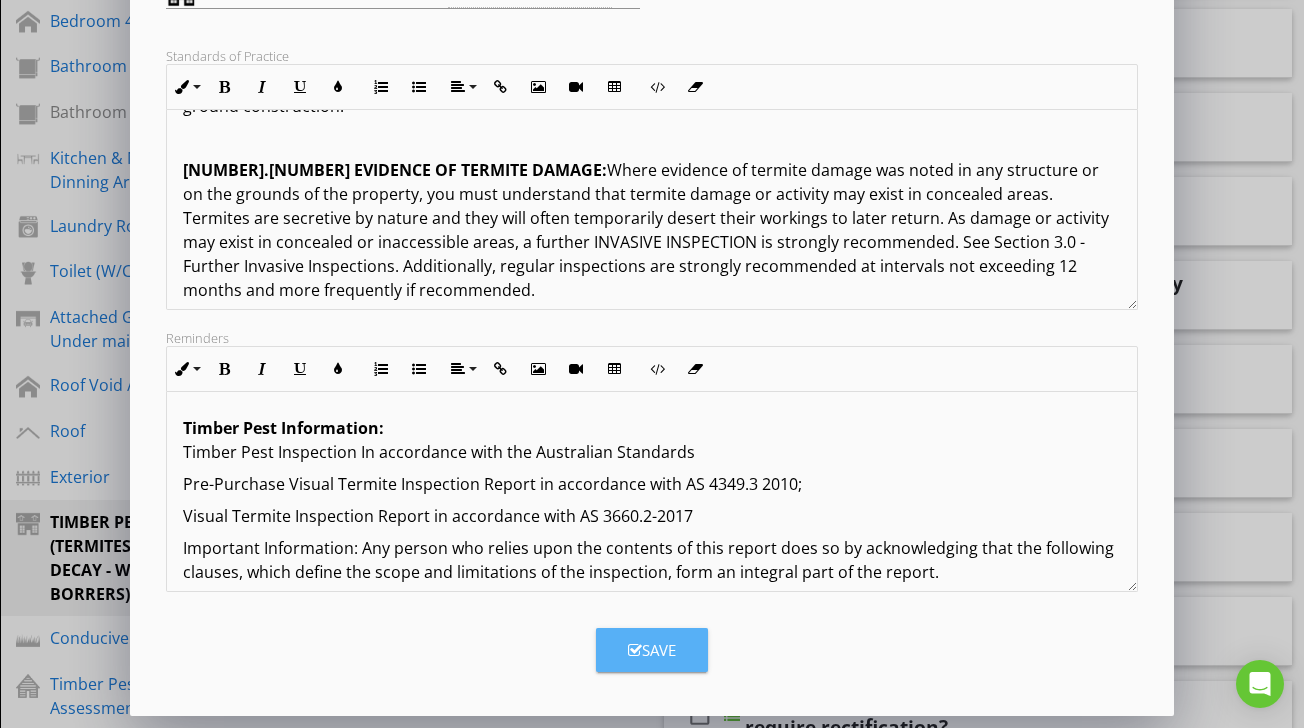 click on "Save" at bounding box center (652, 650) 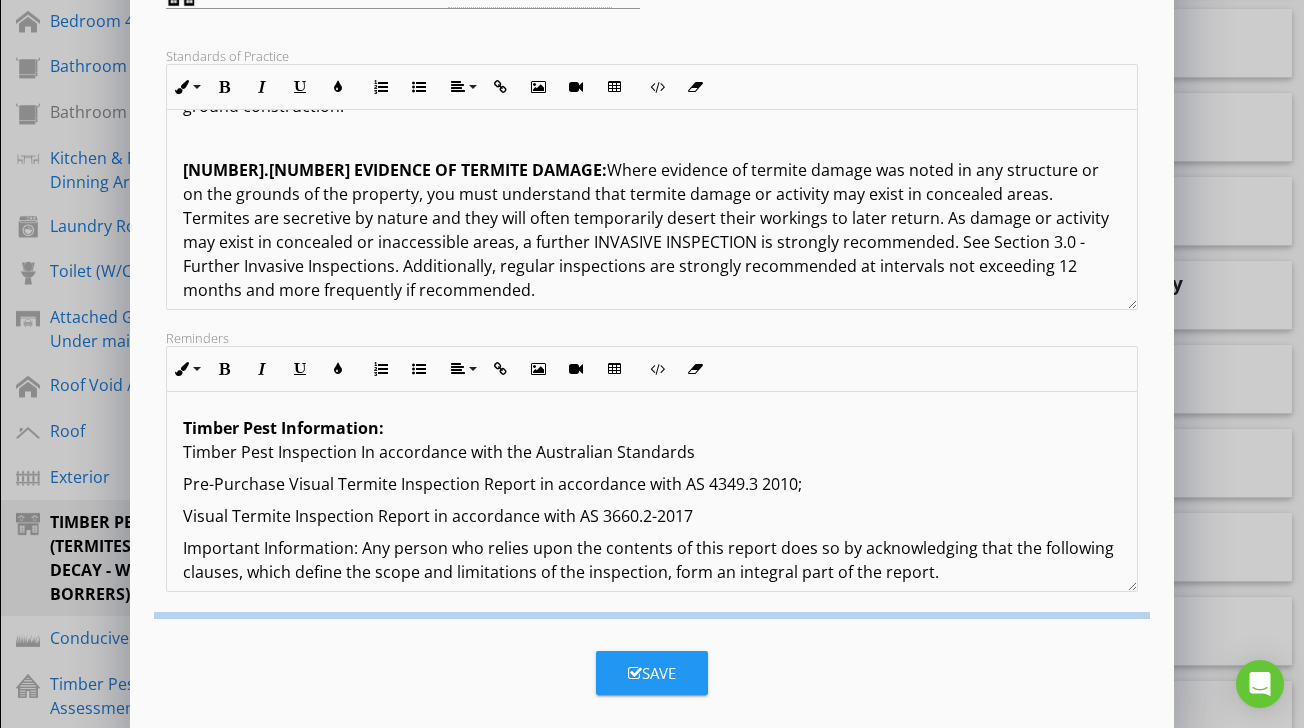 scroll, scrollTop: 114, scrollLeft: 0, axis: vertical 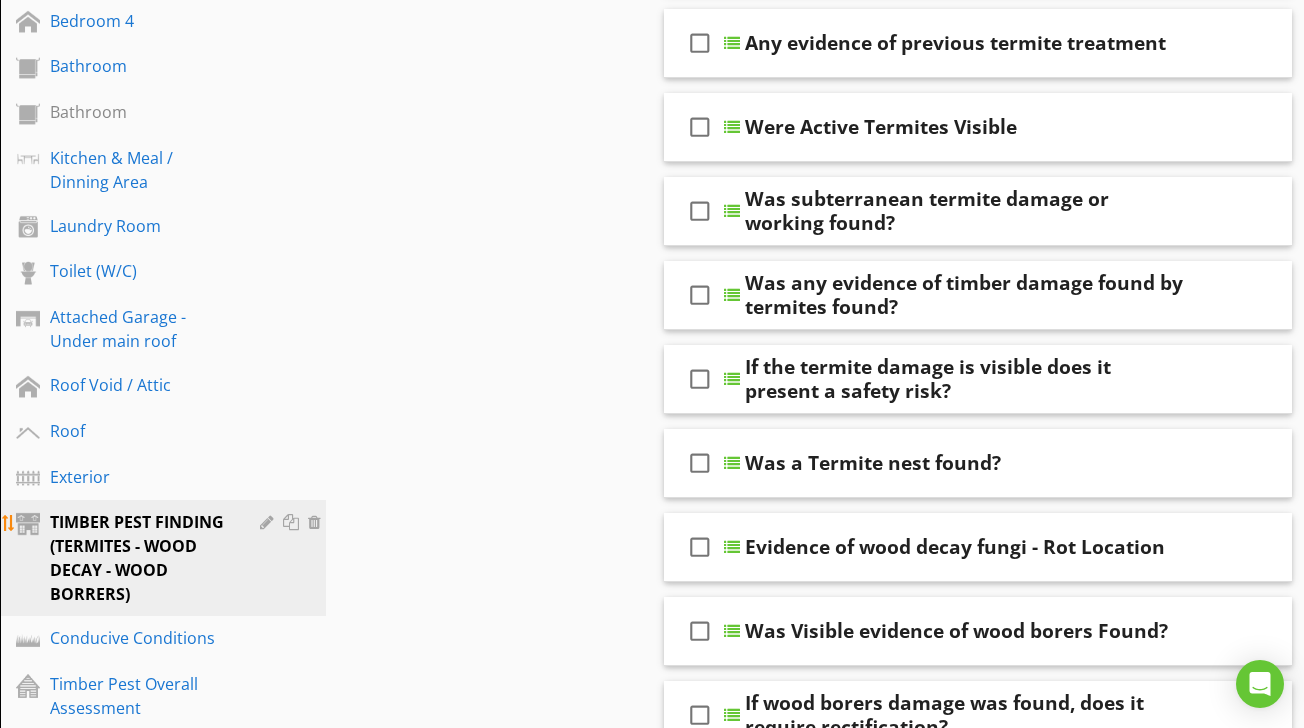 click at bounding box center [269, 522] 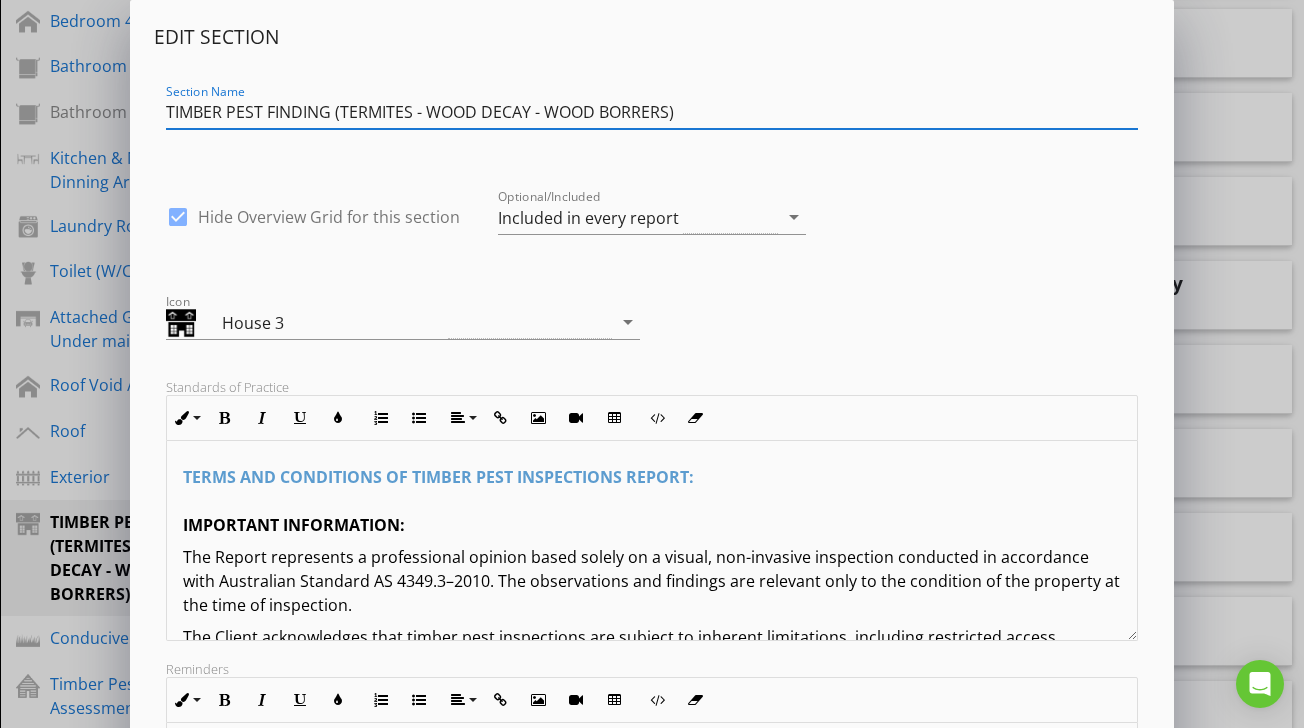 click on "Edit Section Section Name TIMBER PEST FINDING (TERMITES - WOOD DECAY - WOOD BORRERS) check_box Hide Overview Grid for this section Optional/Included Included in every report arrow_drop_down Icon House 3 arrow_drop_down Standards of Practice Inline Style XLarge Large Normal Small Light Small/Light Bold Italic Underline Colors Ordered List Unordered List Align Align Left Align Center Align Right Align Justify Insert Link Insert Image Insert Video Insert Table Code View Clear Formatting TERMS AND CONDITIONS OF TIMBER PEST INSPECTIONS REPORT: IMPORTANT INFORMATION: The Report represents a professional opinion based solely on a visual, non-invasive inspection conducted in accordance with Australian Standard AS 4349.3–2010. The observations and findings are relevant only to the condition of the property at the time of inspection. 1.0 DEFINITIONS: For the purpose of this inspection, the definitions below apply. 1.1 ACTIVE: 1.2 INACTIVE: NOTE: 1.3 MINOR DAMAGE: 1.4 MODERATE" at bounding box center [652, 529] 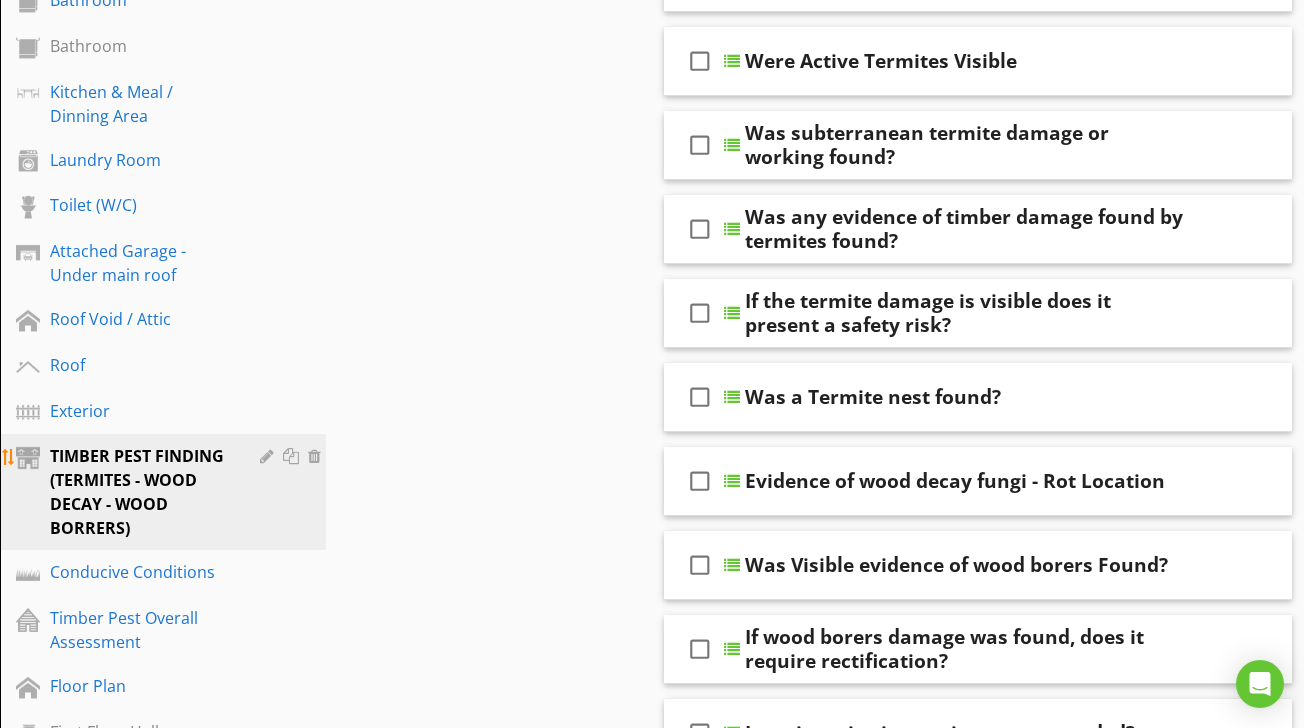 scroll, scrollTop: 706, scrollLeft: 0, axis: vertical 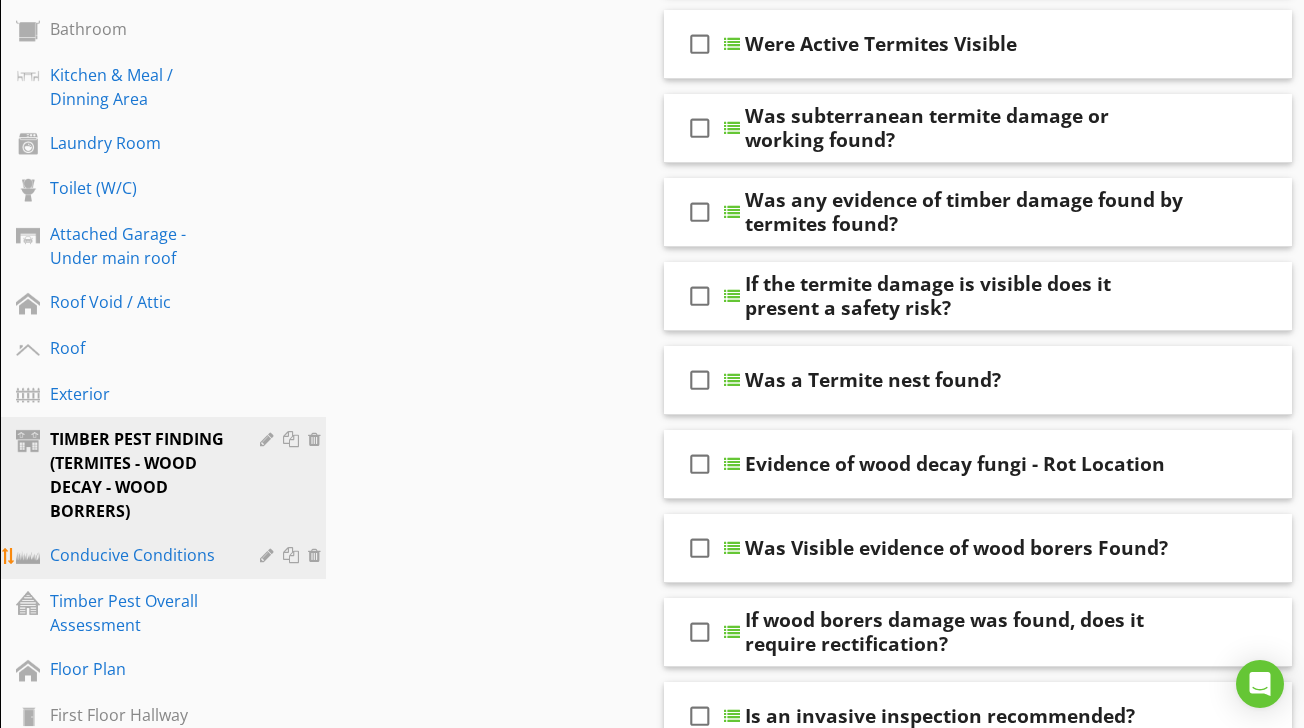 click on "Conducive Conditions" at bounding box center [140, 555] 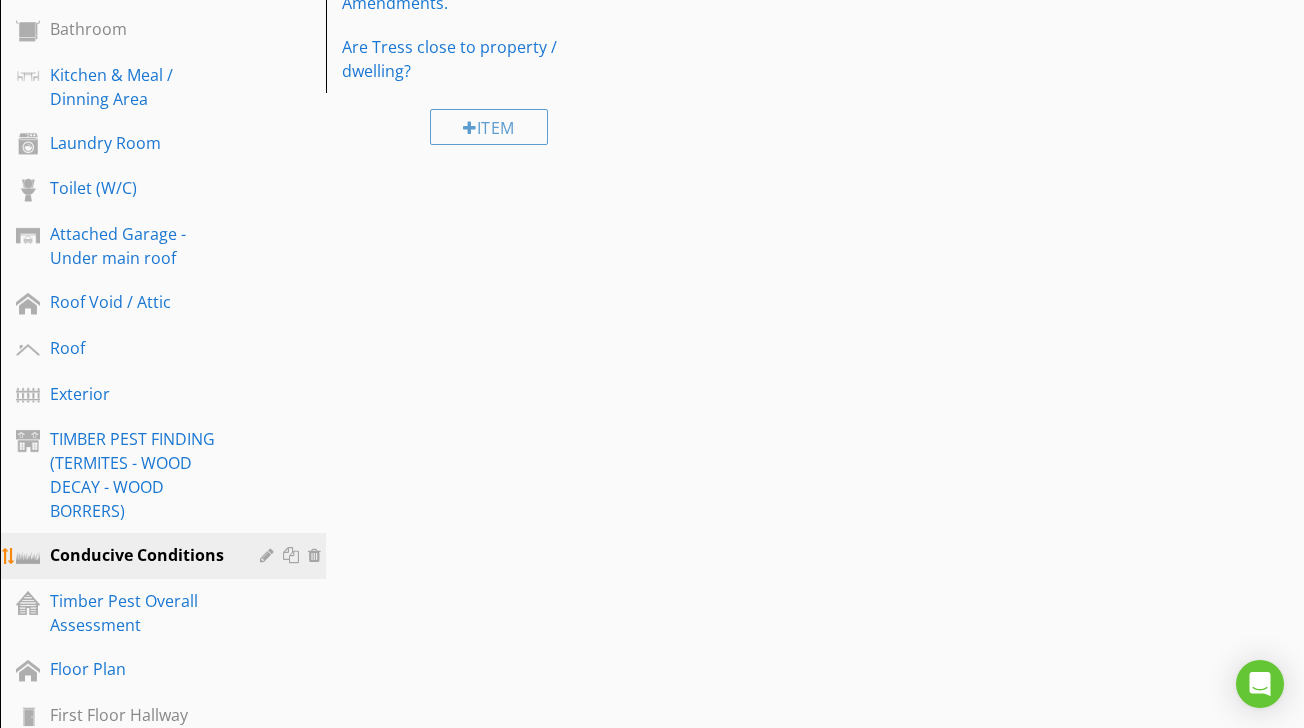 click at bounding box center (269, 555) 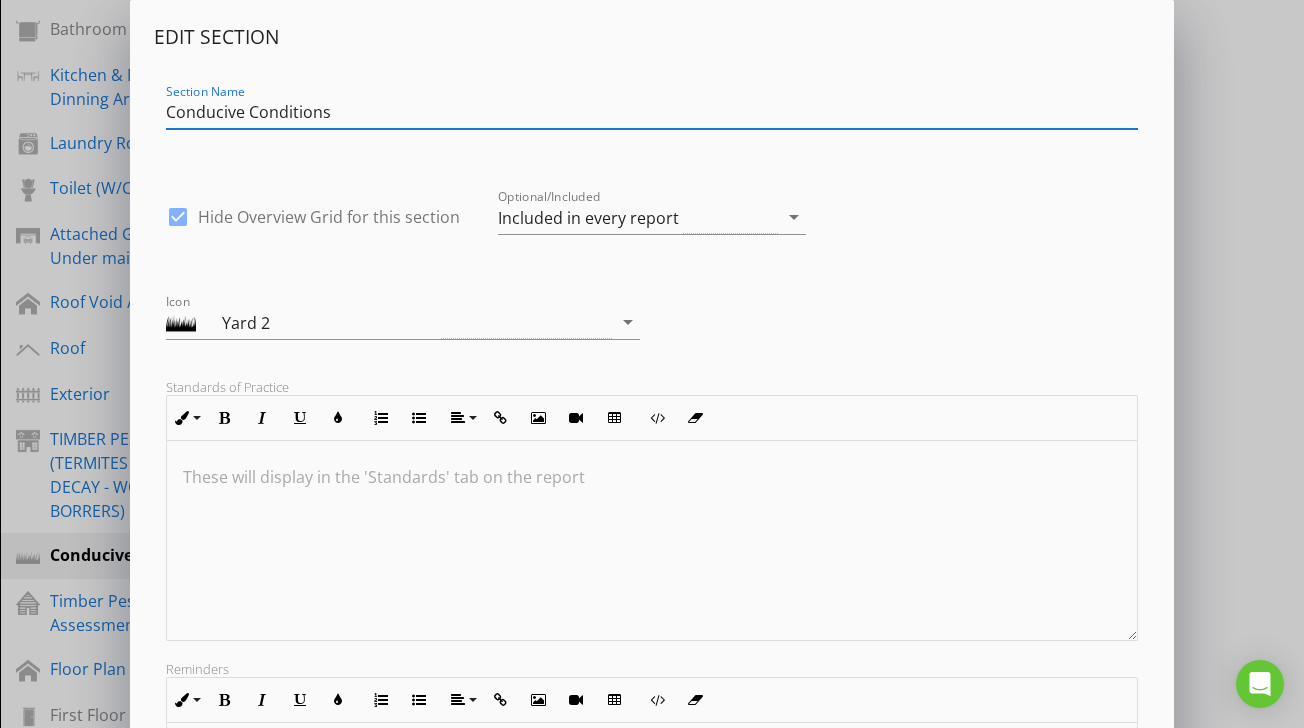 click on "Edit Section Section Name Conducive Conditions check_box Hide Overview Grid for this section Optional/Included Included in every report arrow_drop_down Icon Yard [NUMBER] arrow_drop_down Standards of Practice Inline Style XLarge Large Normal Small Light Small/Light Bold Italic Underline Colors Ordered List Unordered List Align Align Left Align Center Align Right Align Justify Insert Link Insert Image Insert Video Insert Table Code View Clear Formatting These will display in the 'Standards' tab on the report Reminders Inline Style XLarge Large Normal Small Light Small/Light Bold Italic Underline Colors Ordered List Unordered List Align Align Left Align Center Align Right Align Justify Insert Link Insert Image Insert Video Insert Table Code View Clear Formatting Enter reminders for yourself for this section (accessible in the mobile app)
Save" at bounding box center [652, 529] 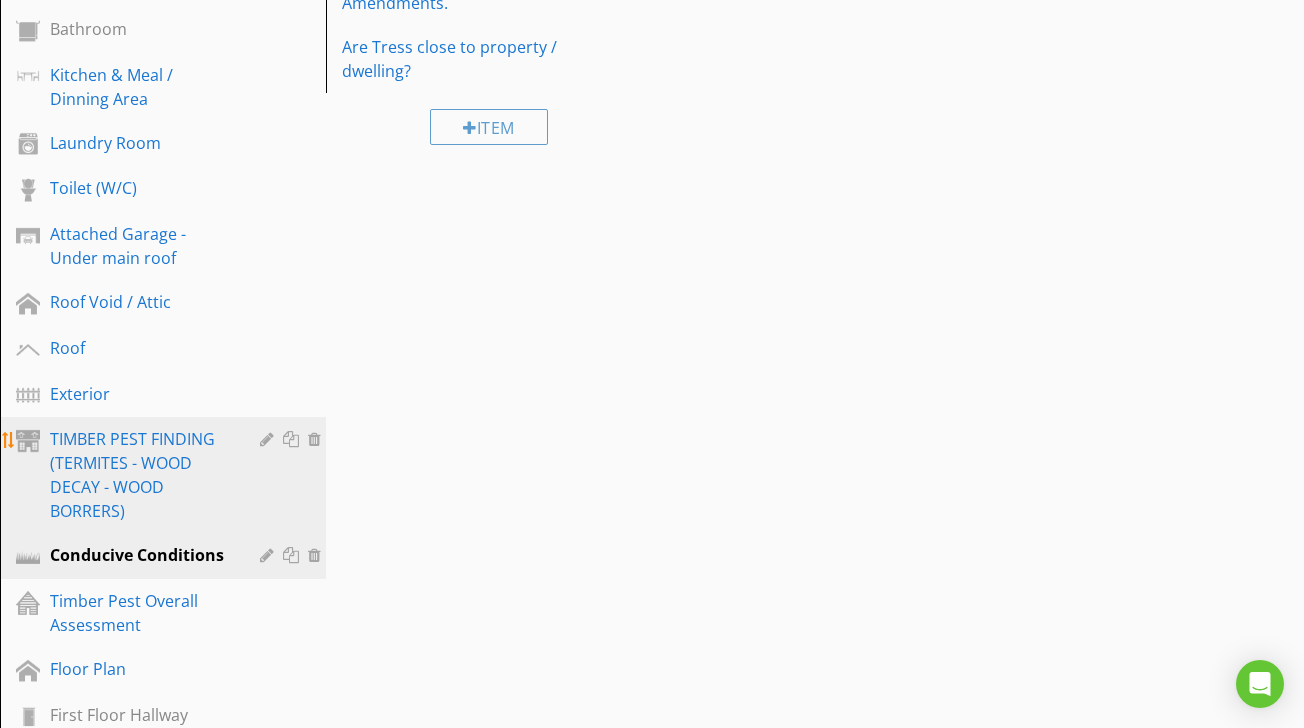 click on "TIMBER PEST FINDING (TERMITES - WOOD DECAY - WOOD BORRERS)" at bounding box center [178, 475] 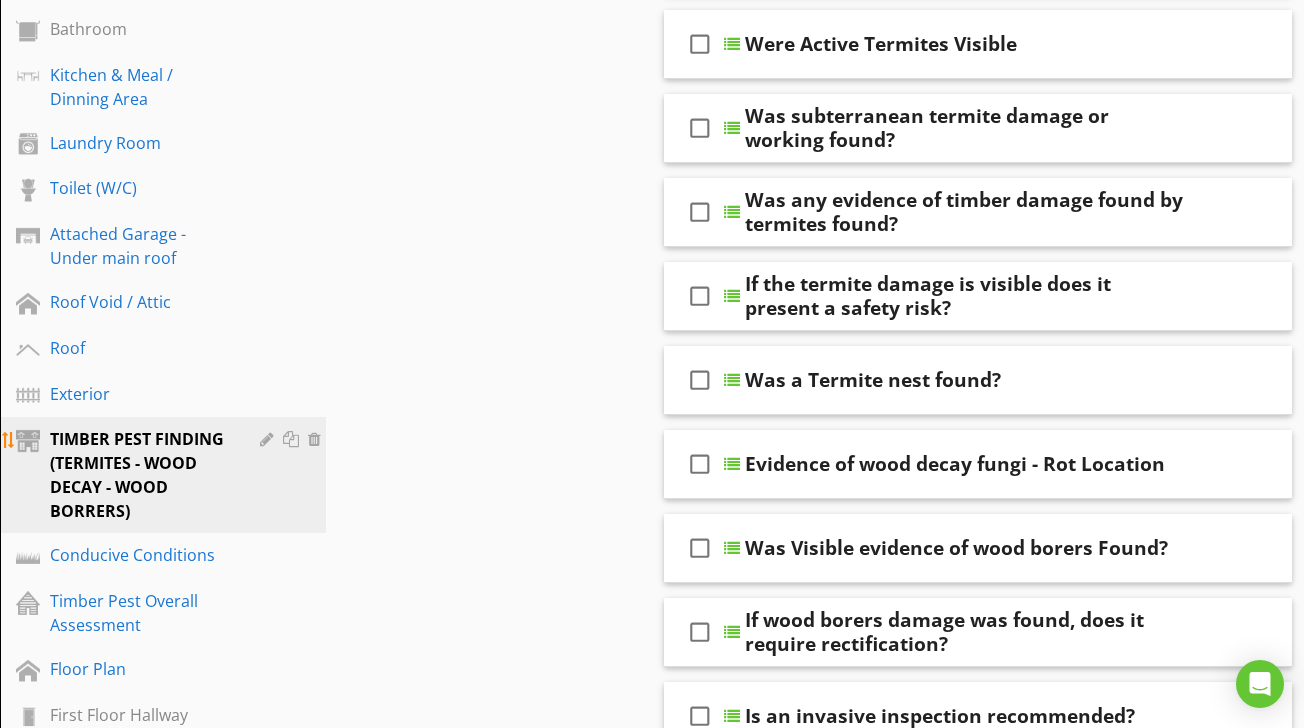click at bounding box center [269, 439] 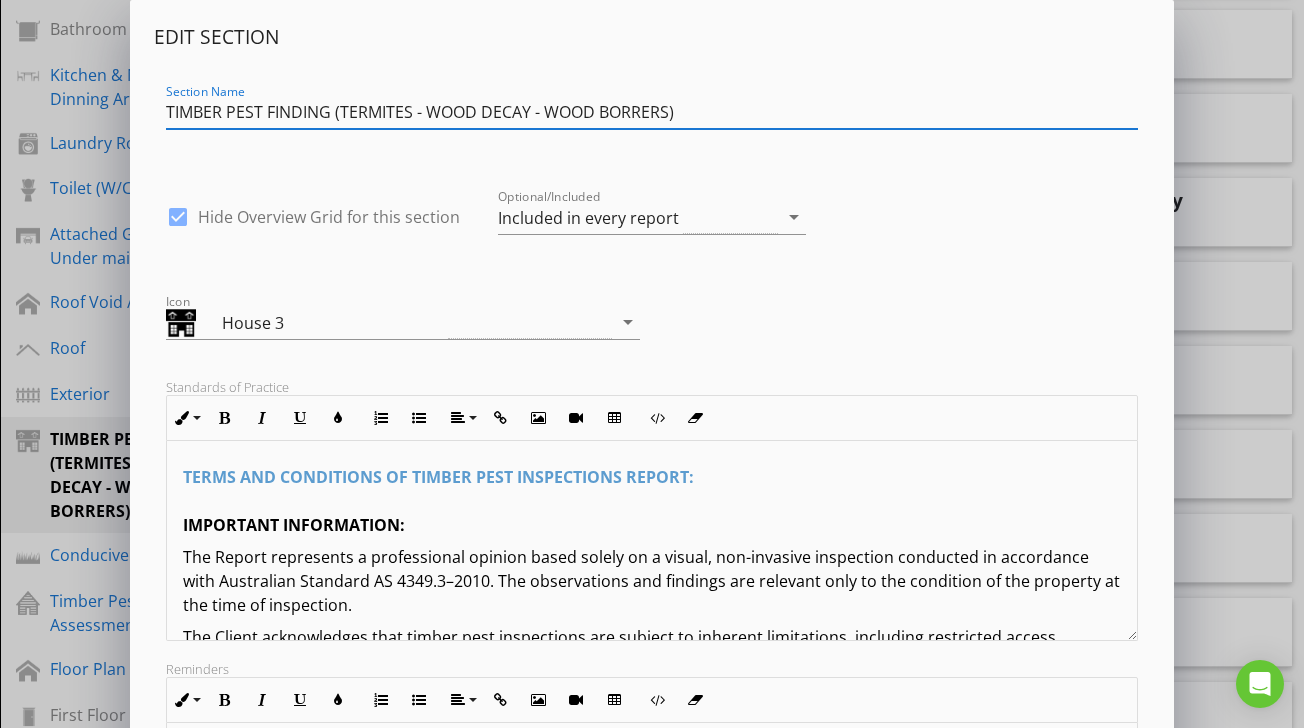 scroll, scrollTop: 331, scrollLeft: 0, axis: vertical 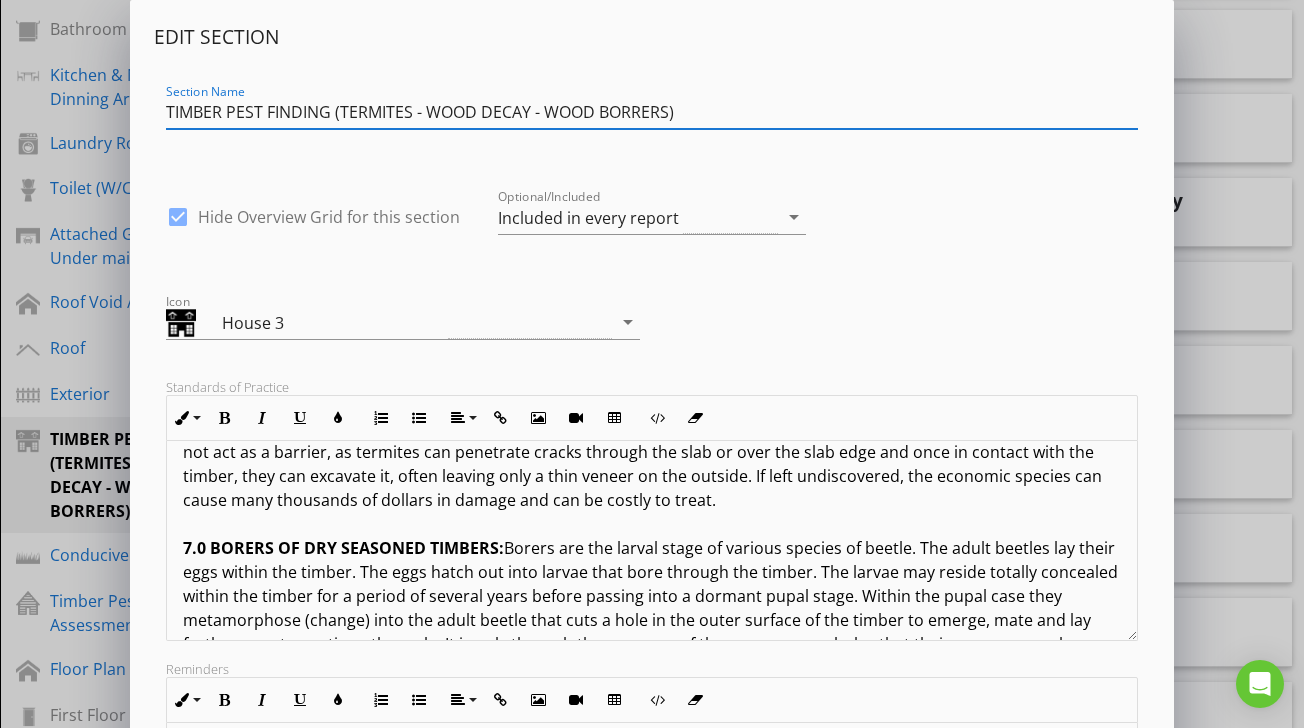 click on "5.0 EVIDENCE OF TERMITE DAMAGE:  Where evidence of termite damage was noted in any structure or on the grounds of the property, you must understand that termite damage or activity may exist in concealed areas. Termites are secretive by nature and they will often temporarily desert their workings to later return. As damage or activity may exist in concealed or inaccessible areas, a further INVASIVE INSPECTION is strongly recommended. See Section 3.0 - Further Invasive Inspections. Additionally, regular inspections are strongly recommended at intervals not exceeding 12 months and more frequently if recommended. 6.0 SUBTERRANEAN TERMITES:  No Property is safe from termites! Termites are the cause of the greatest economic losses of timber in service in Australia. Independent data compiled by State Forests shows that 1 in every 4 homes are attacked by termites at some stage in their life. Australia's subterranean termite species are the most destructive timber pests in the world." at bounding box center (651, 380) 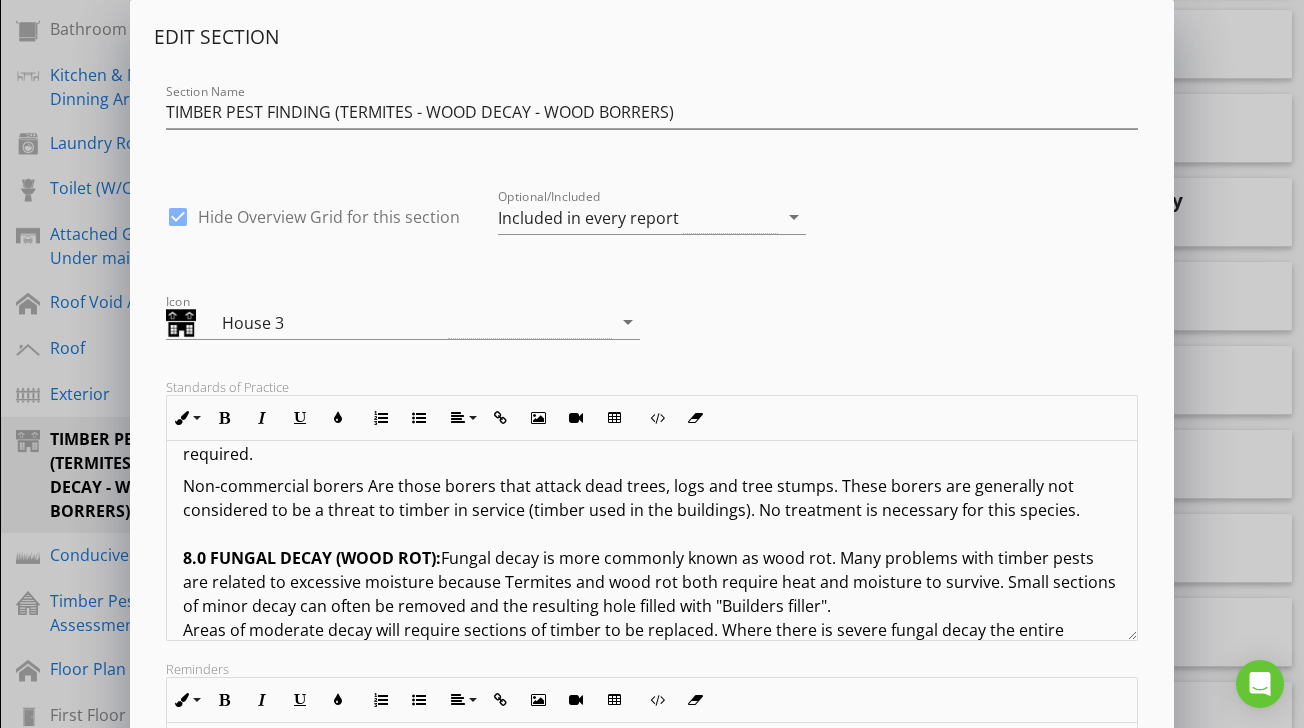 scroll, scrollTop: 2989, scrollLeft: 0, axis: vertical 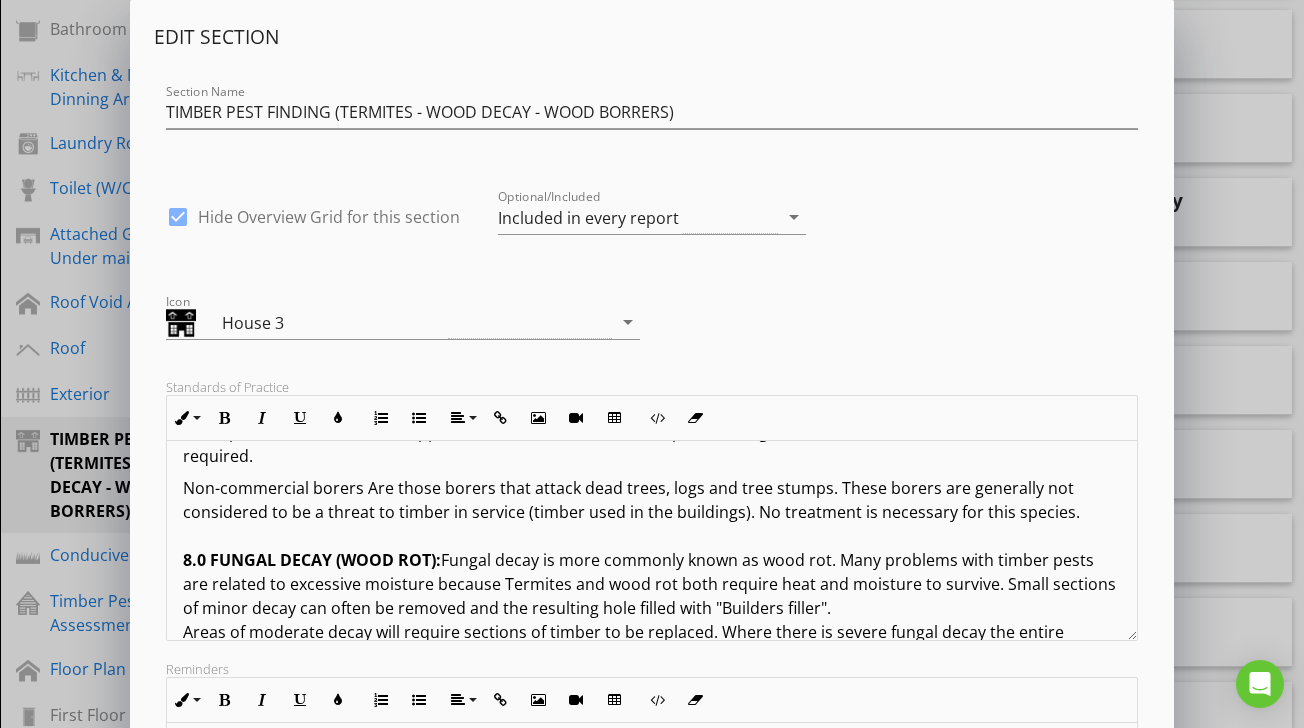 click on "Non-commercial borers Are those borers that attack dead trees, logs and tree stumps. These borers are generally not considered to be a threat to timber in service (timber used in the buildings). No treatment is necessary for this species. 8.0 FUNGAL DECAY (WOOD ROT):  Fungal decay is more commonly known as wood rot. Many problems with timber pests are related to excessive moisture because Termites and wood rot both require heat and moisture to survive. Small sections of minor decay can often be removed and the resulting hole filled with "Builders filler". Areas of moderate decay will require sections of timber to be replaced. Where there is severe fungal decay the entire affected timber member should be replaced, preferably with treated hardwood. Oregon timber is highly susceptible to Fungal Decay and should be kept well-painted. Oregon was once used extensively to construct pergolas and carports and the like. The use of Oregon in external applications is generally considered to be unsuitable. 9.0 MOULD:" at bounding box center (651, 800) 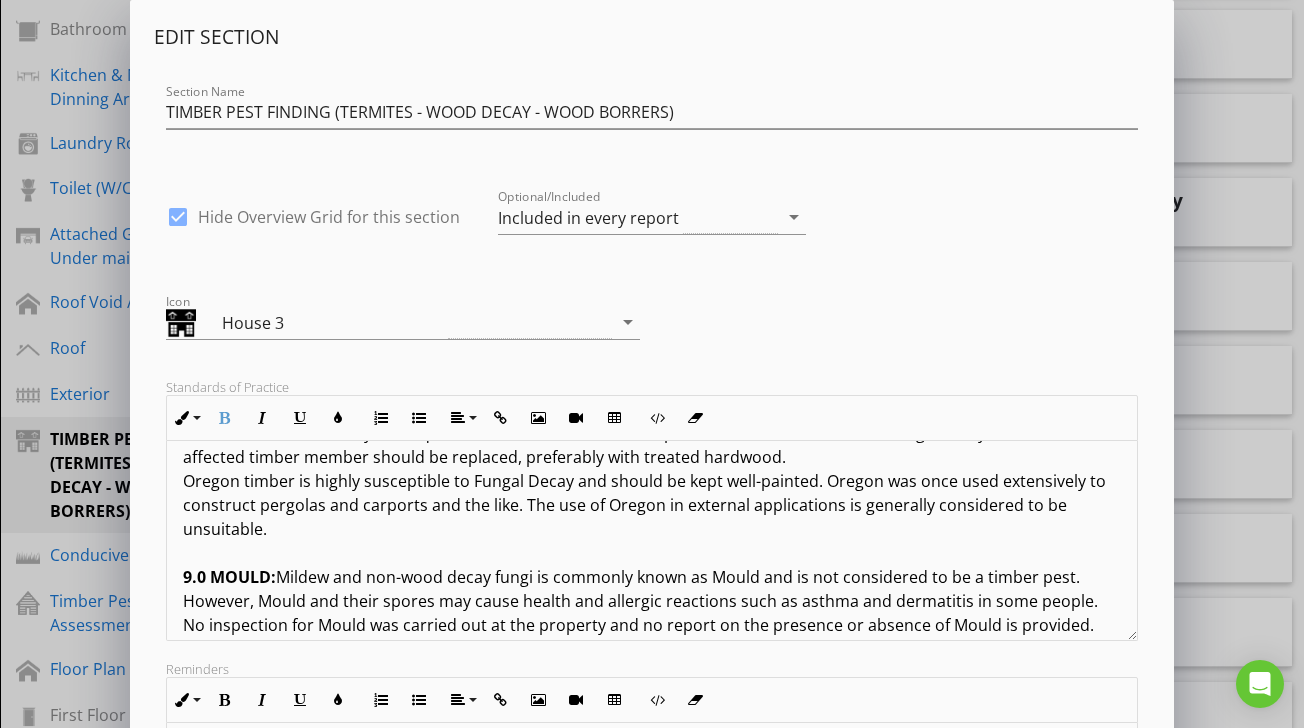 scroll, scrollTop: 3185, scrollLeft: 0, axis: vertical 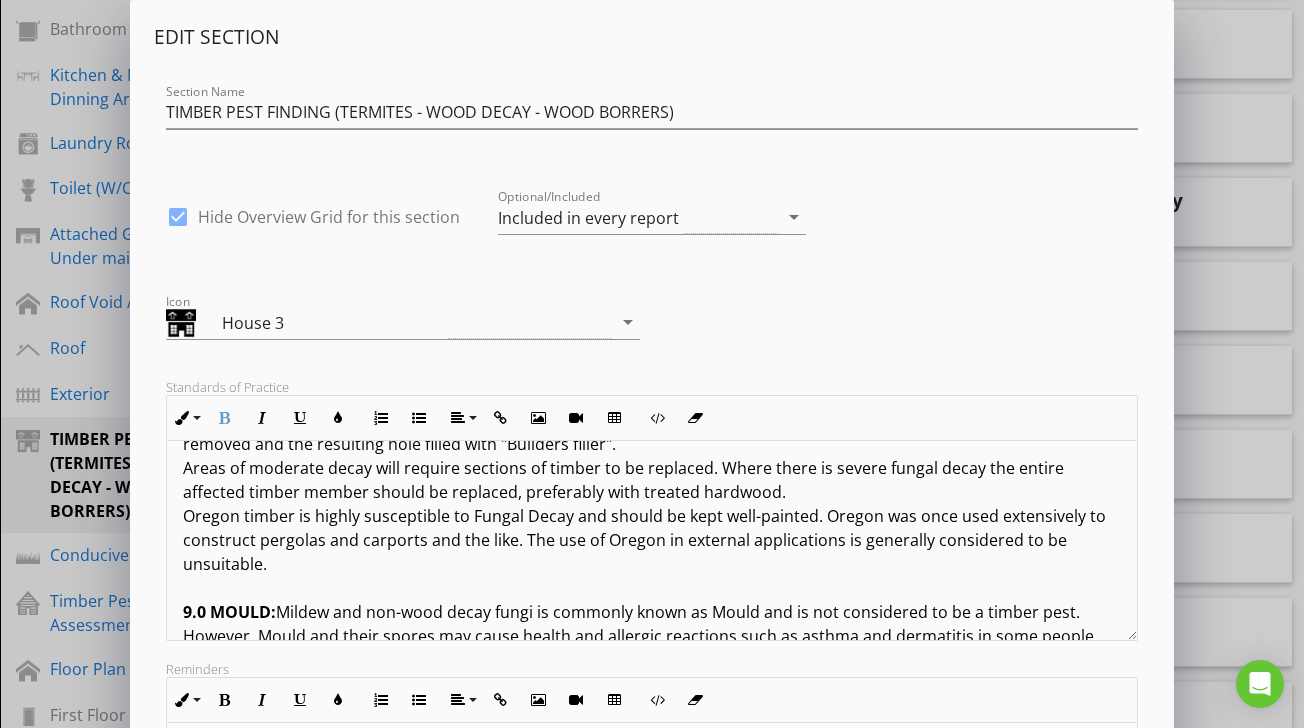 click on "​ Fungal decay is more commonly known as wood rot. Many problems with timber pests are related to excessive moisture because Termites and wood rot both require heat and moisture to survive. Small sections of minor decay can often be removed and the resulting hole filled with "Builders filler". Areas of moderate decay will require sections of timber to be replaced. Where there is severe fungal decay the entire affected timber member should be replaced, preferably with treated hardwood. Oregon timber is highly susceptible to Fungal Decay and should be kept well-painted. Oregon was once used extensively to construct pergolas and carports and the like. The use of Oregon in external applications is generally considered to be unsuitable. [NUMBER].[NUMBER] MOULD: [NUMBER].[NUMBER] COMPLAINTS PROCEDURE:" at bounding box center [651, 672] 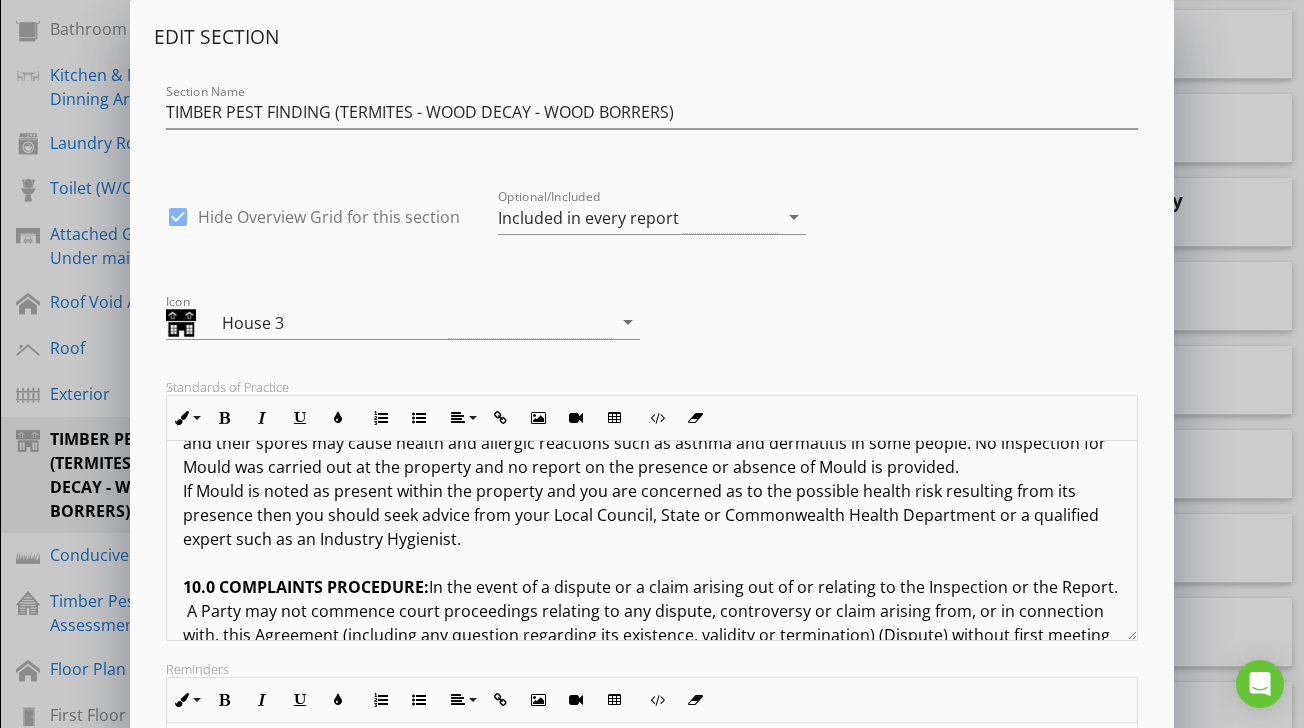 scroll, scrollTop: 3424, scrollLeft: 0, axis: vertical 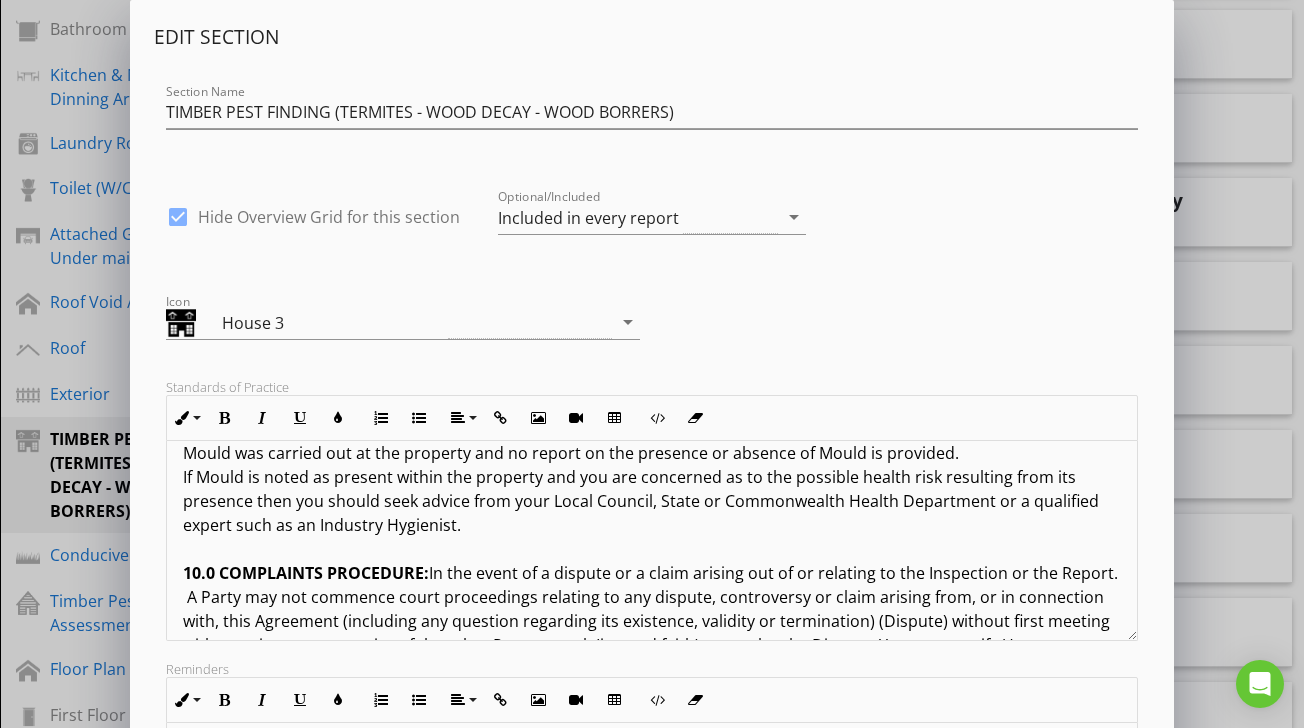 click on "Mildew and non-wood decay fungi is commonly known as Mould and is not considered to be a timber pest. However, Mould and their spores may cause health and allergic reactions such as asthma and dermatitis in some people. No inspection for Mould was carried out at the property and no report on the presence or absence of Mould is provided. If Mould is noted as present within the property and you are concerned as to the possible health risk resulting from its presence then you should seek advice from your Local Council, State or Commonwealth Health Department or a qualified expert such as an Industry Hygienist. 10.0 COMPLAINTS PROCEDURE:" at bounding box center [651, 573] 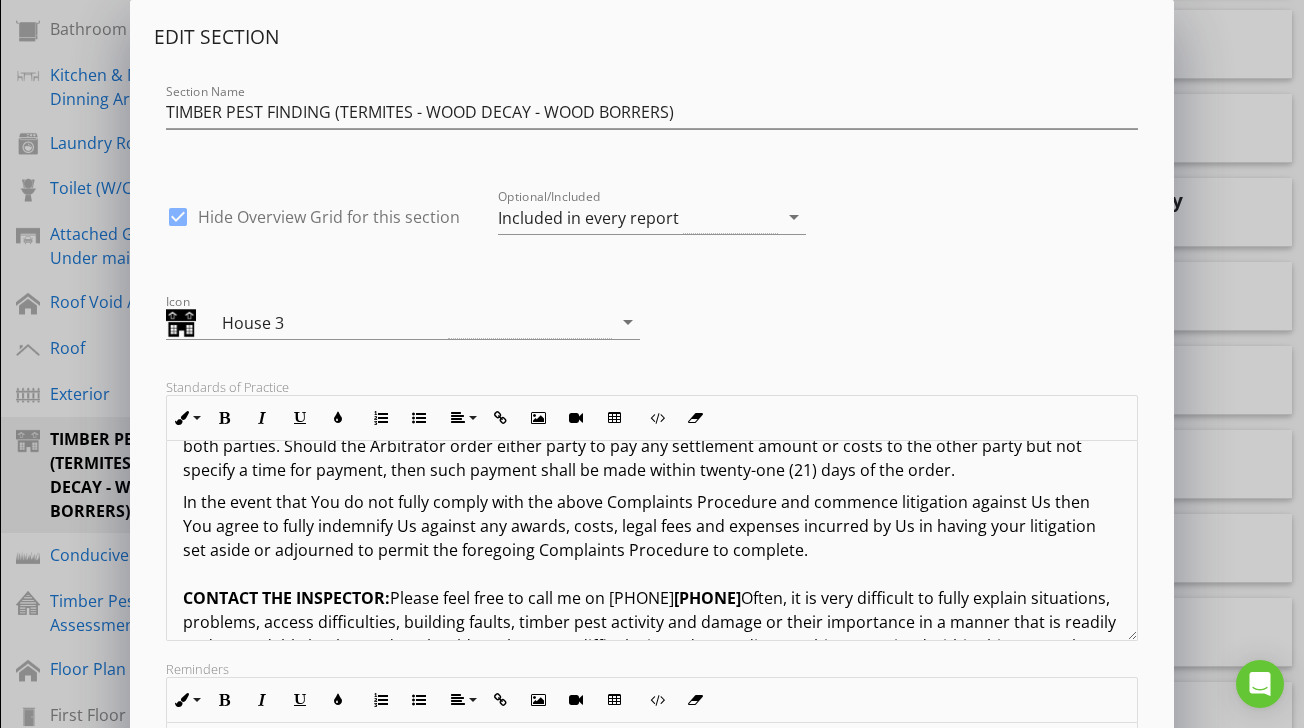 scroll, scrollTop: 4120, scrollLeft: 0, axis: vertical 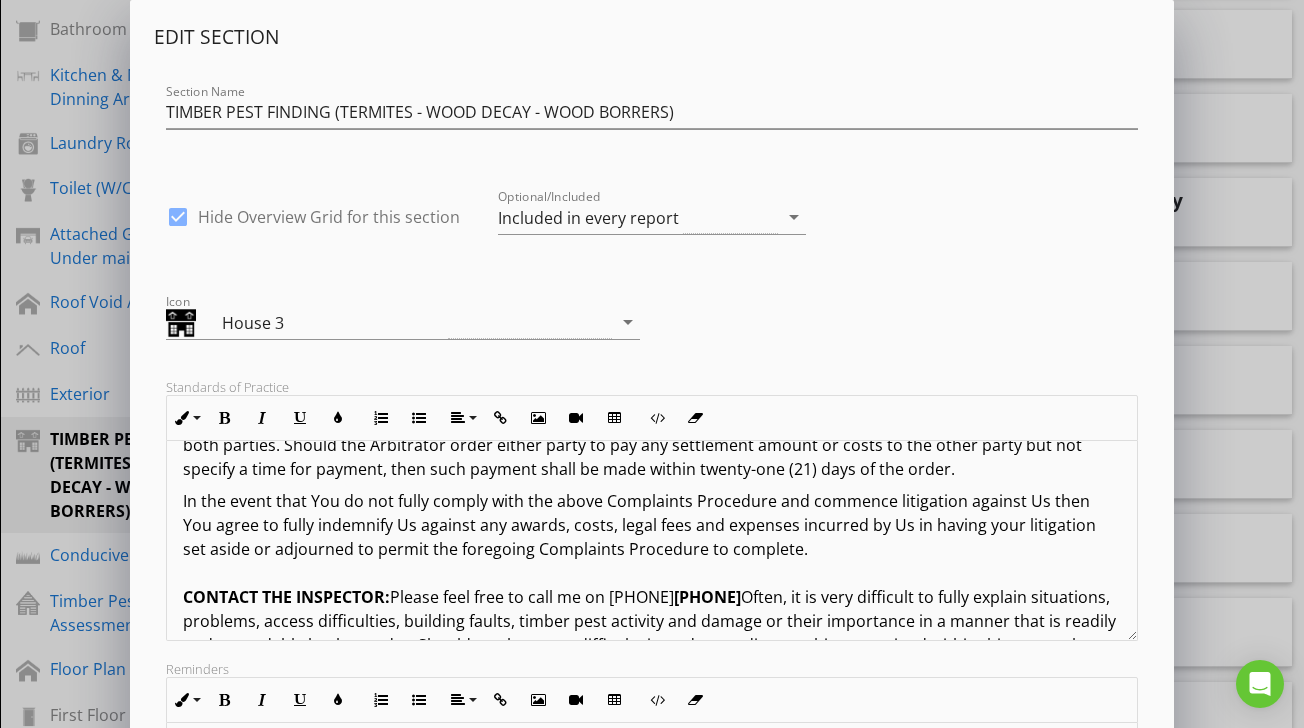 click on "In the event that You do not fully comply with the above Complaints Procedure and commence litigation against Us then You agree to fully indemnify Us against any awards, costs, legal fees and expenses incurred by Us in having your litigation set aside or adjourned to permit the foregoing Complaints Procedure to complete. CONTACT THE INSPECTOR: Please feel free to call me on [PHONE]. Often, it is very difficult to fully explain situations, problems, access difficulties, building faults, timber pest activity and damage or their importance in a manner that is readily understandable by the reader. Should you have any difficulty in understanding anything contained within this report then you should immediately contact the inspector and have the matter explained to you. If you have any questions at all or require clarification, then contact the inspector prior to acting on this report." at bounding box center [651, 597] 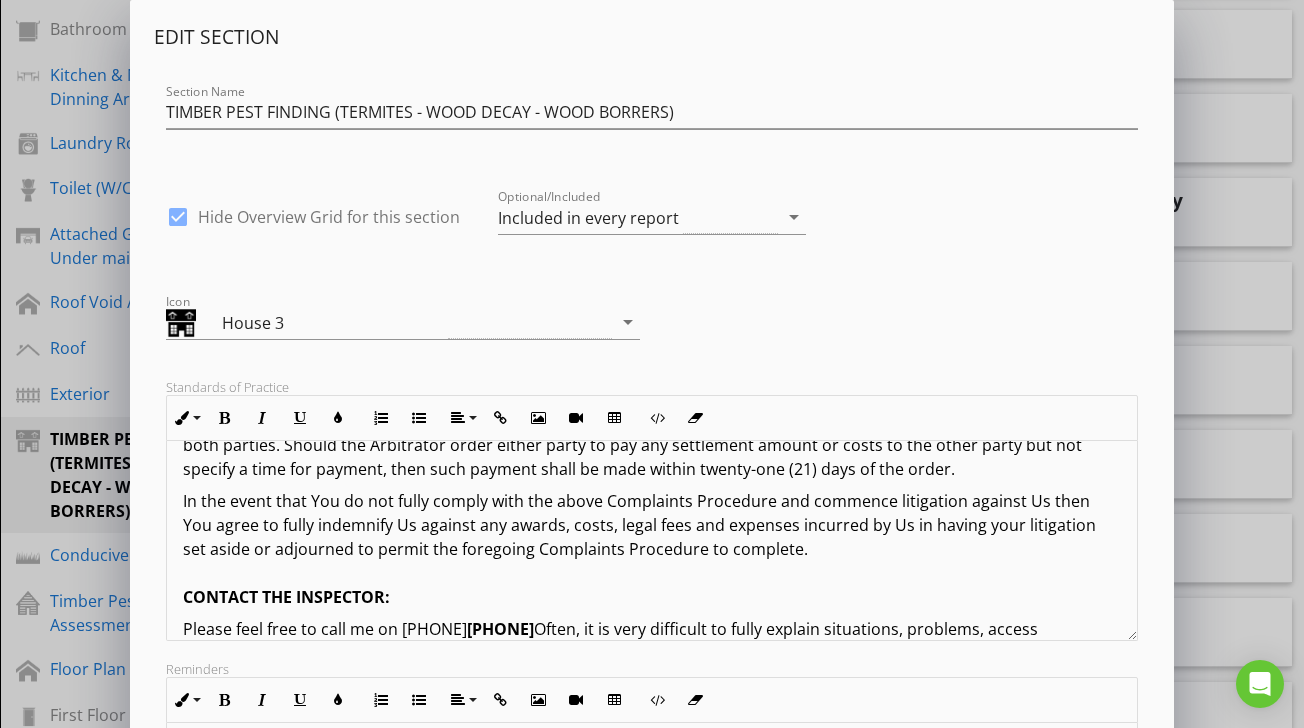 scroll, scrollTop: 4169, scrollLeft: 0, axis: vertical 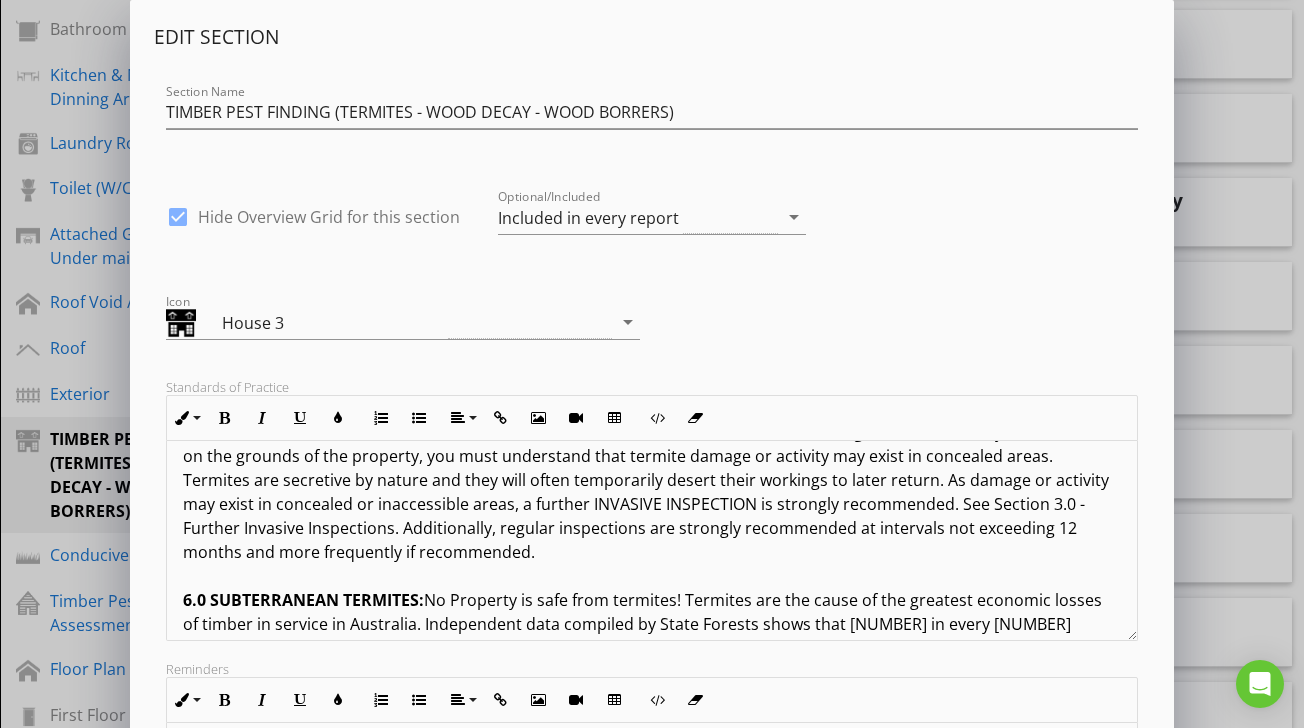 click on "5.0 EVIDENCE OF TERMITE DAMAGE:  Where evidence of termite damage was noted in any structure or on the grounds of the property, you must understand that termite damage or activity may exist in concealed areas. Termites are secretive by nature and they will often temporarily desert their workings to later return. As damage or activity may exist in concealed or inaccessible areas, a further INVASIVE INSPECTION is strongly recommended. See Section 3.0 - Further Invasive Inspections. Additionally, regular inspections are strongly recommended at intervals not exceeding 12 months and more frequently if recommended. 6.0 SUBTERRANEAN TERMITES:  No Property is safe from termites! Termites are the cause of the greatest economic losses of timber in service in Australia. Independent data compiled by State Forests shows that 1 in every 4 homes are attacked by termites at some stage in their life. Australia's subterranean termite species are the most destructive timber pests in the world." at bounding box center [651, 660] 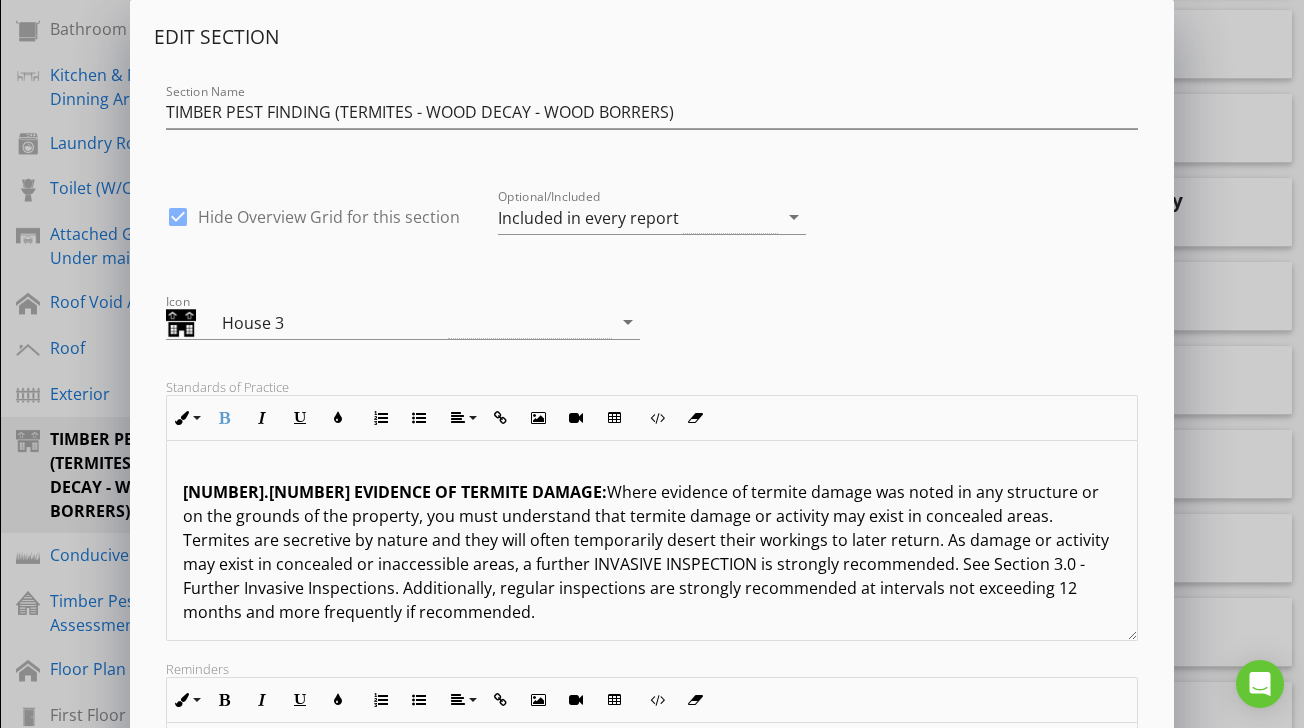 scroll, scrollTop: 1903, scrollLeft: 0, axis: vertical 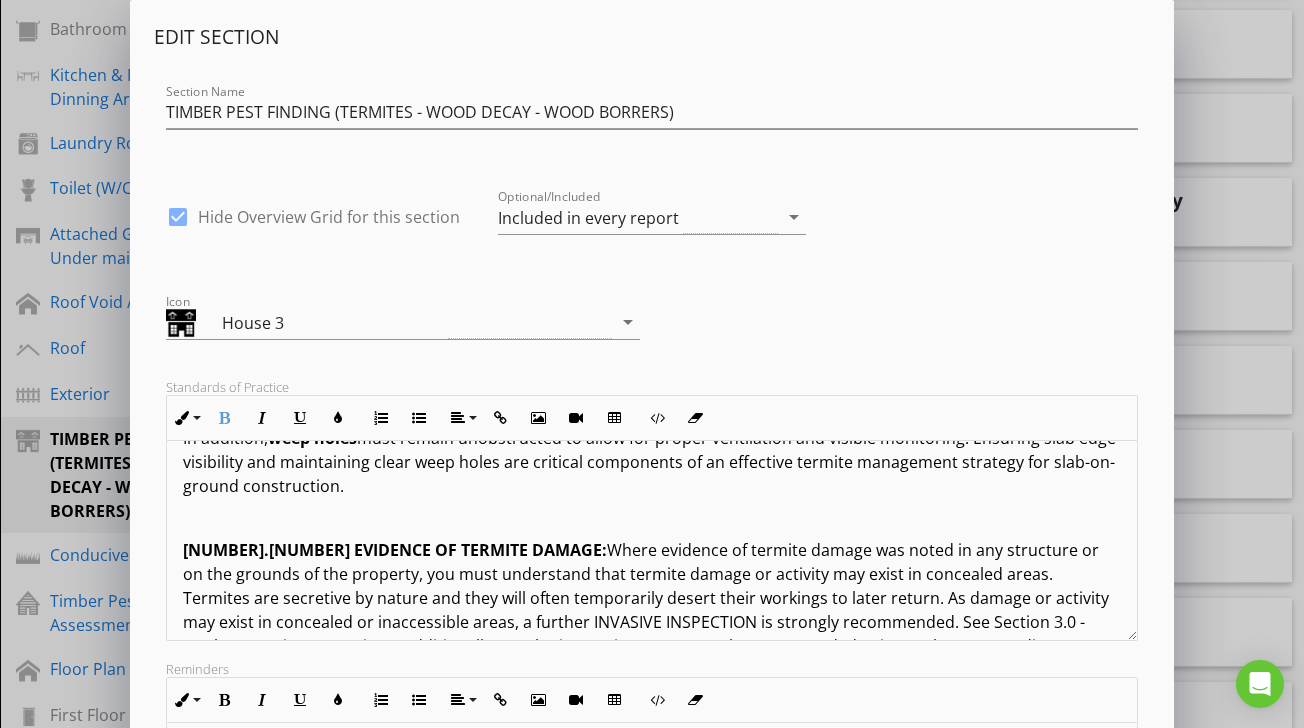 click on "5.0 EVIDENCE OF TERMITE DAMAGE:  Where evidence of termite damage was noted in any structure or on the grounds of the property, you must understand that termite damage or activity may exist in concealed areas. Termites are secretive by nature and they will often temporarily desert their workings to later return. As damage or activity may exist in concealed or inaccessible areas, a further INVASIVE INSPECTION is strongly recommended. See Section 3.0 - Further Invasive Inspections. Additionally, regular inspections are strongly recommended at intervals not exceeding 12 months and more frequently if recommended. 6.0 SUBTERRANEAN TERMITES:" at bounding box center [651, 634] 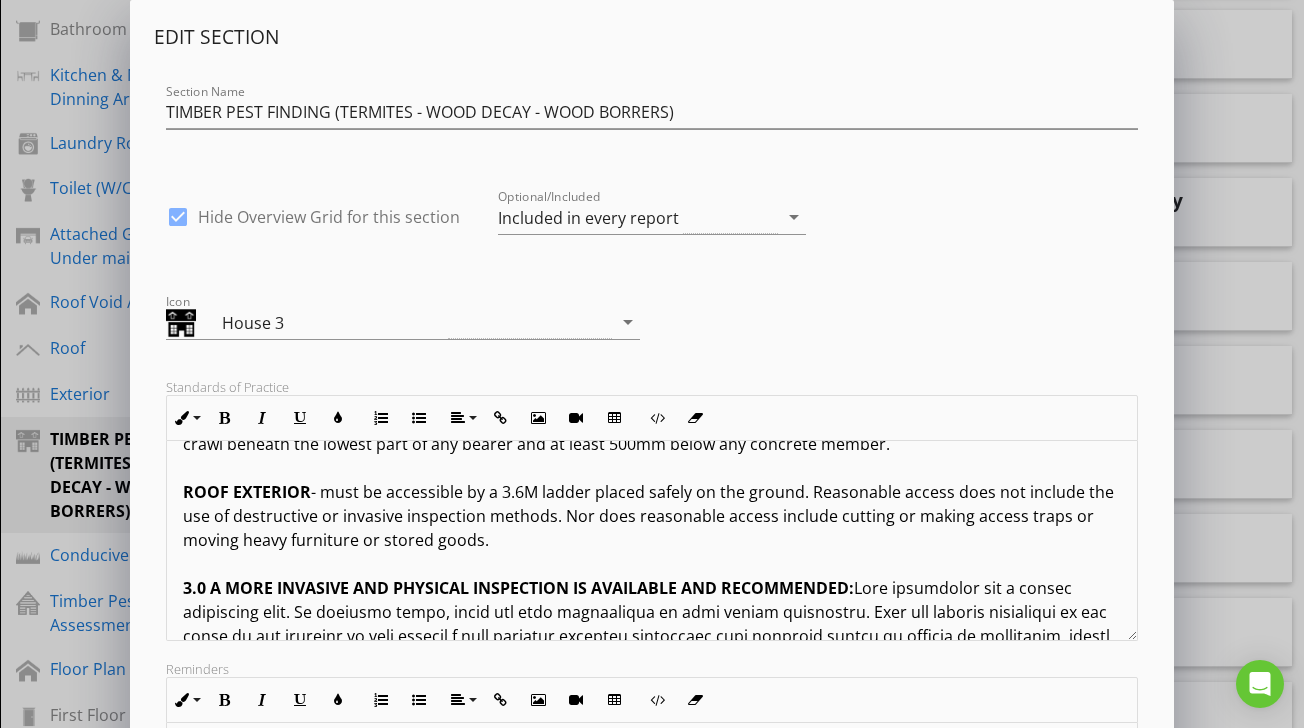 scroll, scrollTop: 1162, scrollLeft: 0, axis: vertical 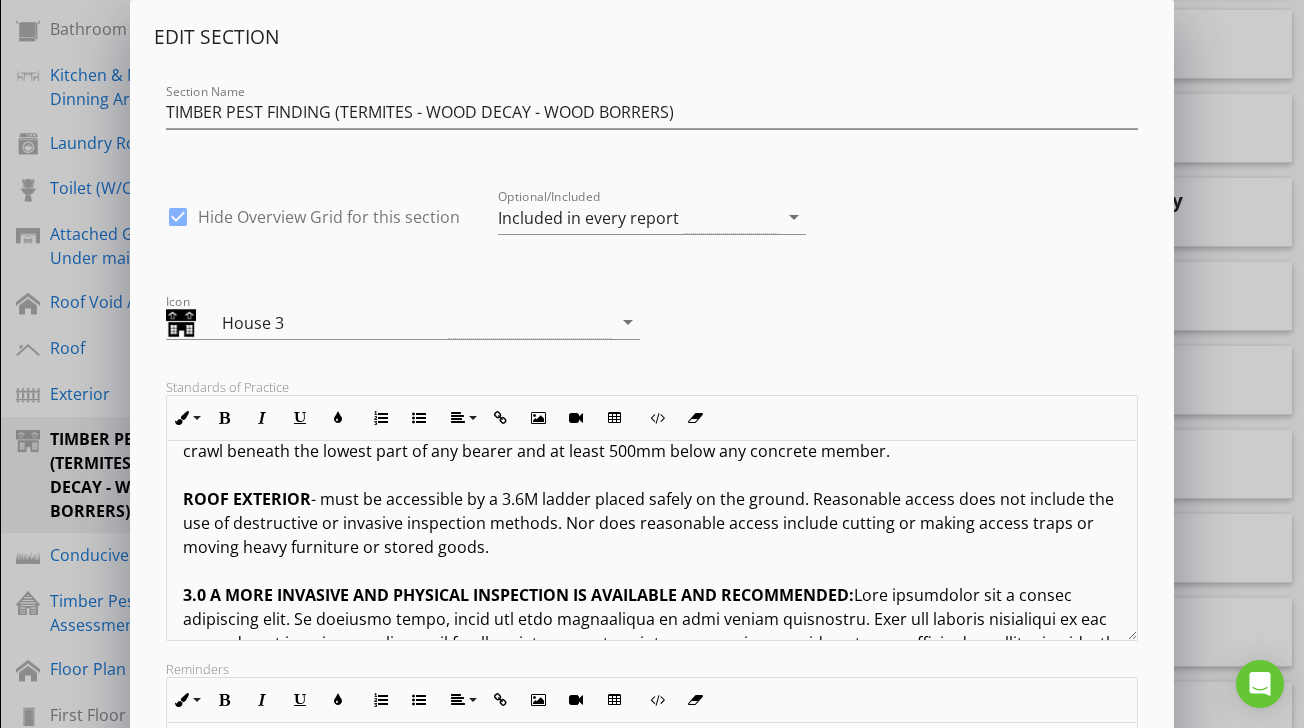 click on "ROOF SPACE  - the dimensions of the access hole must be at least 500mm x 400mm and reachable by a 3.6M ladder, and there is at least 600mm x 600mm of space to crawl. SUBFLOOR  - the dimensions of the access hole must be at least 500mm x 400mm and there is at least 400mm of space to crawl beneath the lowest part of any bearer and at least 500mm below any concrete member. ROOF EXTERIOR  - must be accessible by a 3.6M ladder placed safely on the ground. Reasonable access does not include the use of destructive or invasive inspection methods. Nor does reasonable access include cutting or making access traps or moving heavy furniture or stored goods. 3.0 A MORE INVASIVE AND PHYSICAL INSPECTION IS AVAILABLE AND RECOMMENDED:  It is also recommended that prior to settlement, you get all documentation regarding previous treatments and termite history from the vendors. 4.0 CONCRETE SLAB HOMES (Part or full slab):" at bounding box center (651, 631) 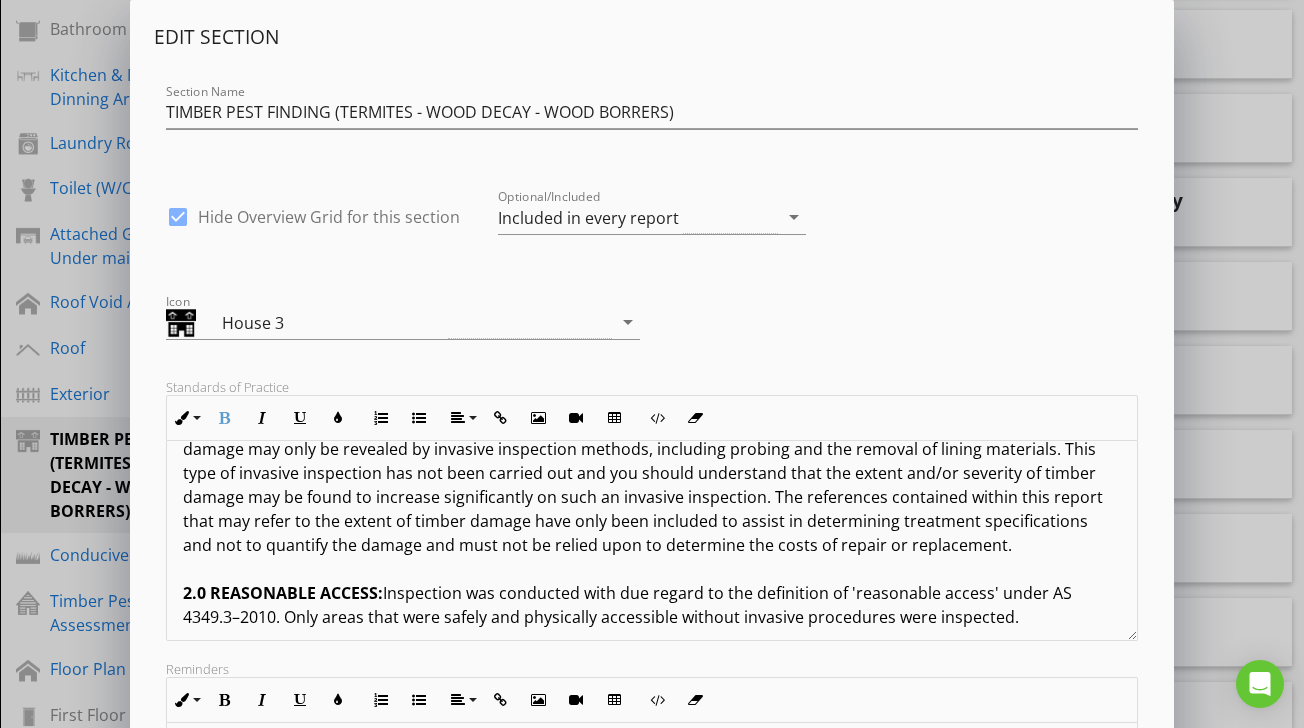 scroll, scrollTop: 864, scrollLeft: 0, axis: vertical 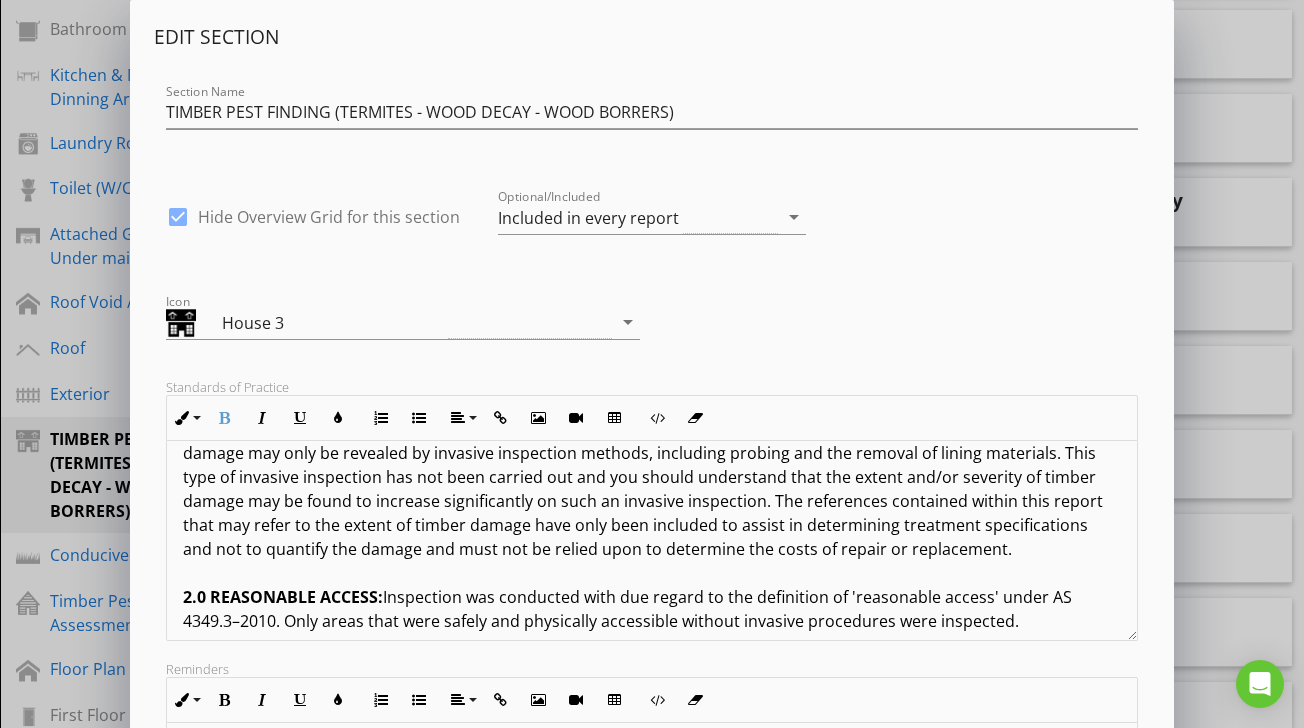 click on "1.4 MODERATE  DAMAGE:  Damage that is more than surface damage and it is likely to necessitate timber repairs with possible replacement (if more economical or for aesthetic reasons) to be carried out. 1.5 SEVERE DAMAGE:  Damage that appears to be significant, and the integrity or serviceability of timbers may be impaired. Usually timbers will have to be repaired and/or replaced. 1.6 TIMBER DAMAGE 2.0 REASONABLE ACCESS:  Inspection was conducted with due regard to the definition of 'reasonable access' under AS 4349.3–2010. Only areas that were safely and physically accessible without invasive procedures were inspected." at bounding box center [651, 441] 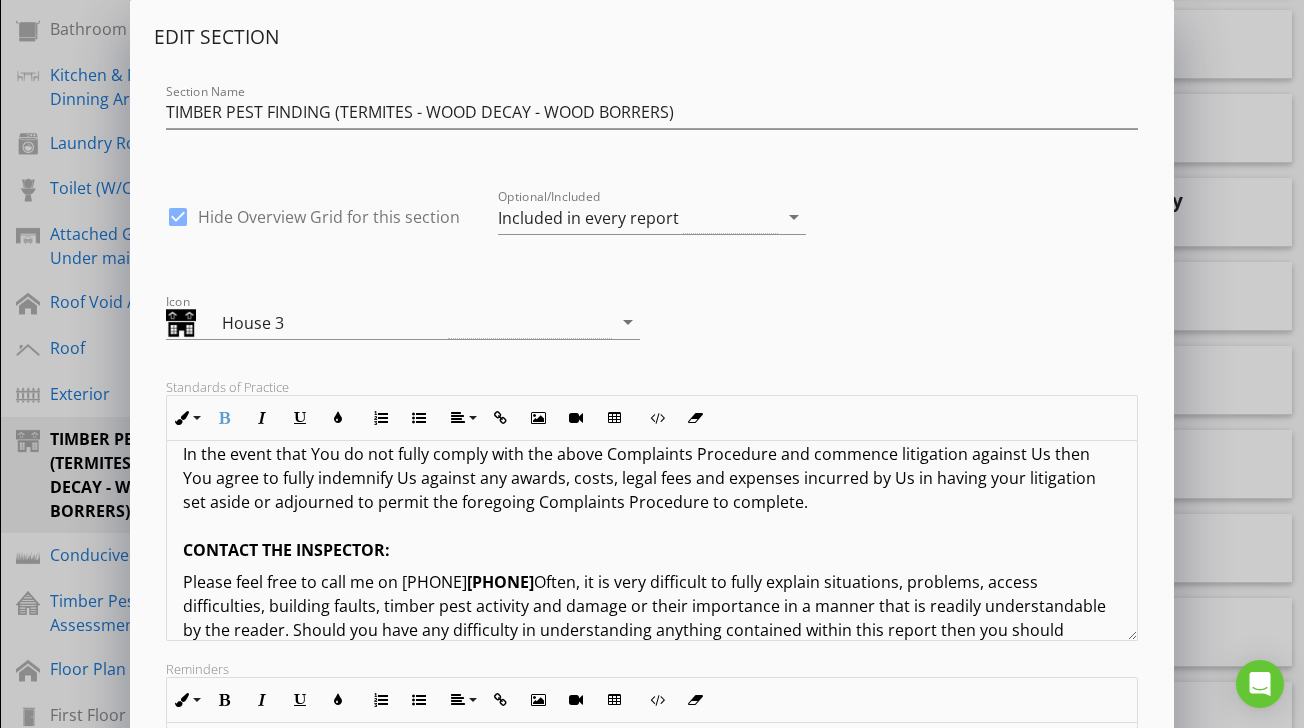 scroll, scrollTop: 4225, scrollLeft: 0, axis: vertical 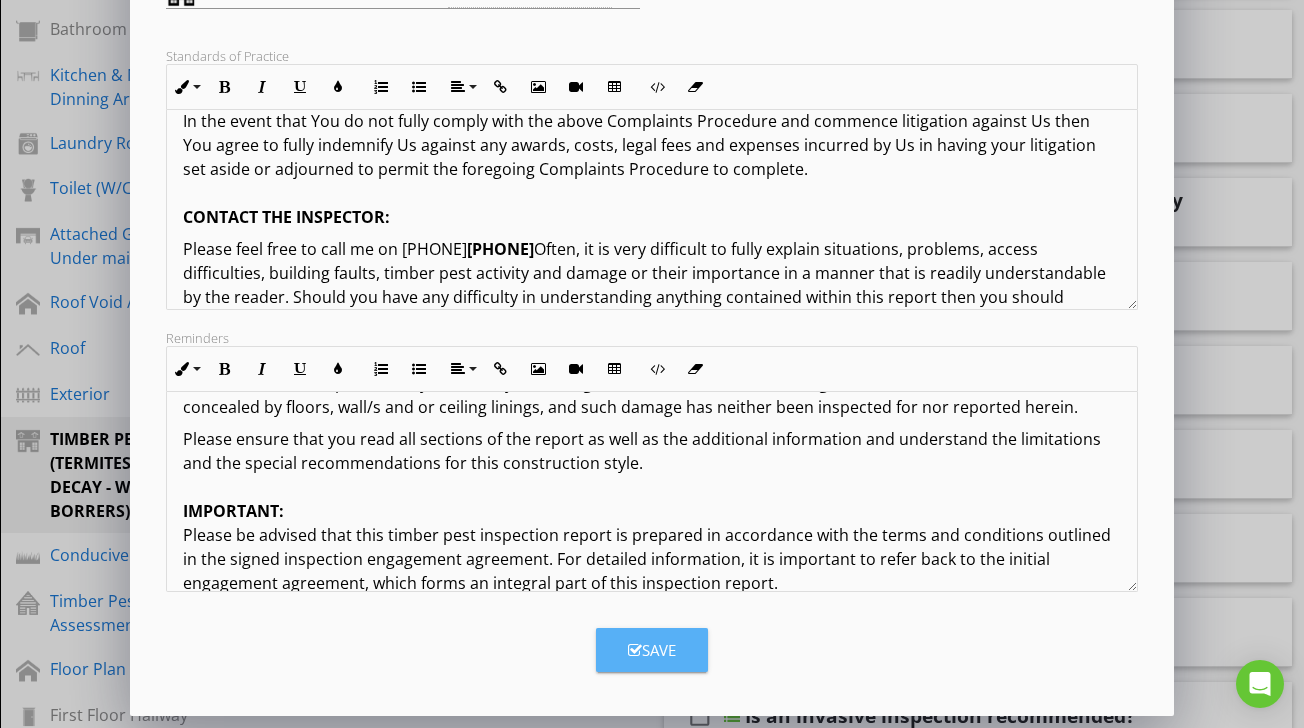 click on "Save" at bounding box center (652, 650) 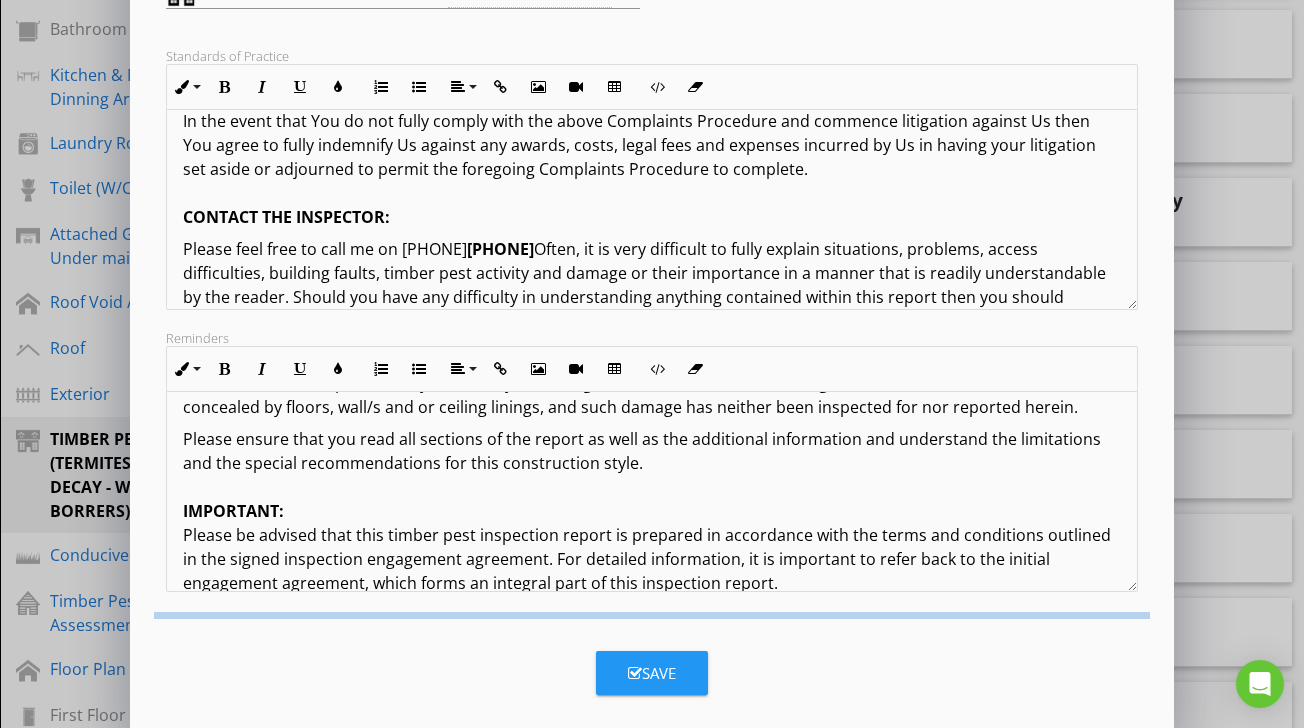 scroll, scrollTop: 114, scrollLeft: 0, axis: vertical 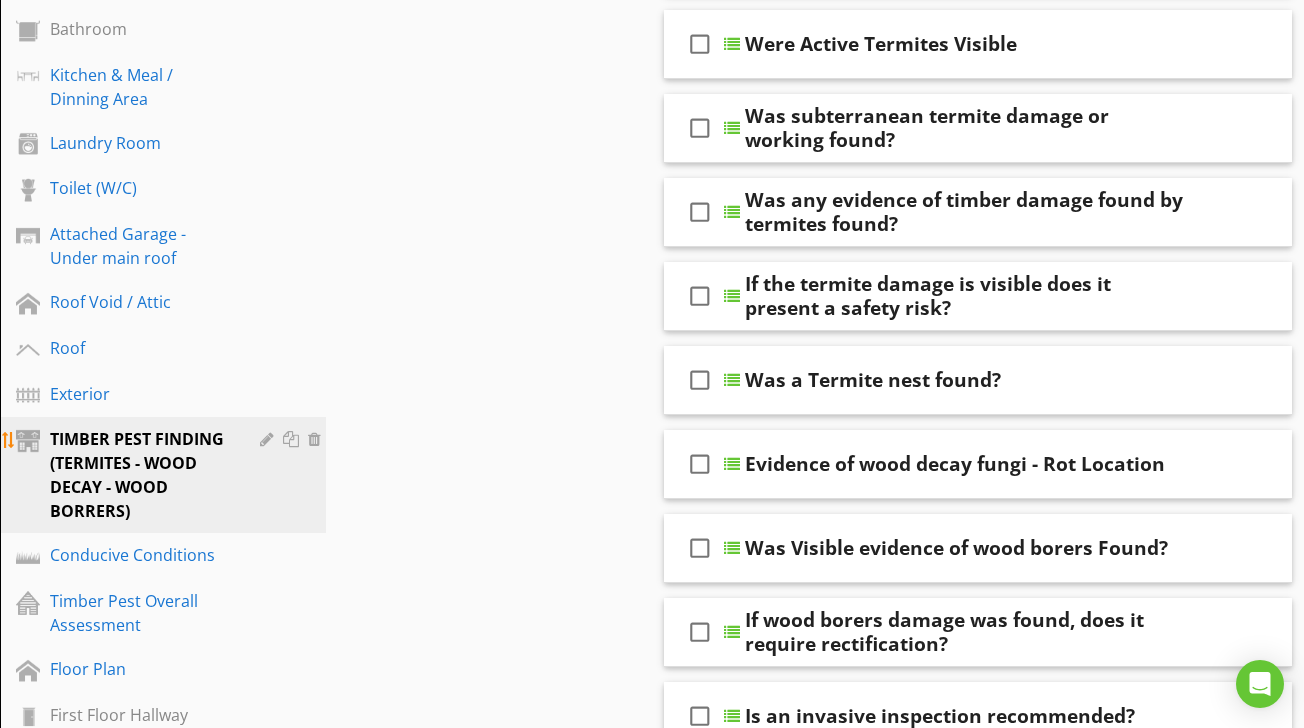 click at bounding box center (269, 439) 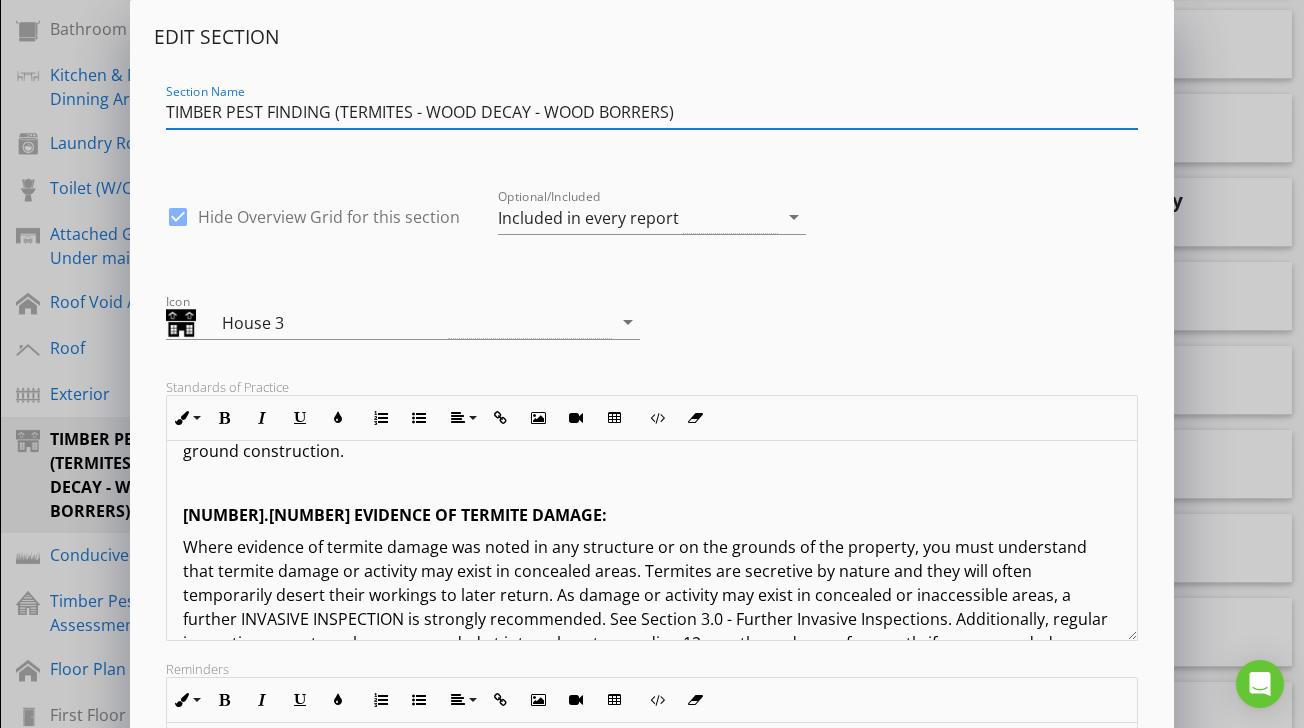 scroll, scrollTop: 2013, scrollLeft: 0, axis: vertical 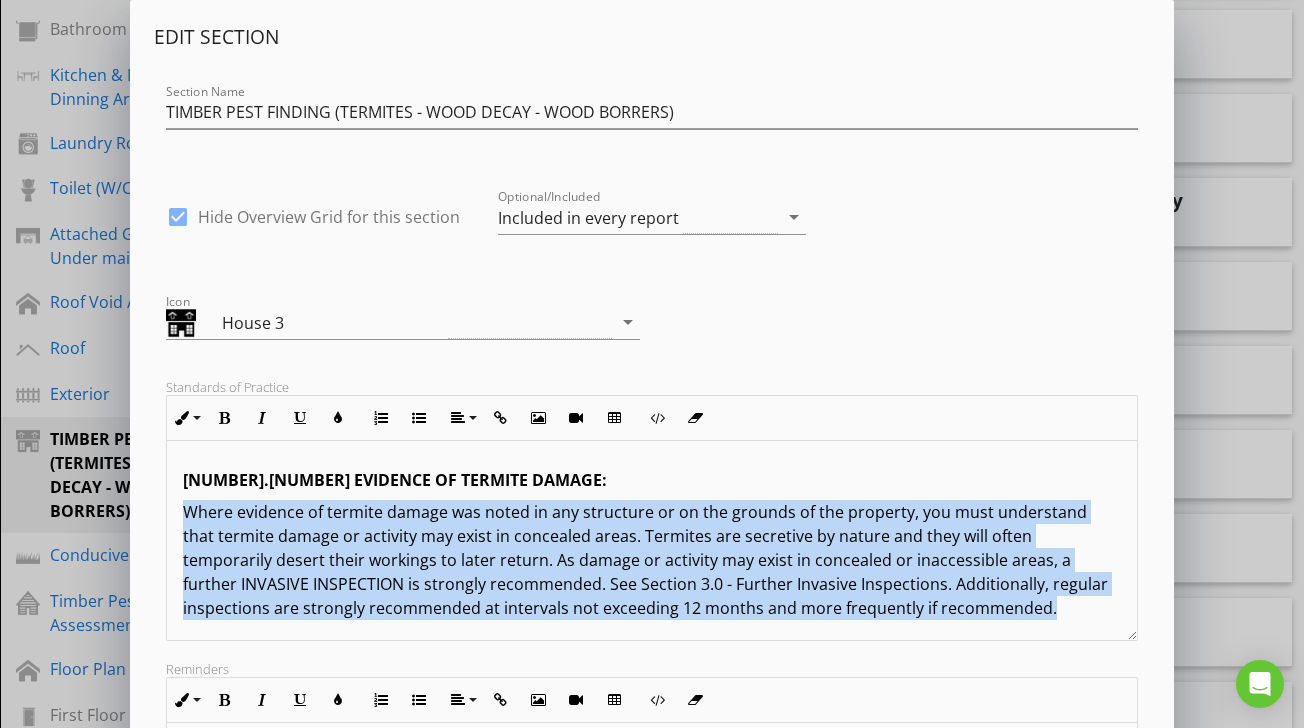 drag, startPoint x: 185, startPoint y: 488, endPoint x: 929, endPoint y: 582, distance: 749.9147 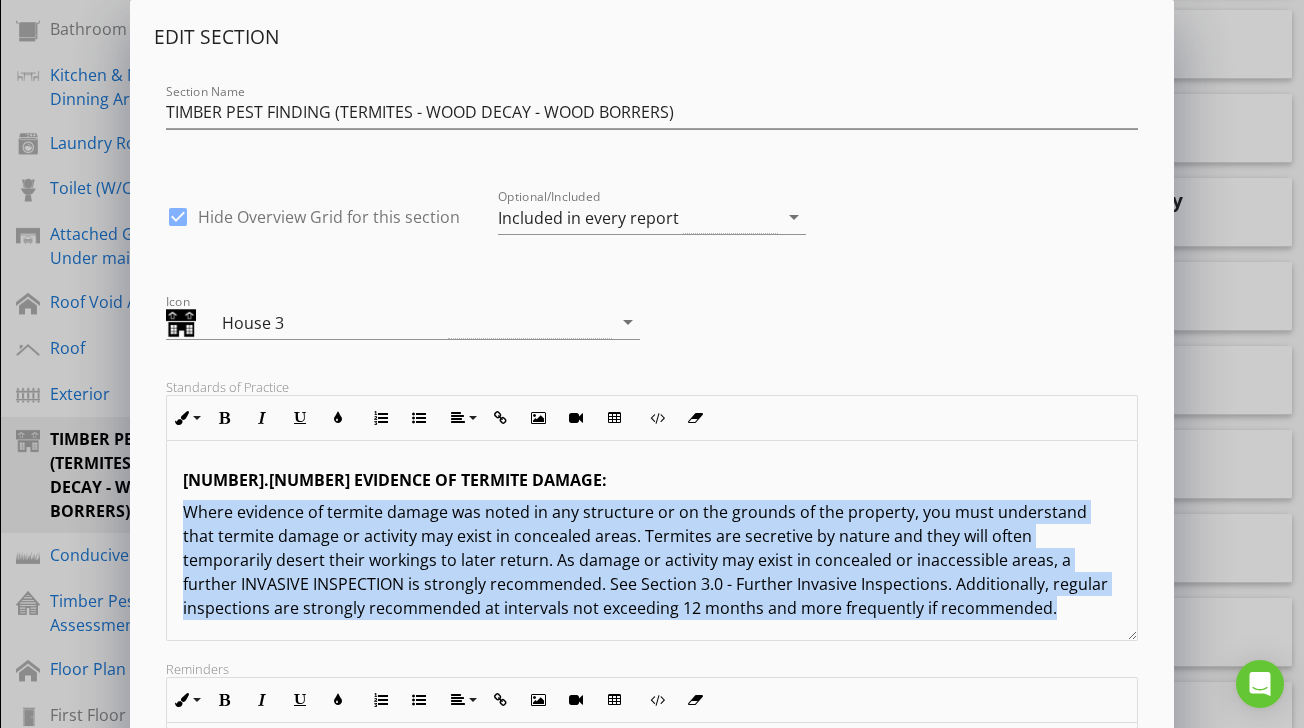 copy on "Where evidence of termite damage was noted in any structure or on the grounds of the property, you must understand that termite damage or activity may exist in concealed areas. Termites are secretive by nature and they will often temporarily desert their workings to later return. As damage or activity may exist in concealed or inaccessible areas, a further INVASIVE INSPECTION is strongly recommended. See Section 3.0 - Further Invasive Inspections. Additionally, regular inspections are strongly recommended at intervals not exceeding 12 months and more frequently if recommended." 